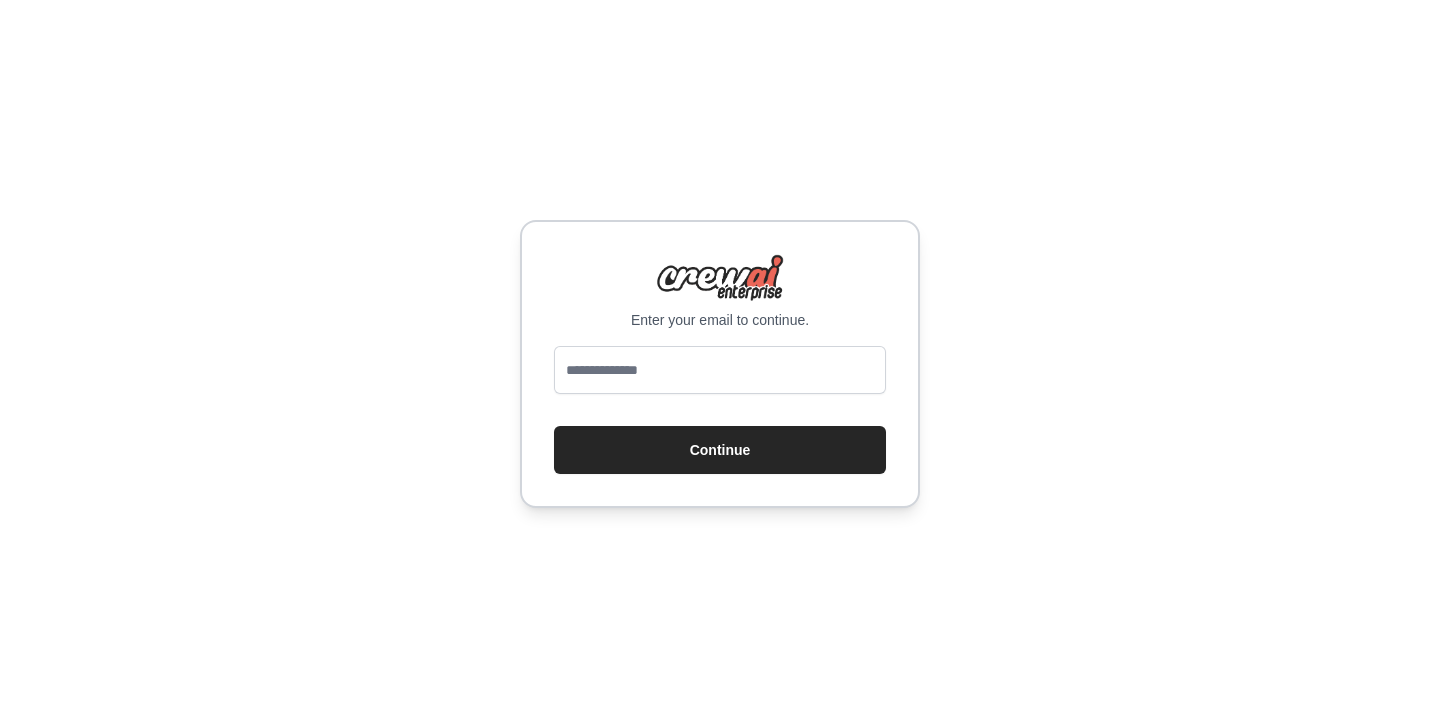 scroll, scrollTop: 0, scrollLeft: 0, axis: both 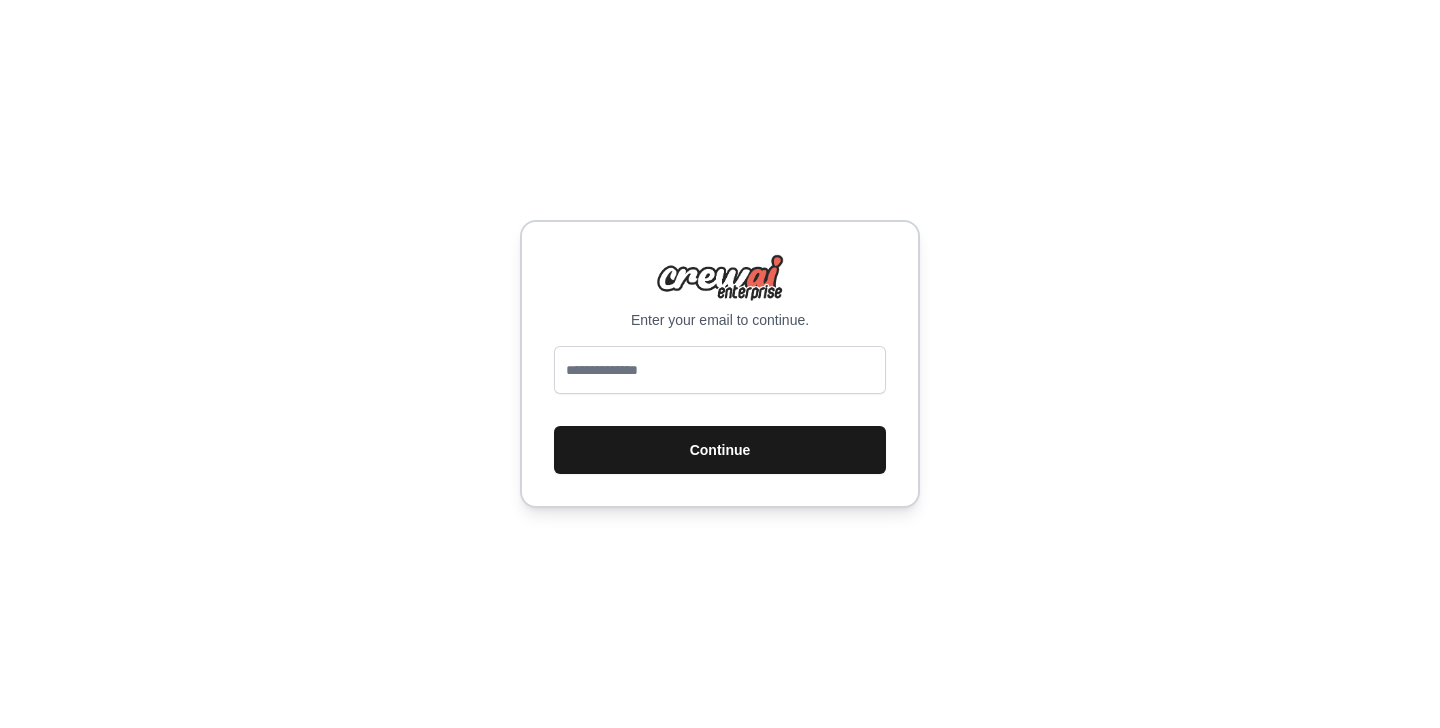 type on "**********" 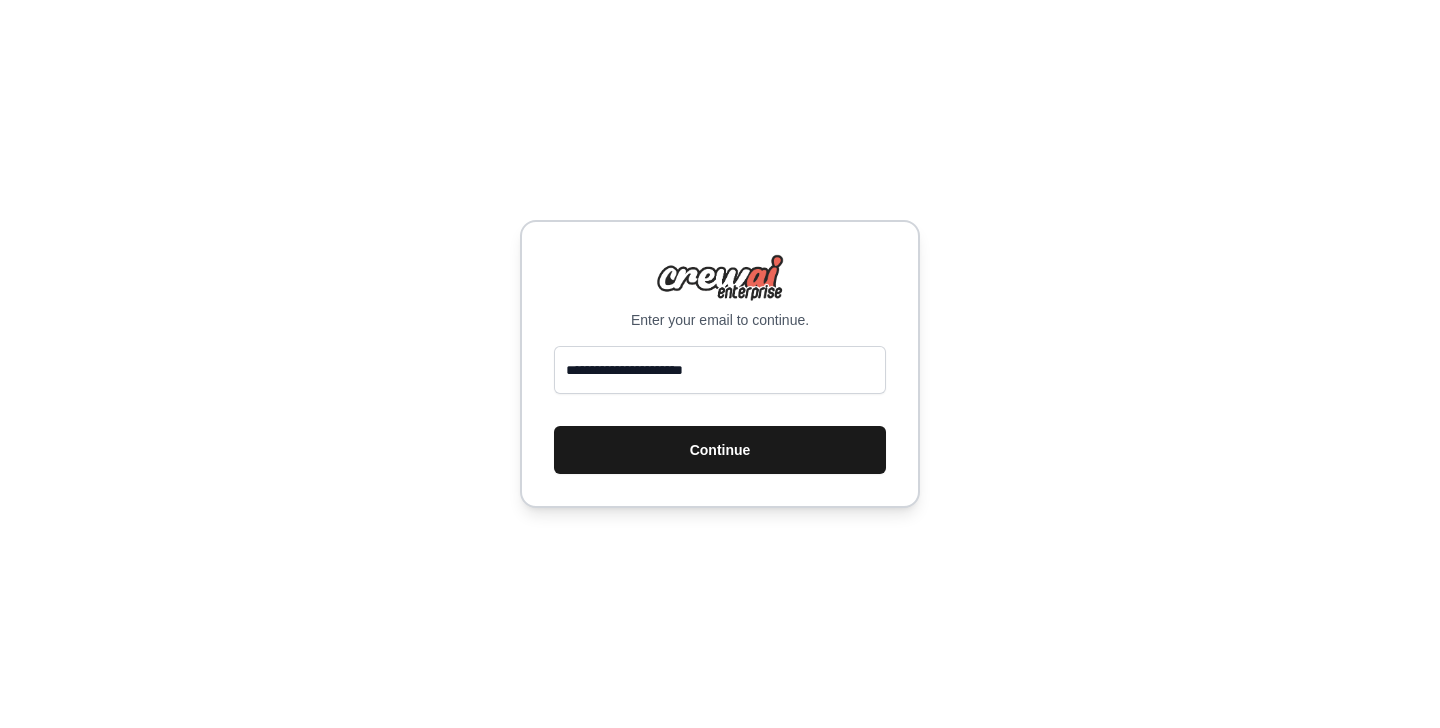 click on "Continue" at bounding box center [720, 450] 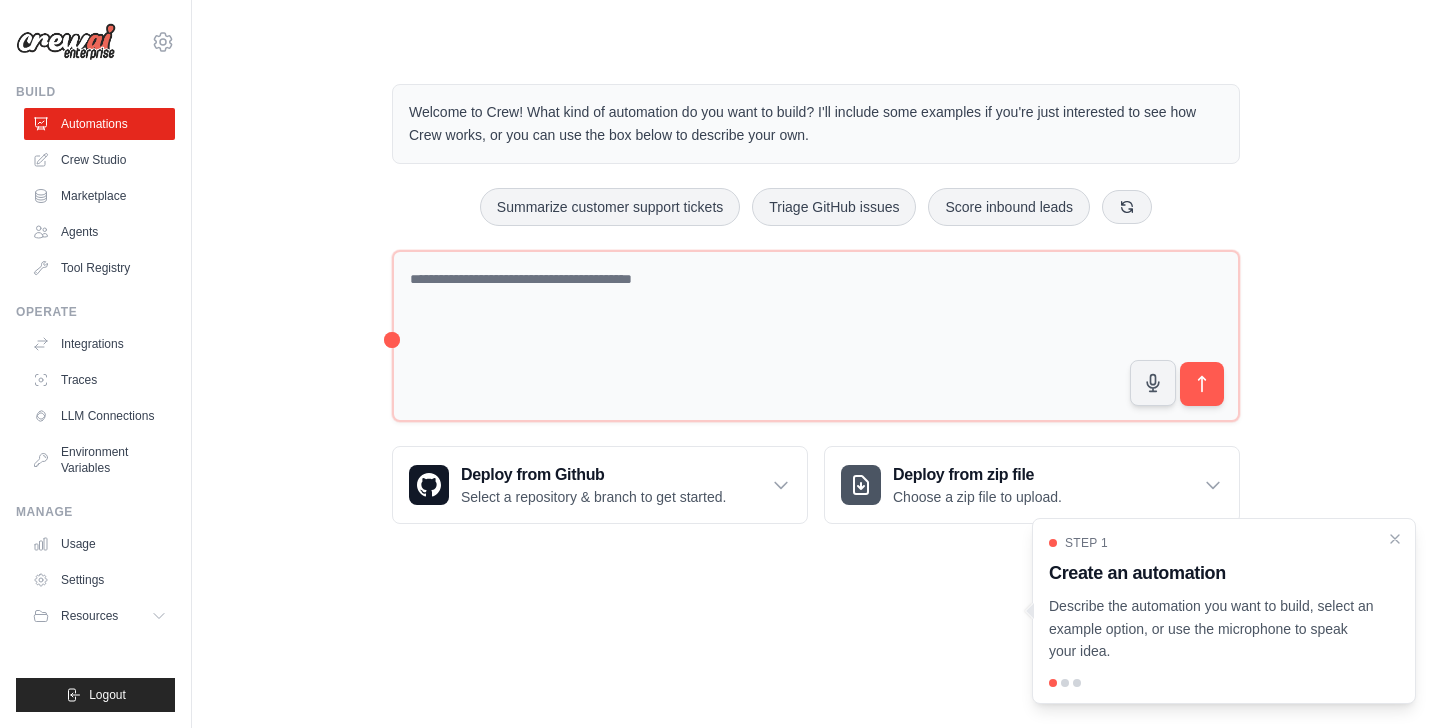 scroll, scrollTop: 0, scrollLeft: 0, axis: both 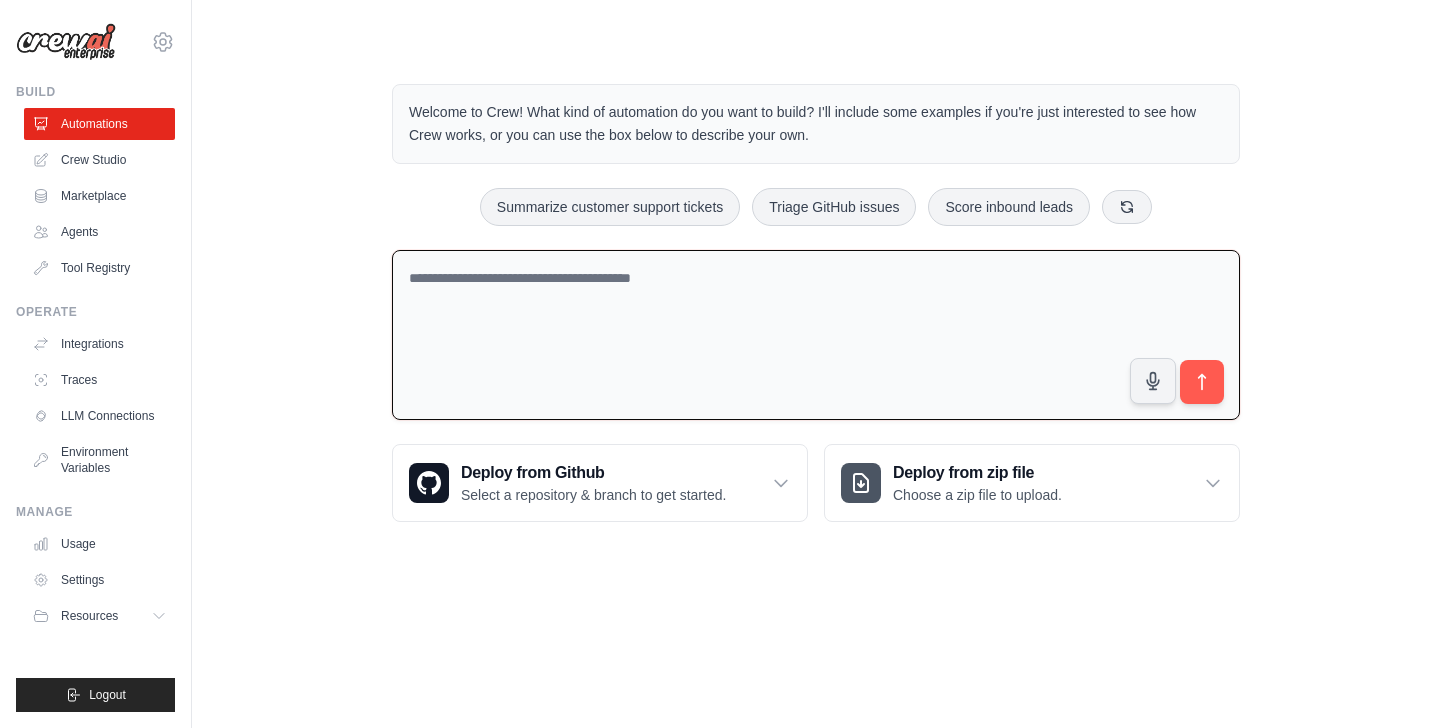 click at bounding box center (816, 335) 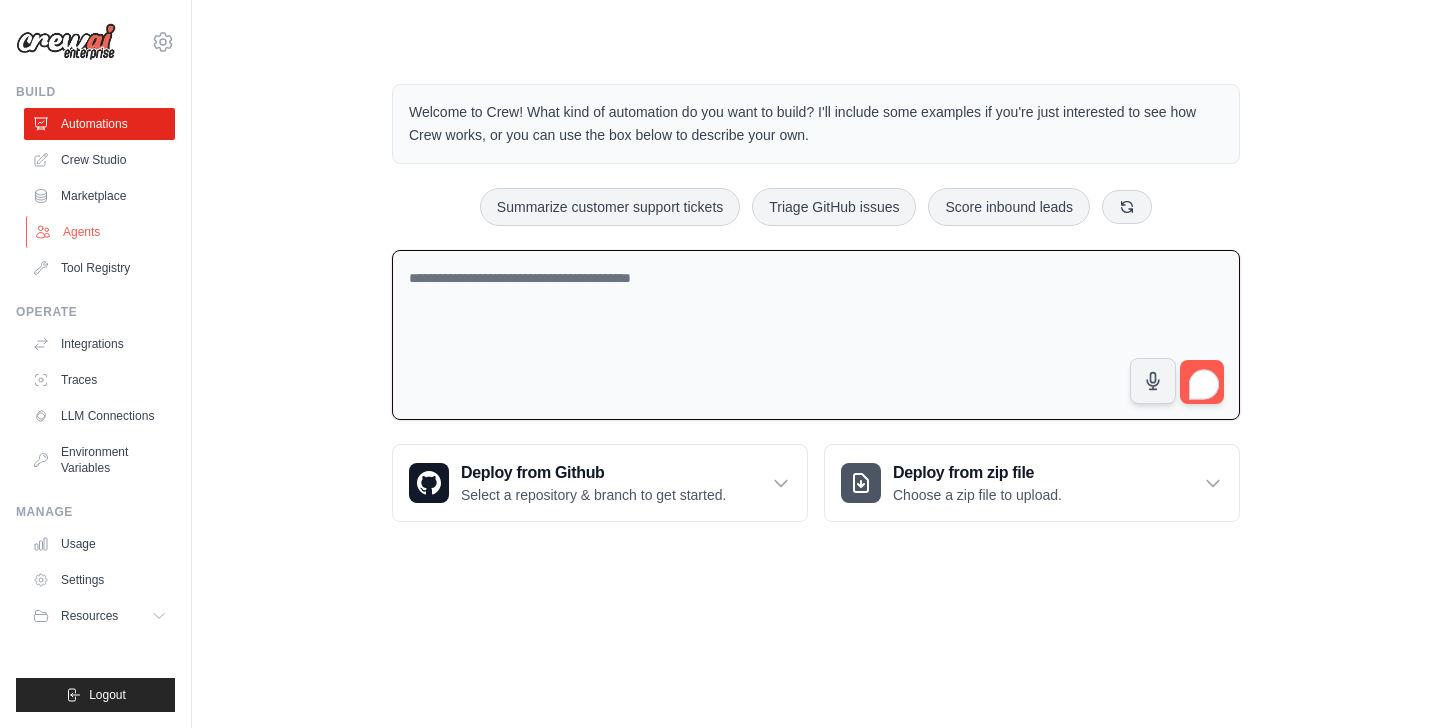 click on "Agents" at bounding box center [101, 232] 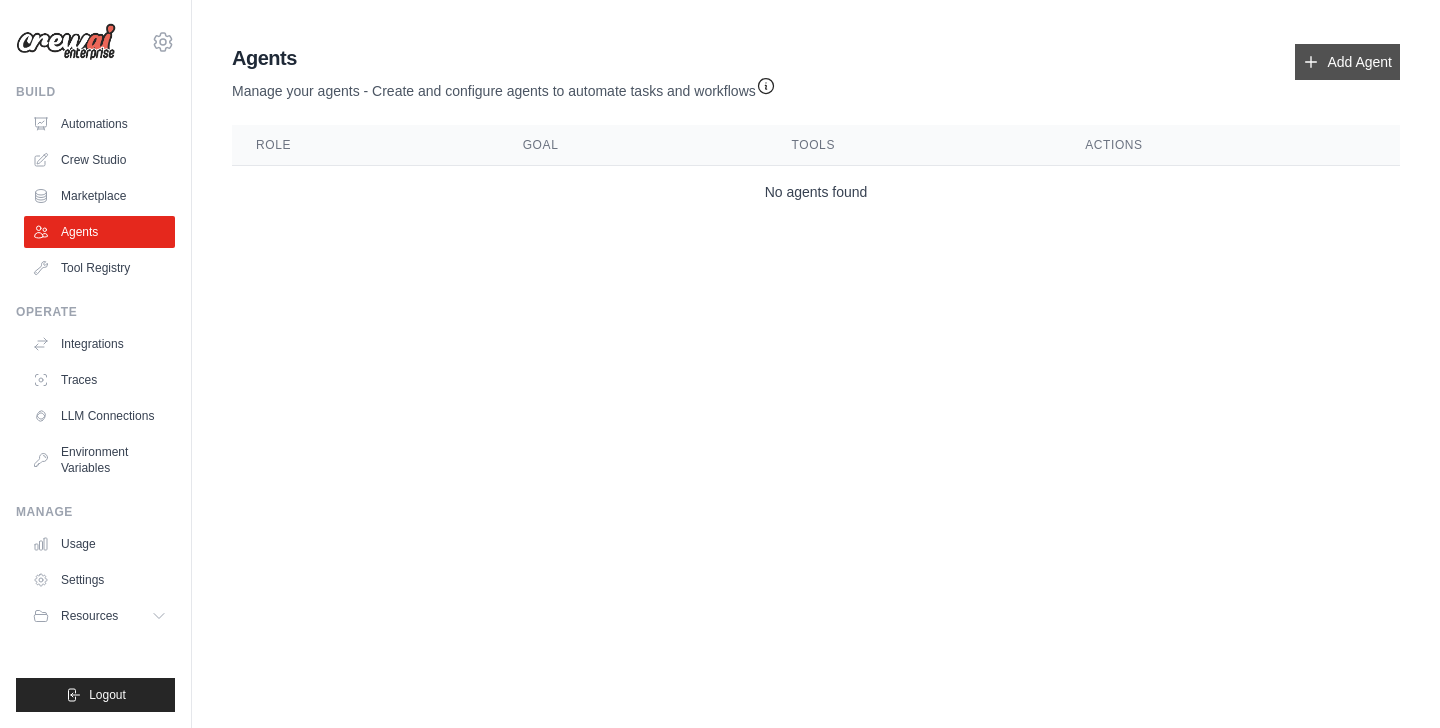 click on "Add Agent" at bounding box center [1347, 62] 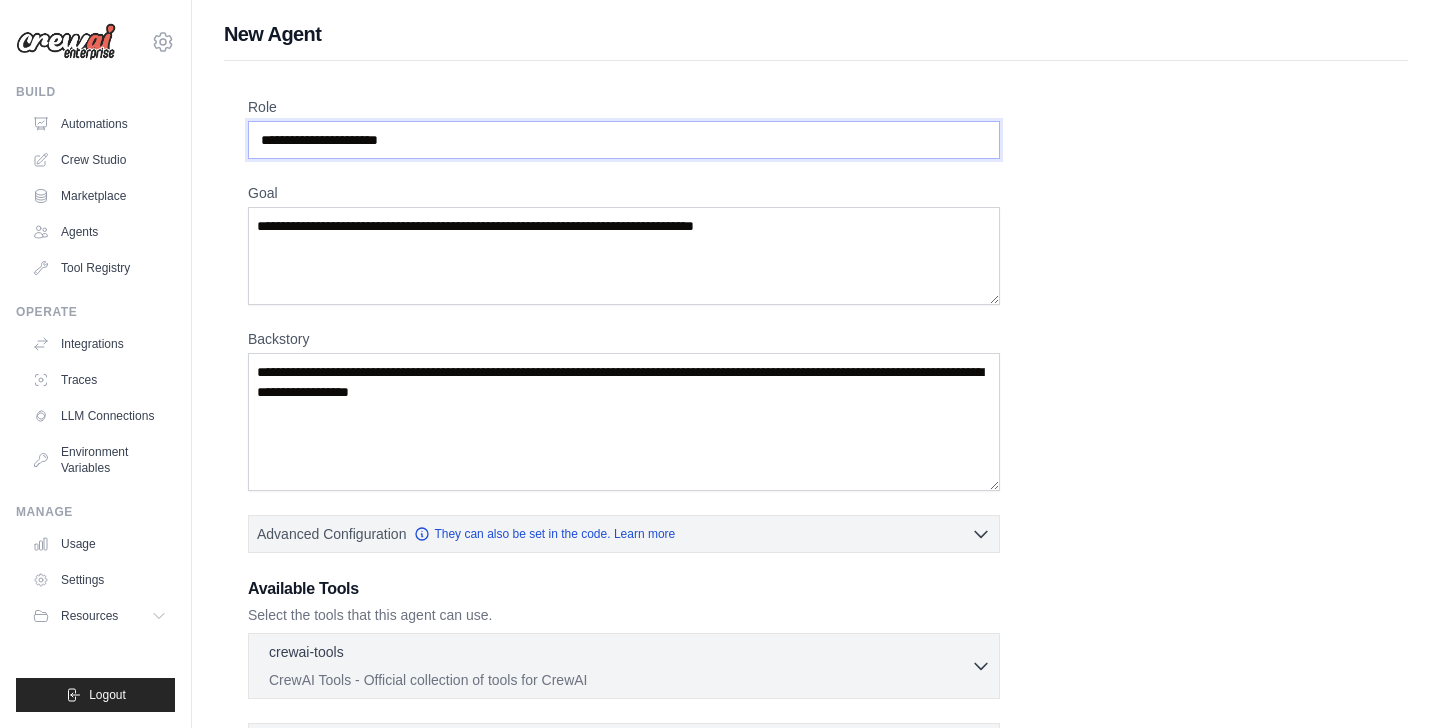 click on "Role" at bounding box center [624, 140] 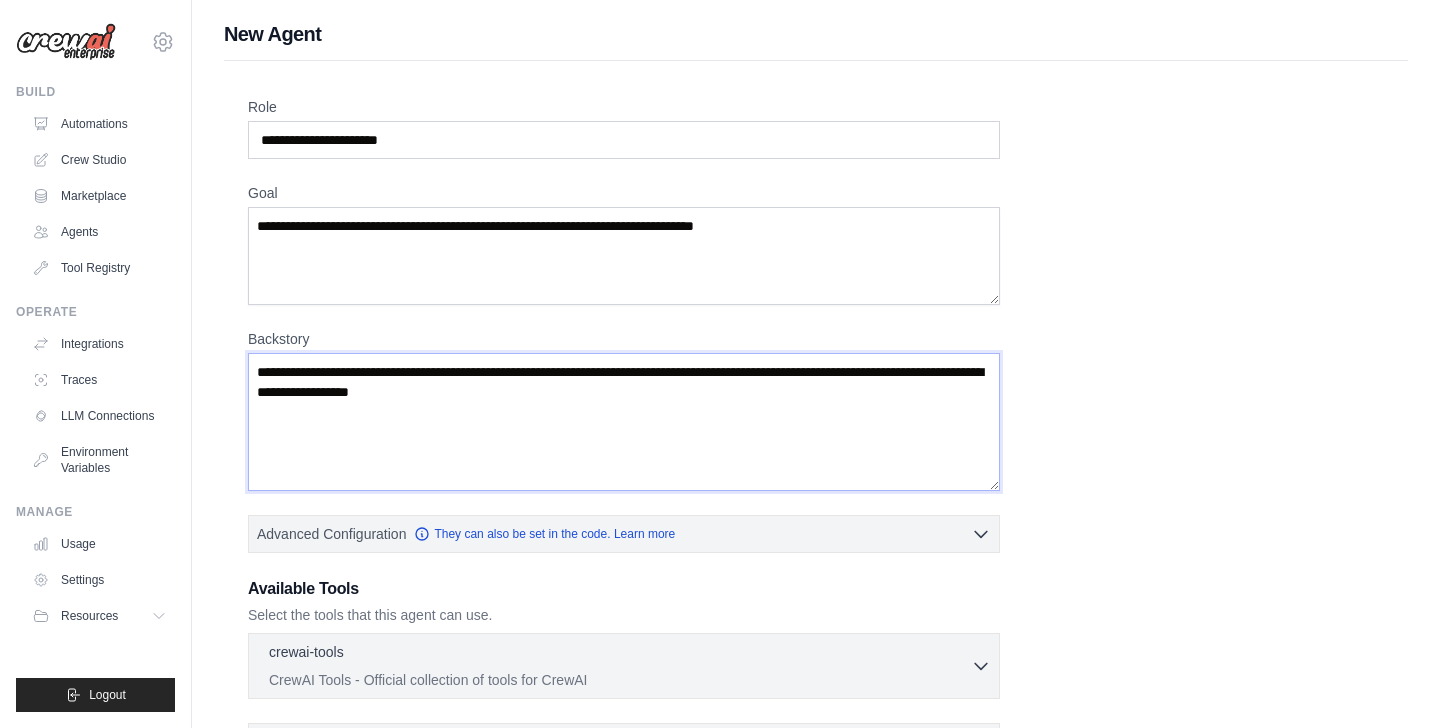 click on "Backstory" at bounding box center [624, 422] 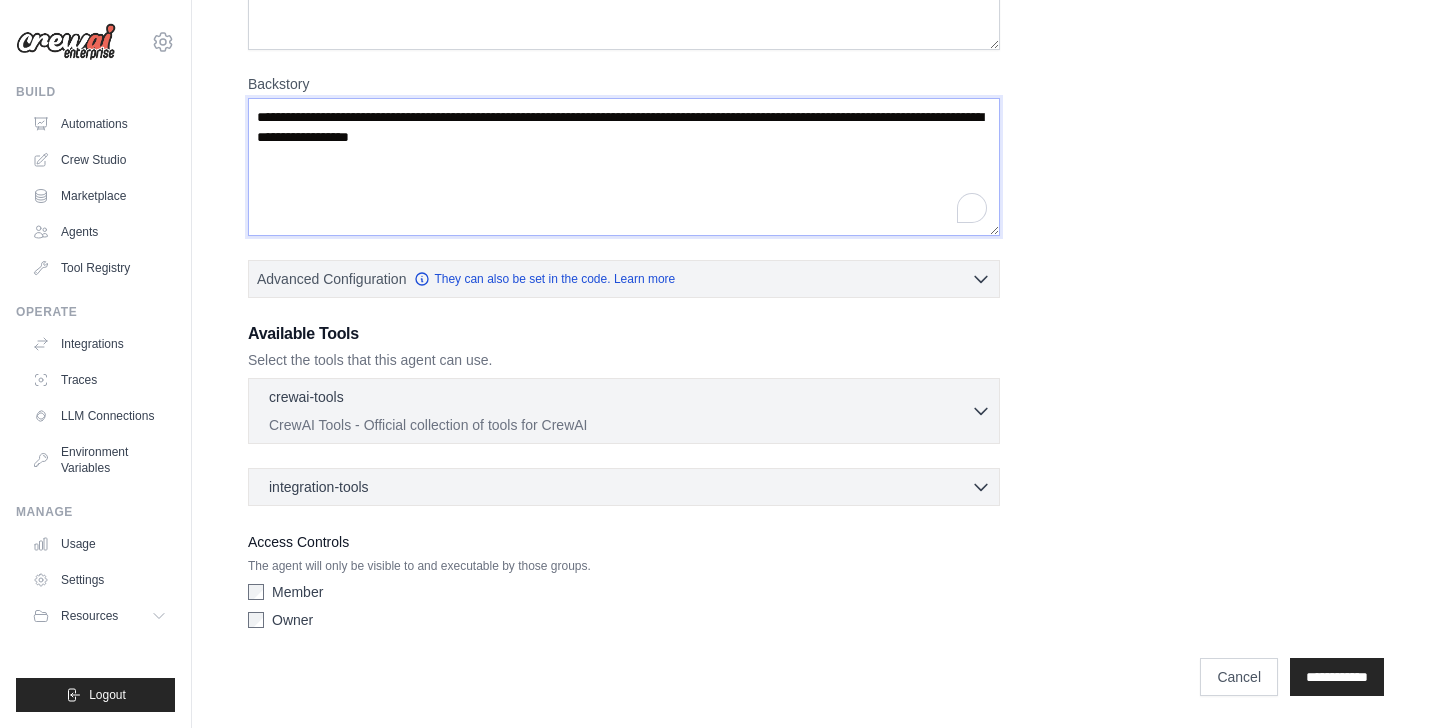 scroll, scrollTop: 0, scrollLeft: 0, axis: both 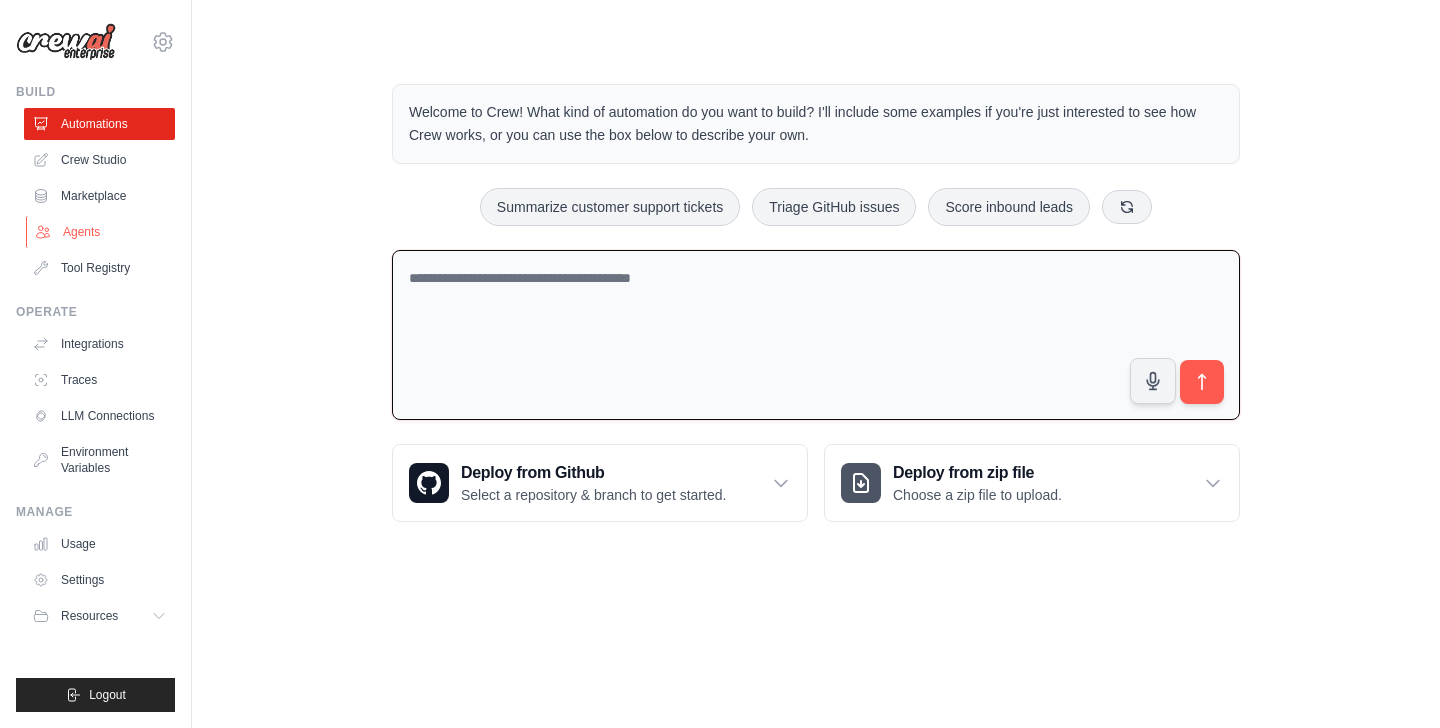 click on "Agents" at bounding box center (101, 232) 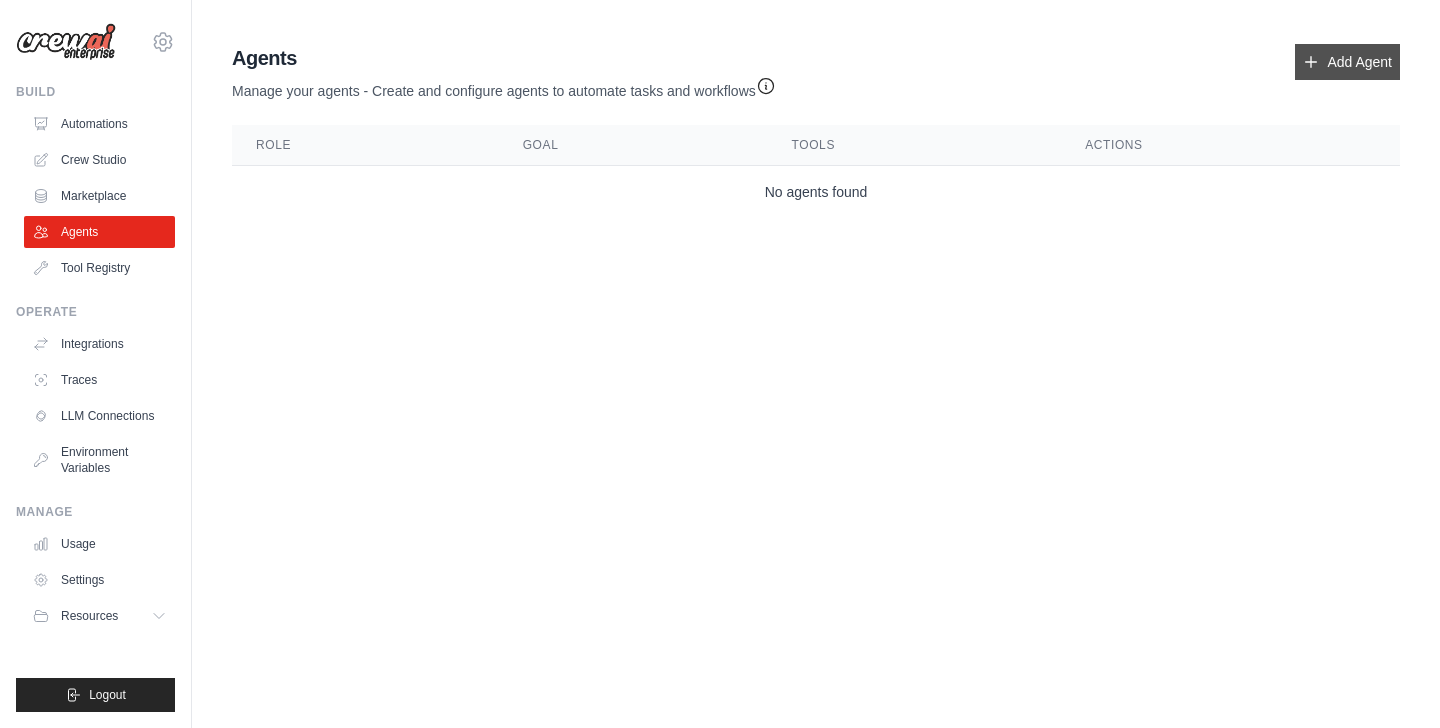 click on "Add Agent" at bounding box center (1347, 62) 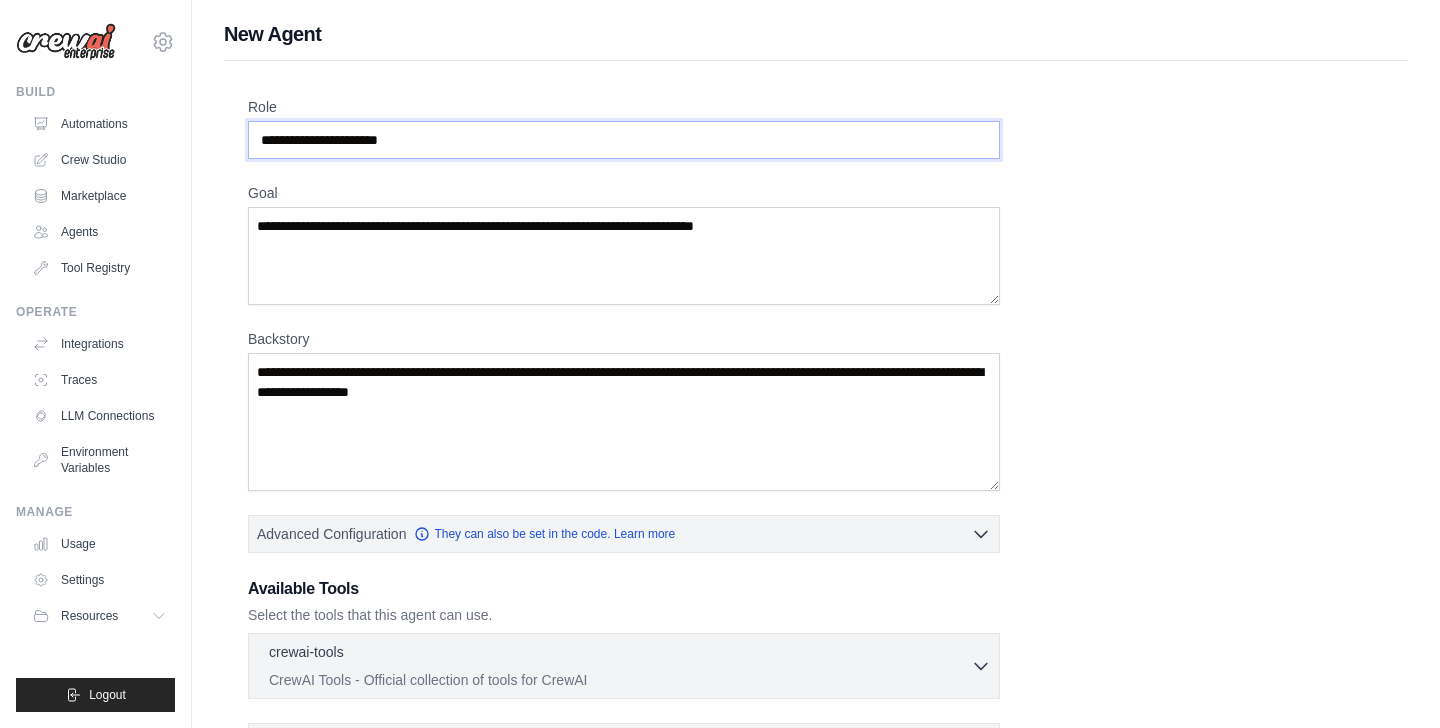 click on "Role" at bounding box center [624, 140] 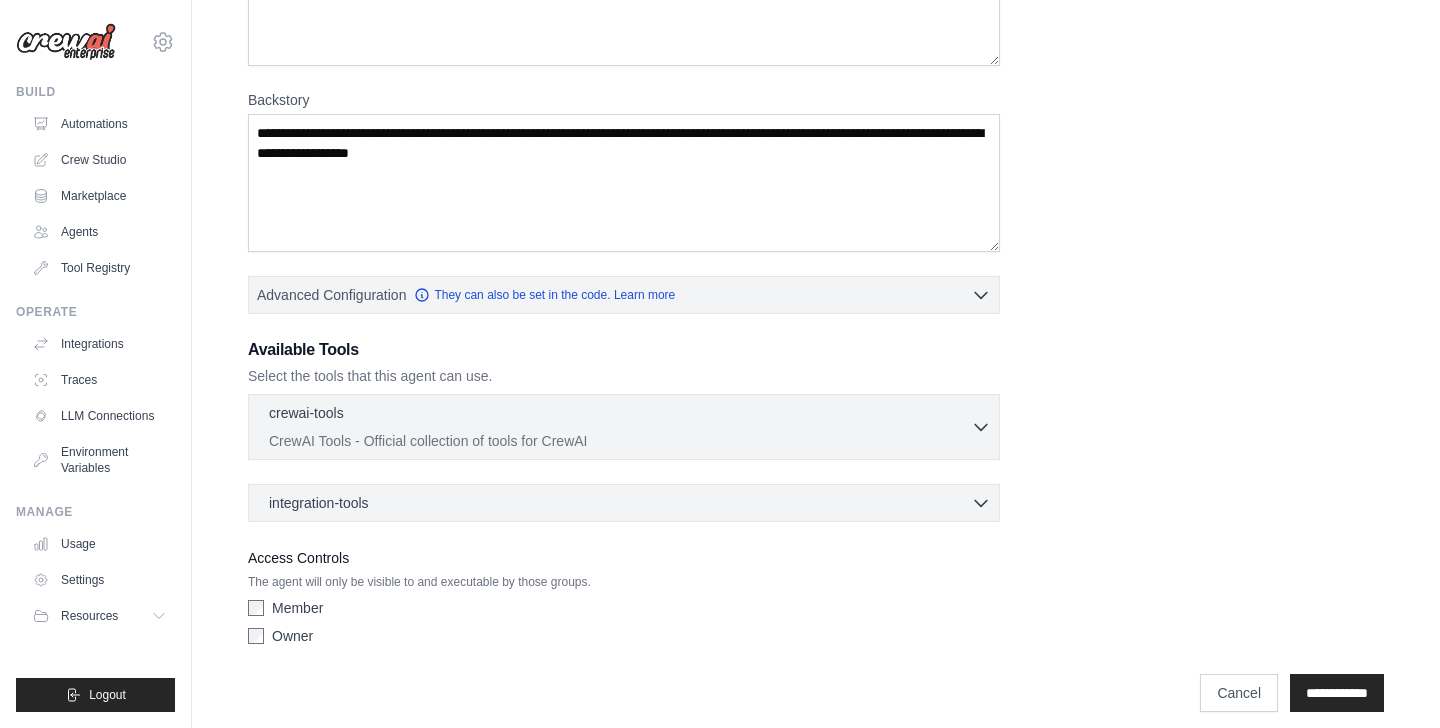 scroll, scrollTop: 255, scrollLeft: 0, axis: vertical 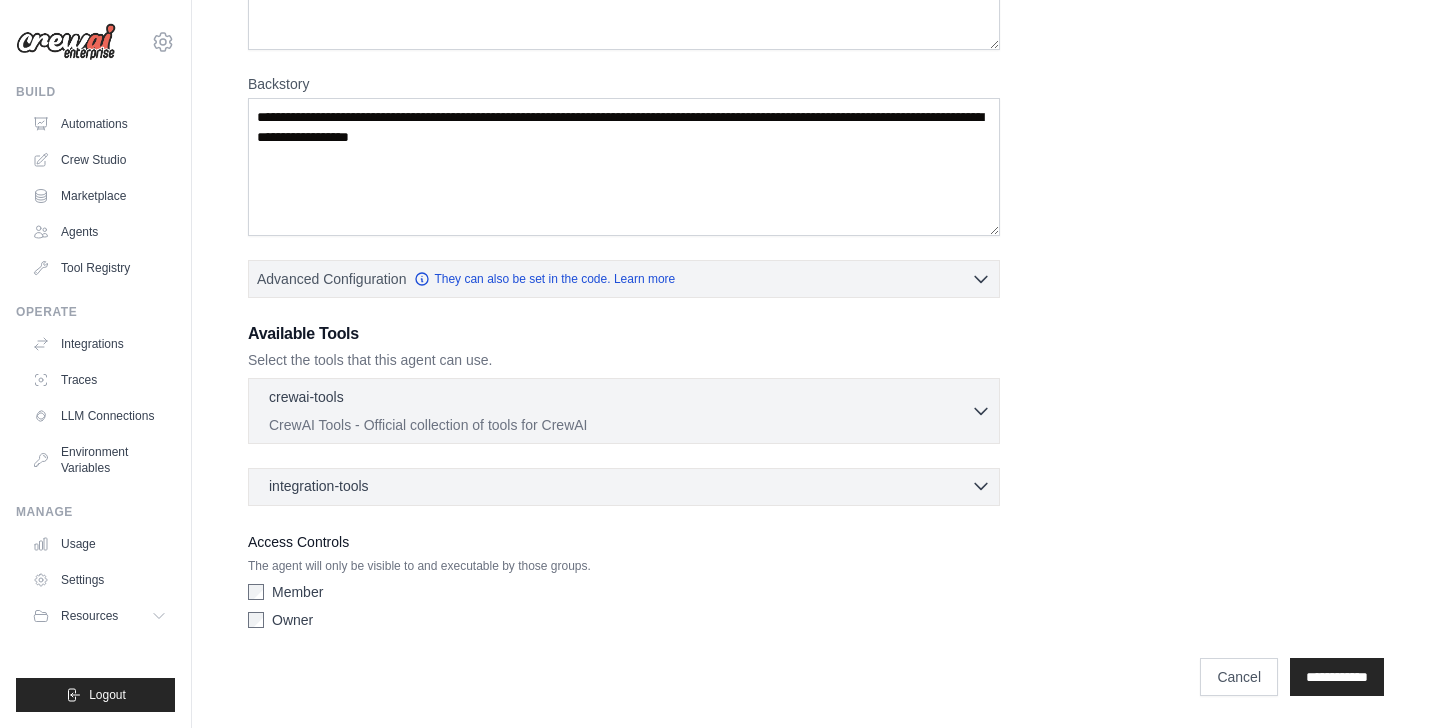 click on "integration-tools
0 selected" at bounding box center (630, 486) 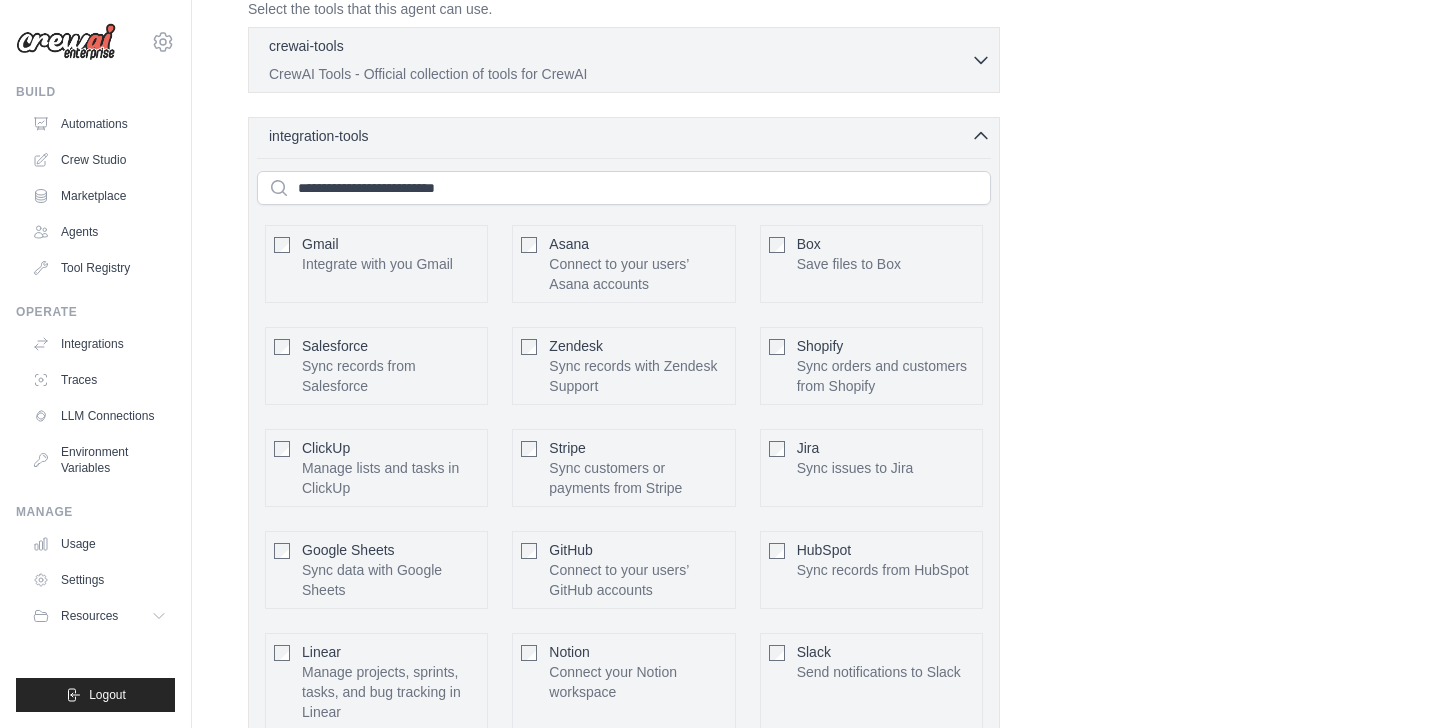 scroll, scrollTop: 607, scrollLeft: 0, axis: vertical 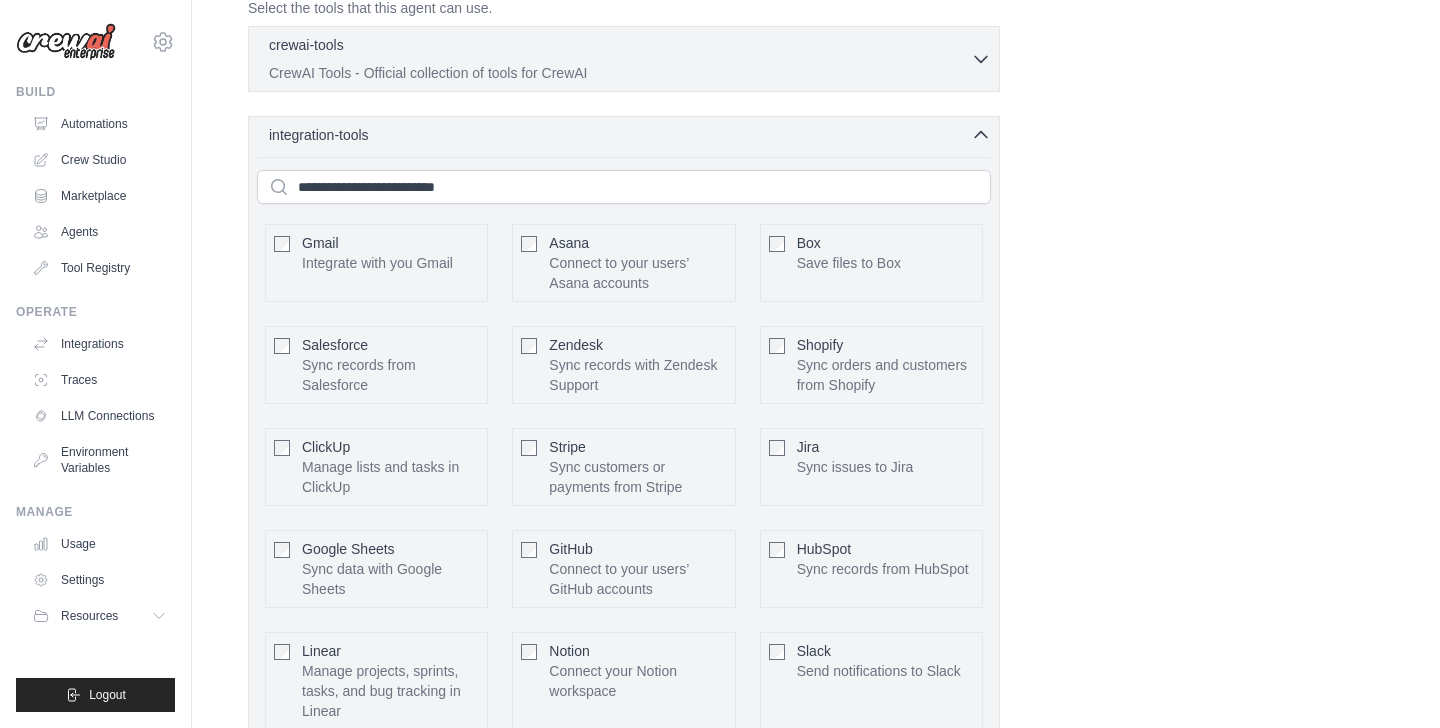 click on "Gmail
Integrate with you Gmail
Configure" at bounding box center [376, 263] 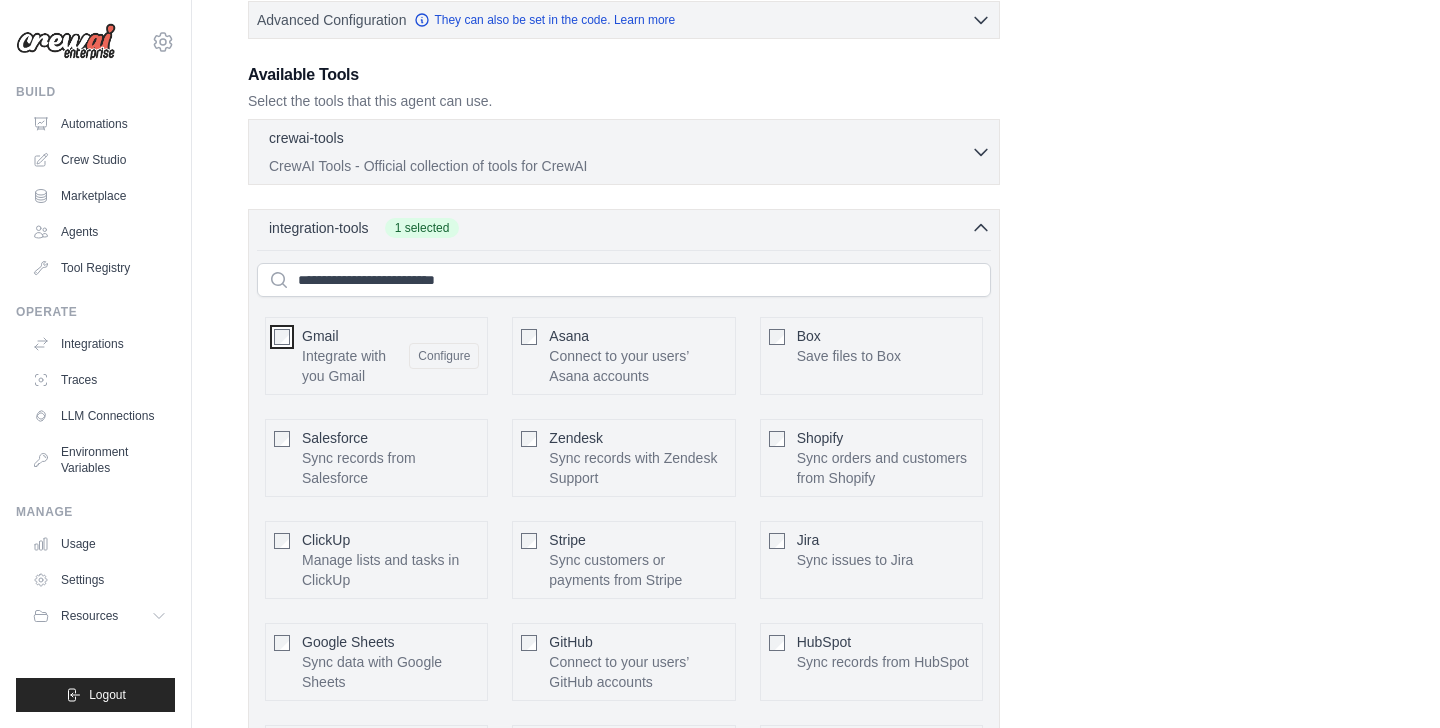 scroll, scrollTop: 523, scrollLeft: 0, axis: vertical 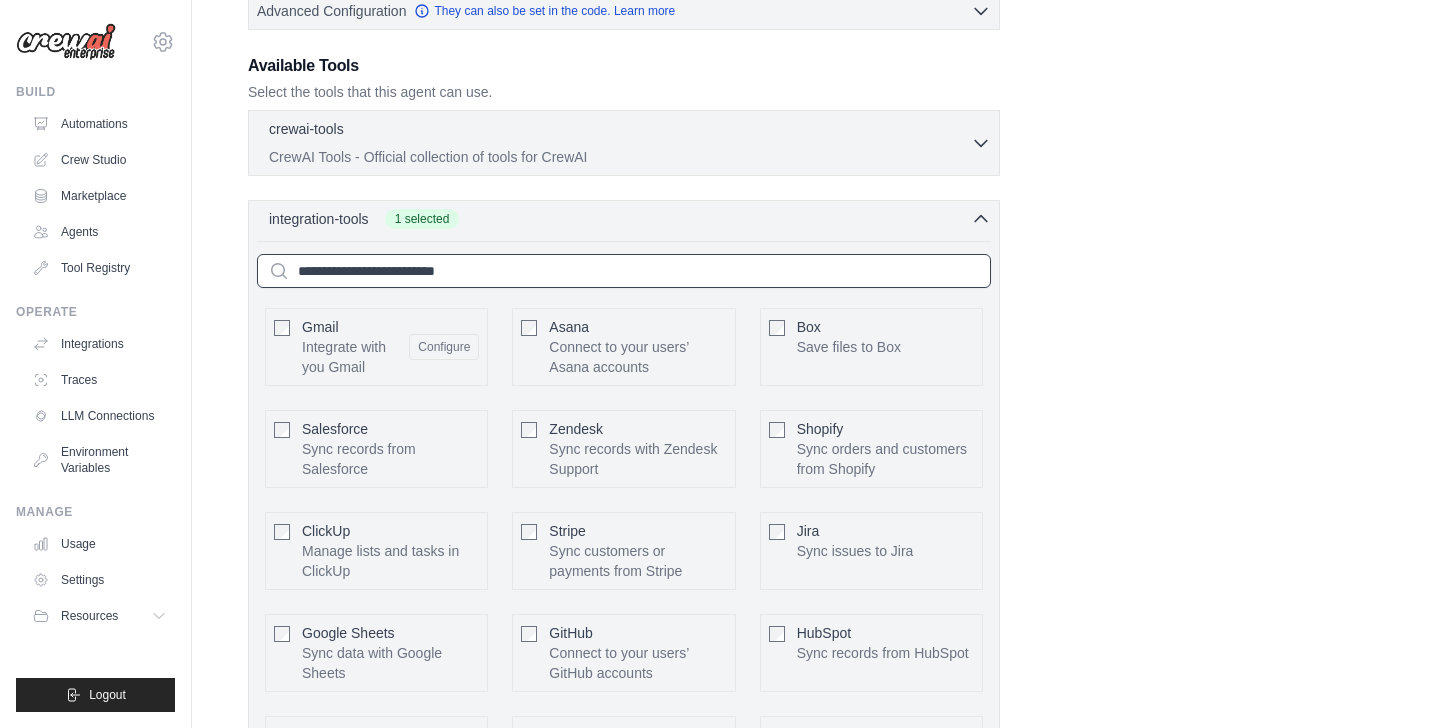 click at bounding box center [624, 271] 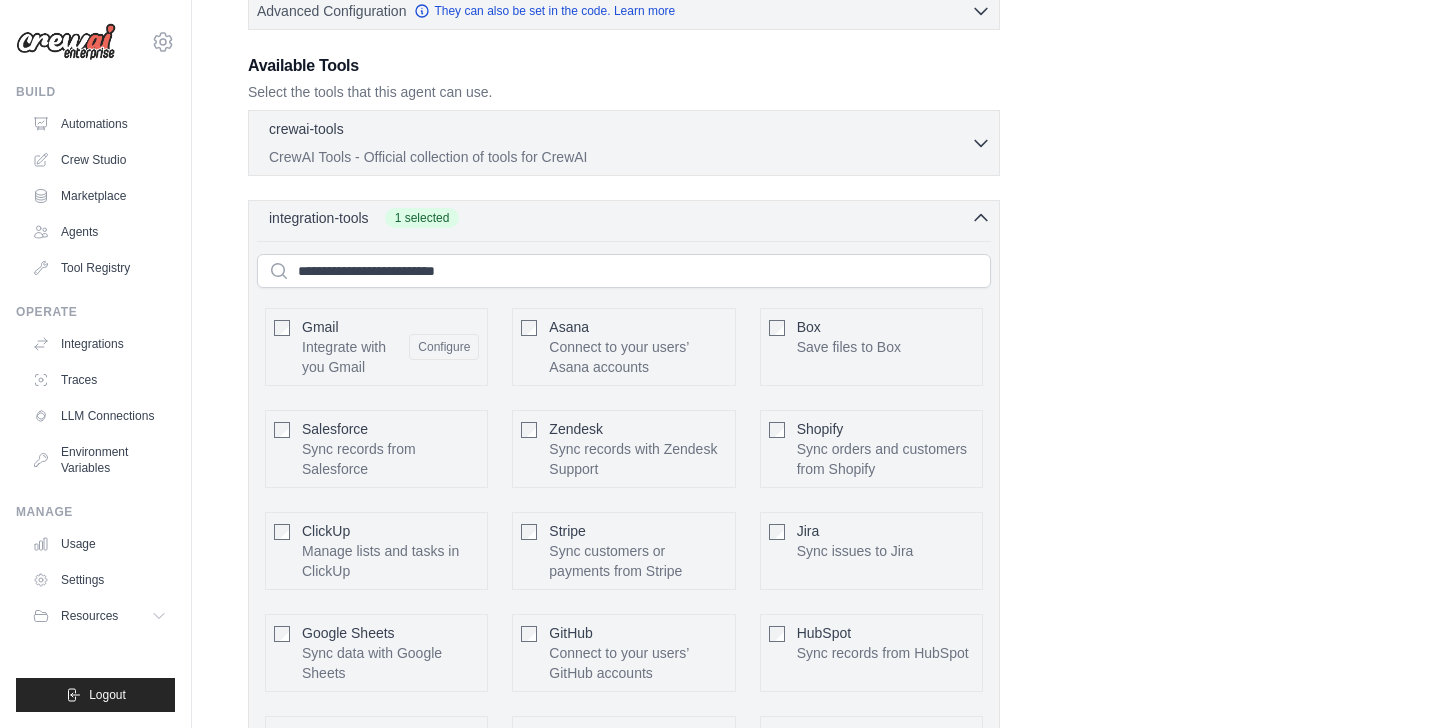 click 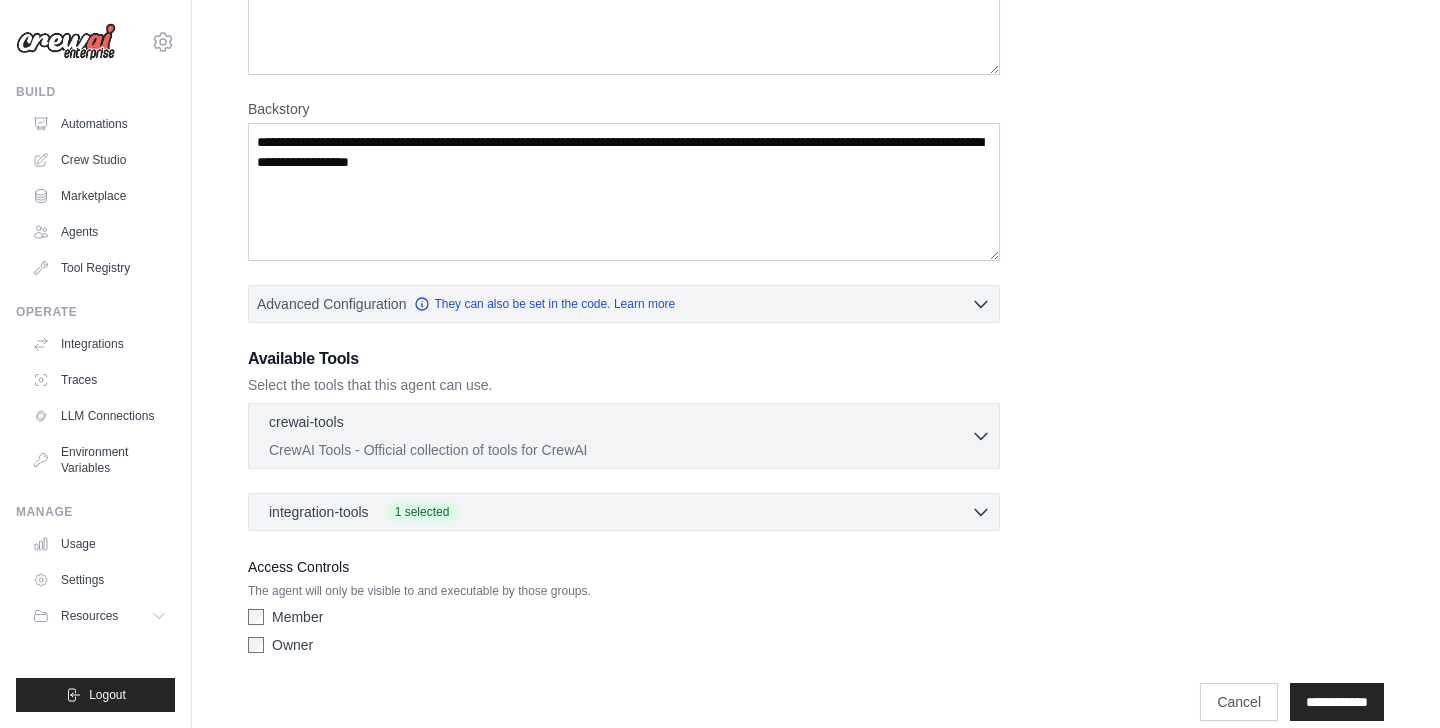 scroll, scrollTop: 255, scrollLeft: 0, axis: vertical 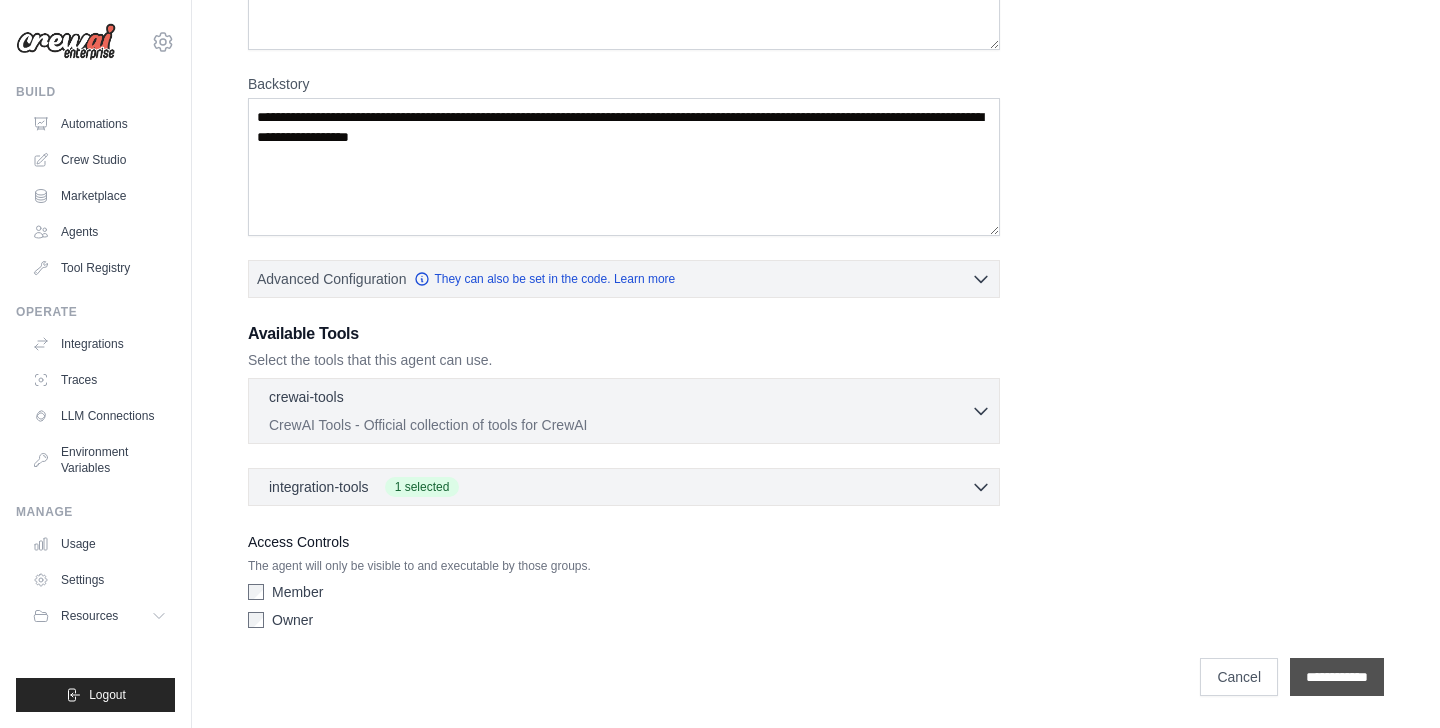click on "**********" at bounding box center (1337, 677) 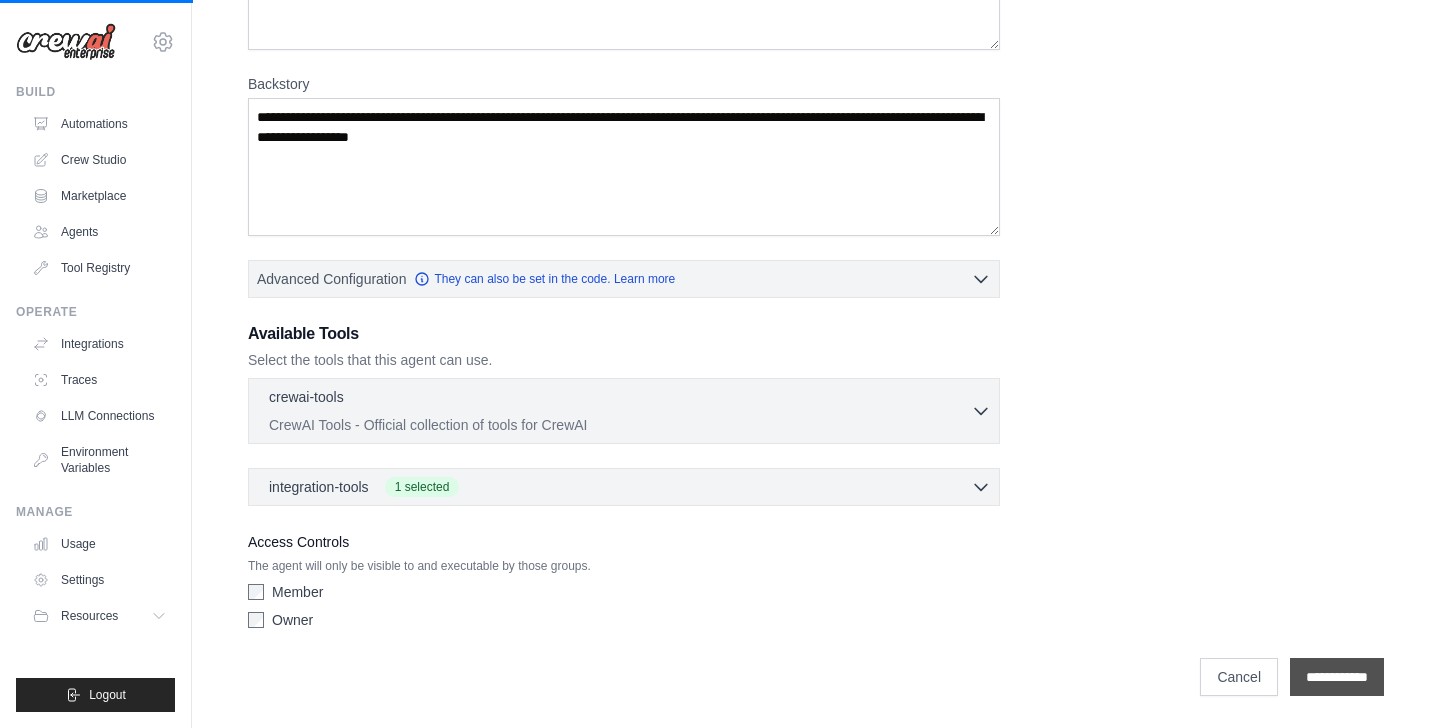 click on "**********" at bounding box center (1337, 677) 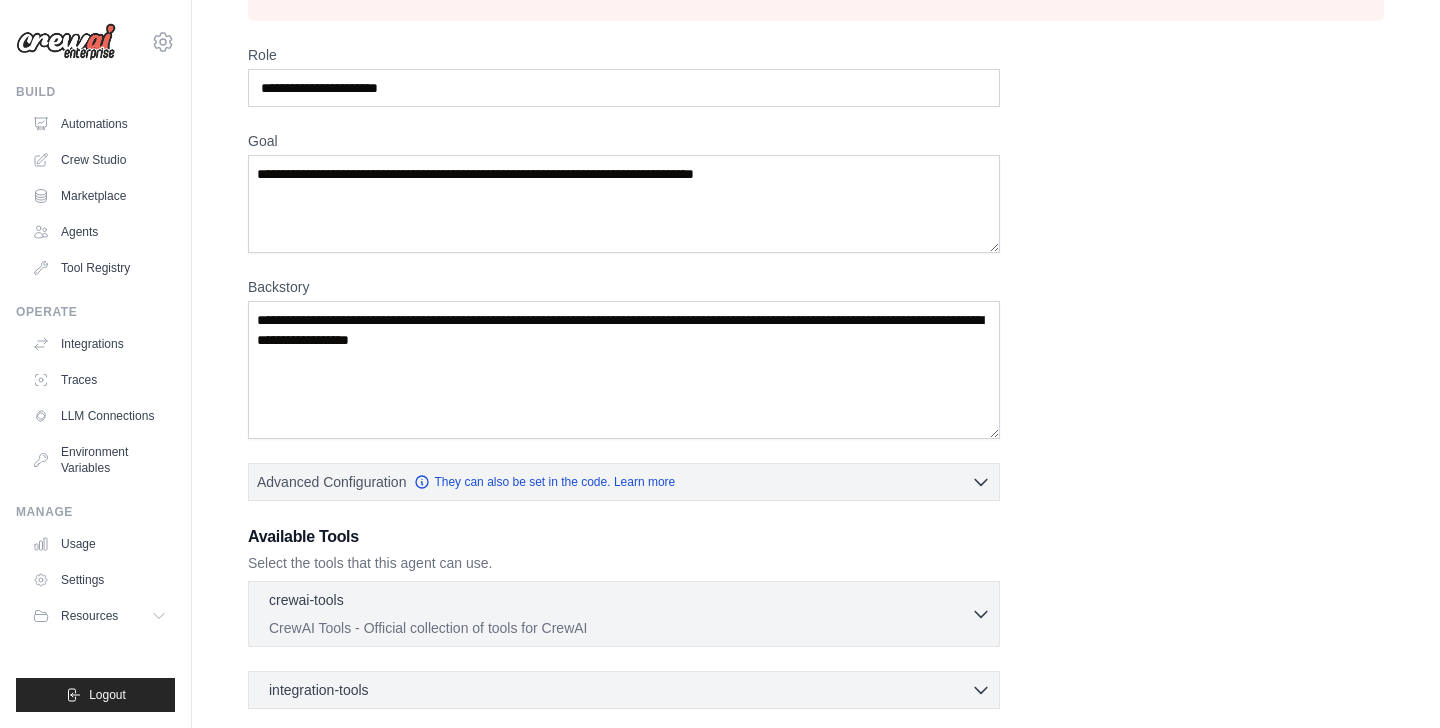 scroll, scrollTop: 0, scrollLeft: 0, axis: both 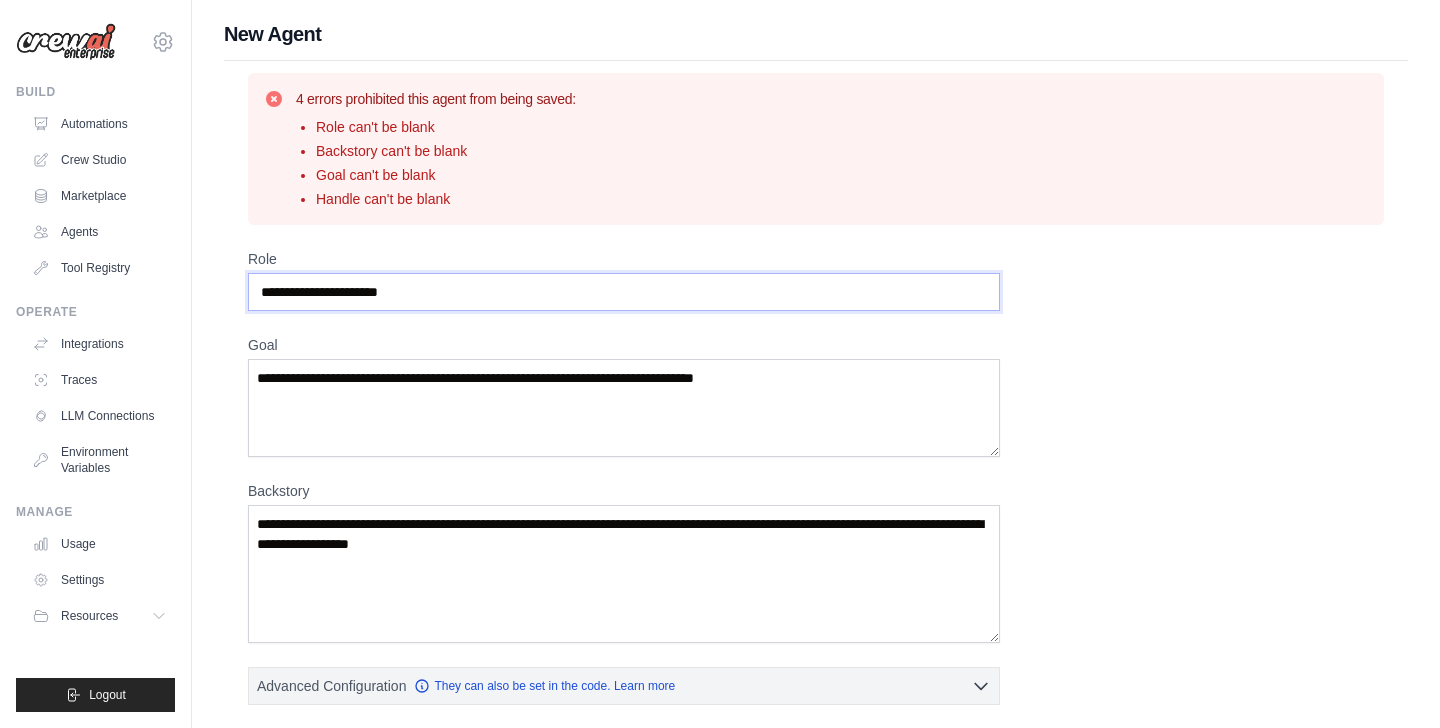 click on "Role" at bounding box center [624, 292] 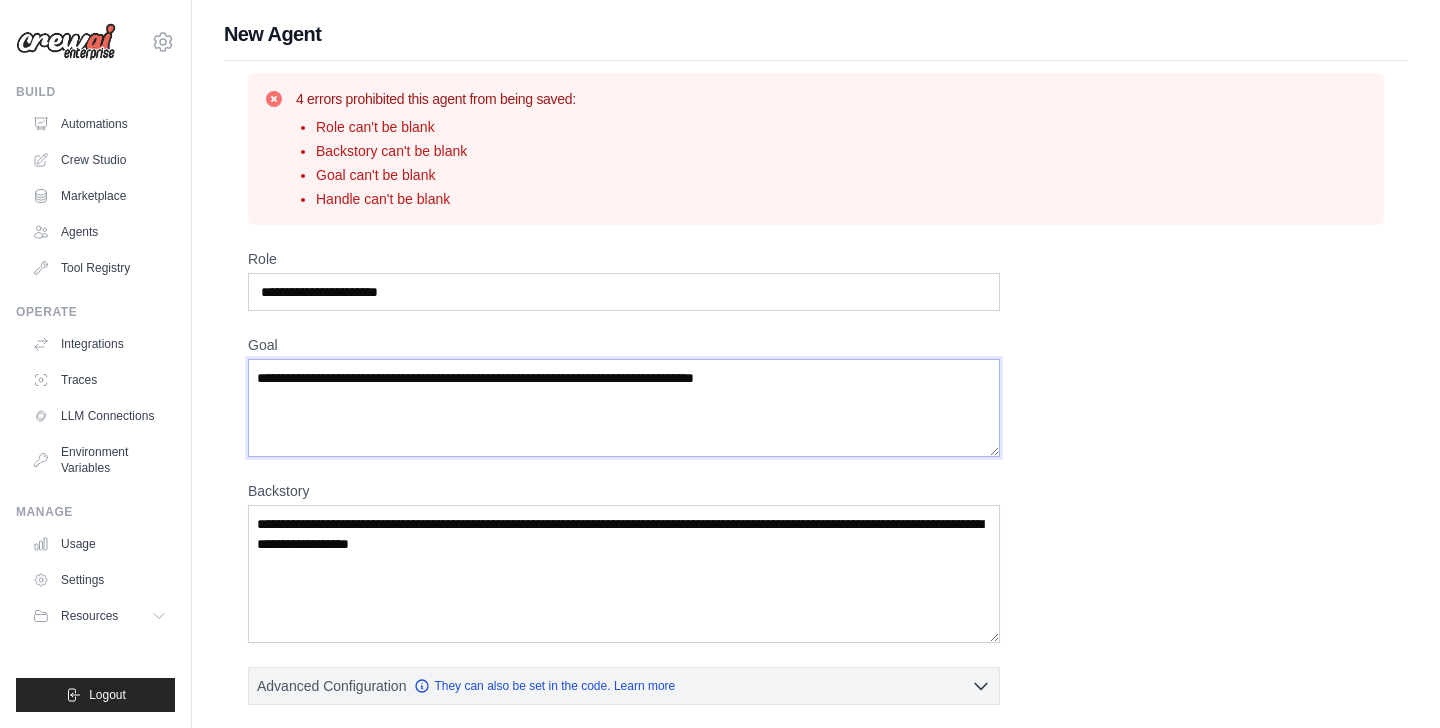 click on "Goal" at bounding box center (624, 408) 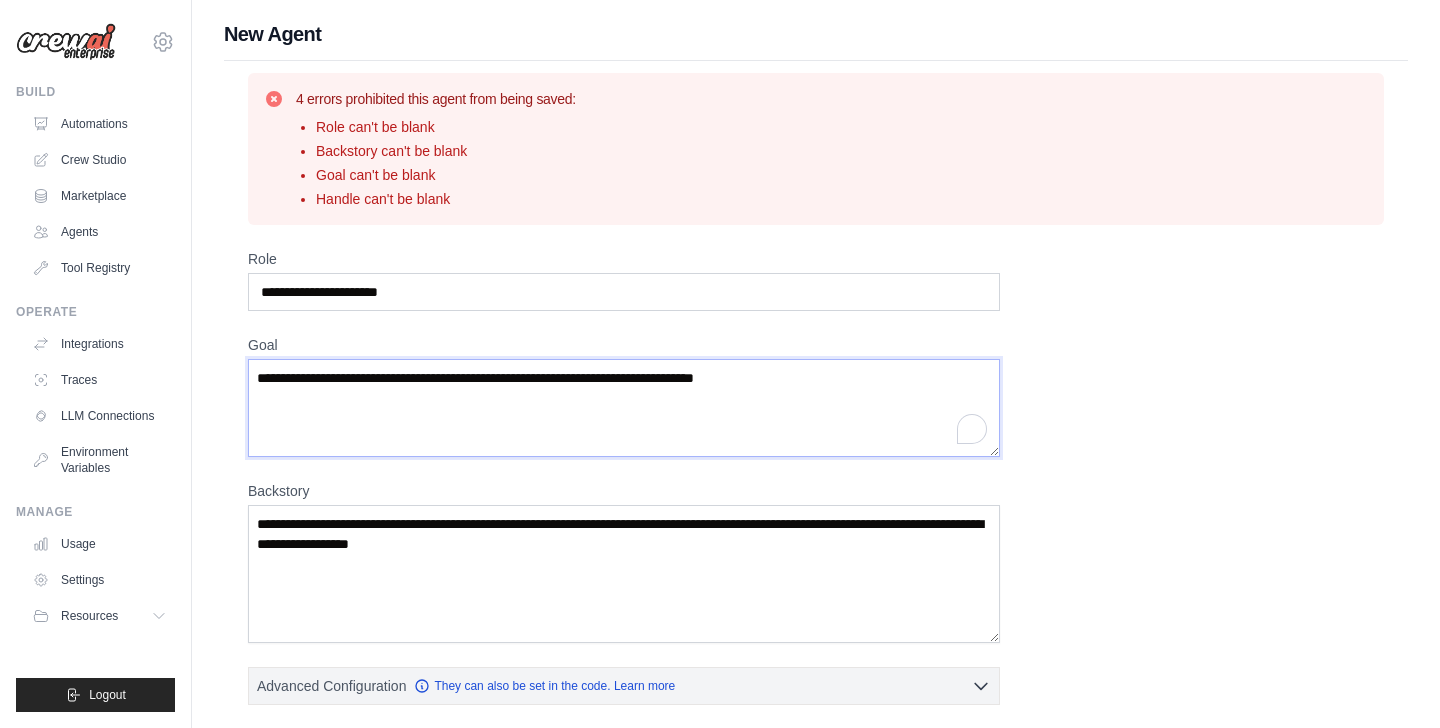click on "Goal" at bounding box center [624, 408] 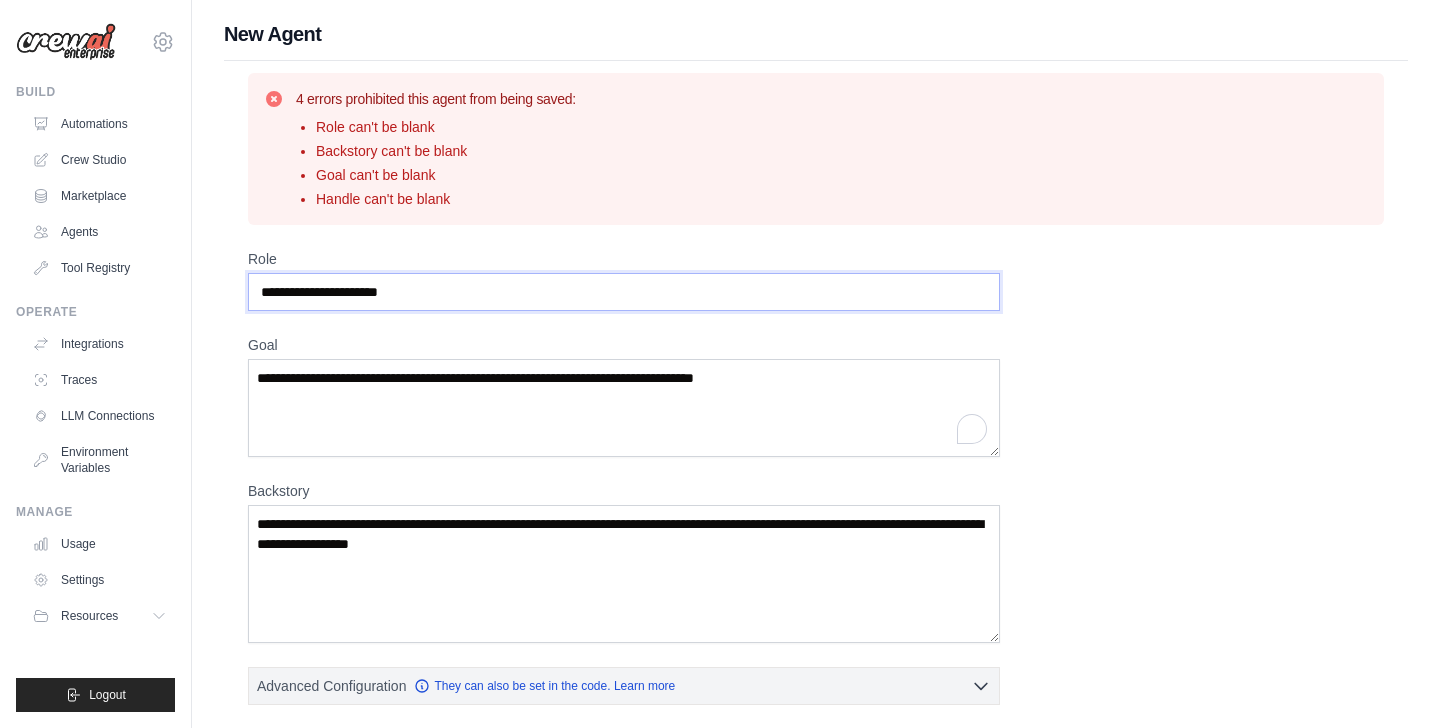 click on "Role" at bounding box center (624, 292) 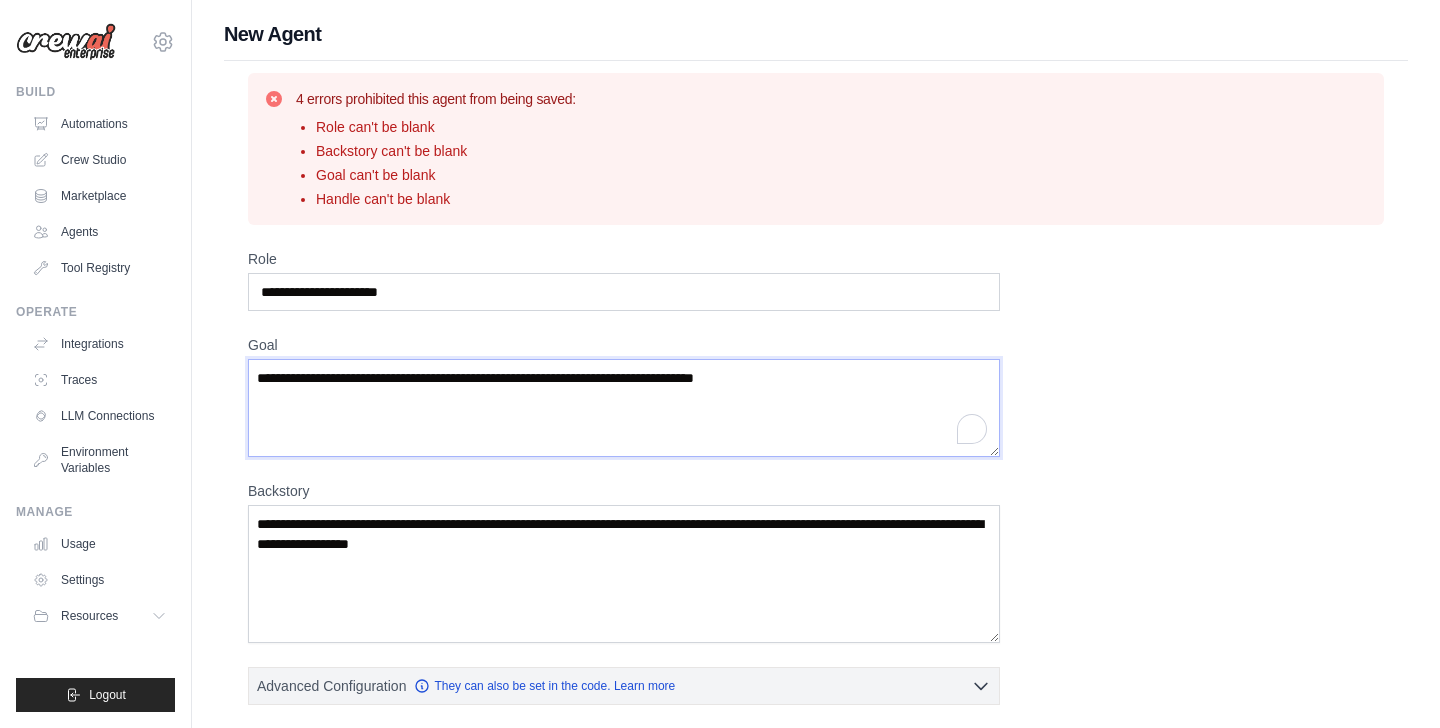 drag, startPoint x: 259, startPoint y: 373, endPoint x: 449, endPoint y: 396, distance: 191.38704 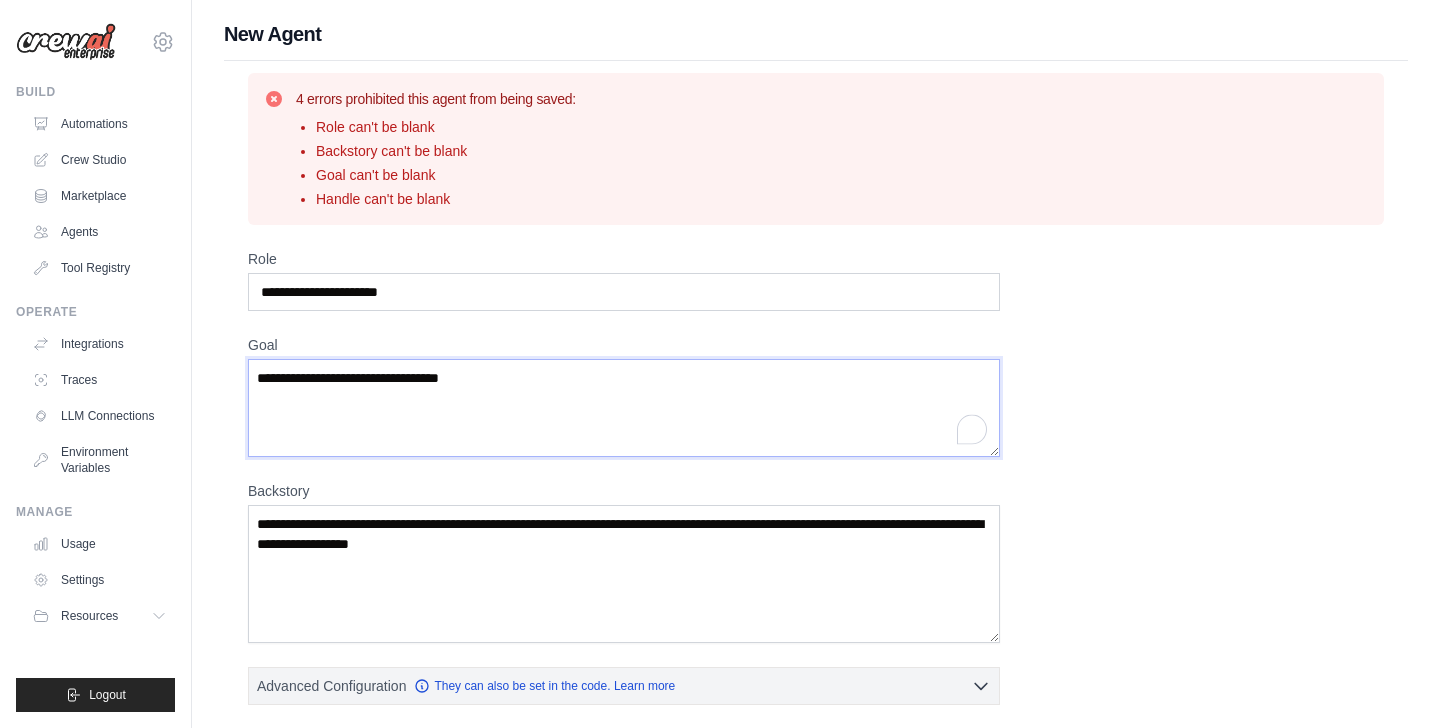 type on "**********" 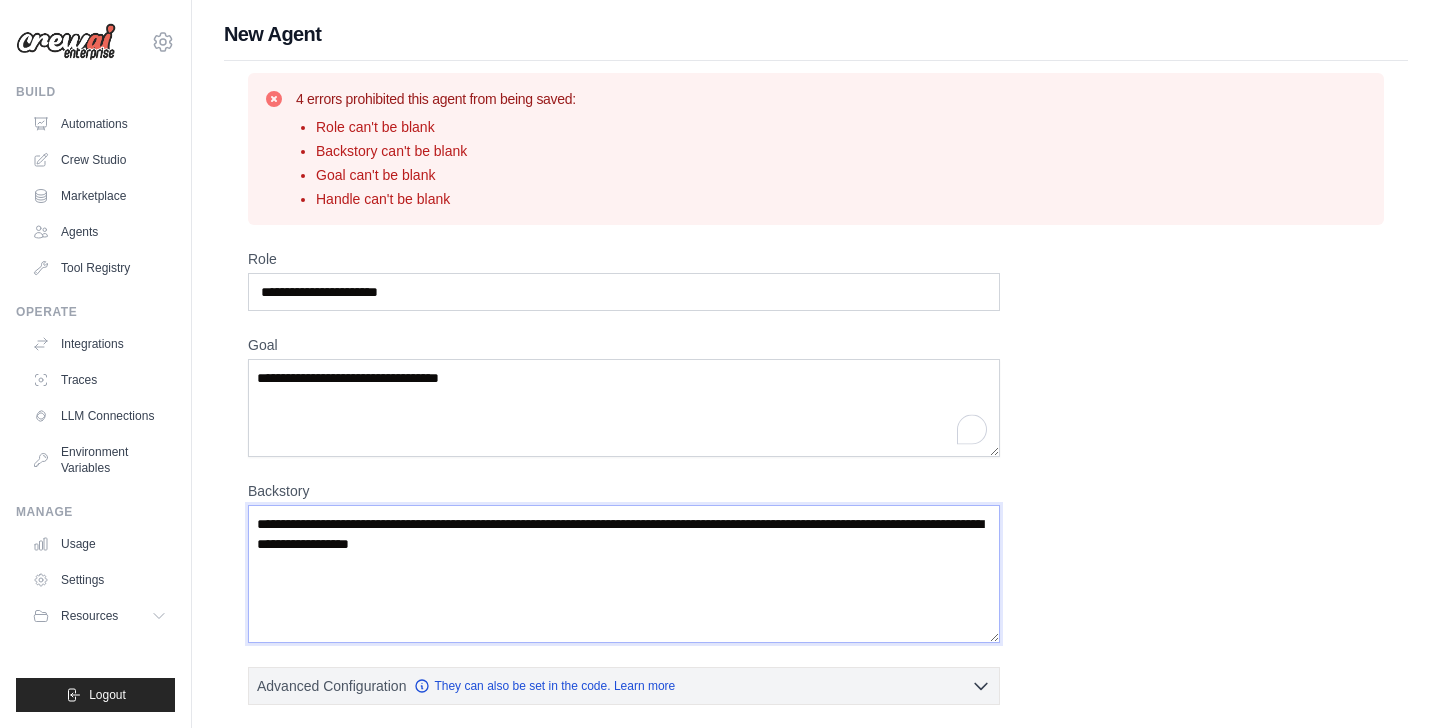 click on "Backstory" at bounding box center (624, 574) 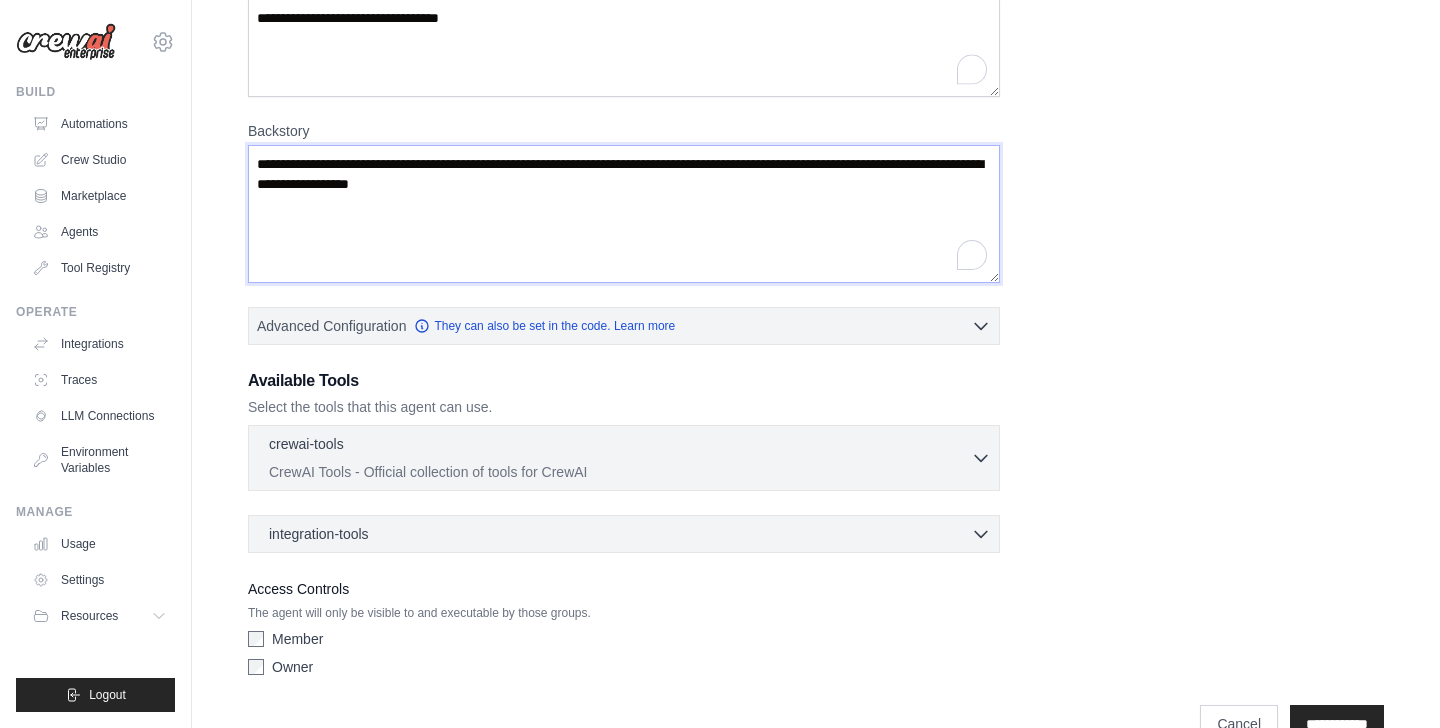 scroll, scrollTop: 407, scrollLeft: 0, axis: vertical 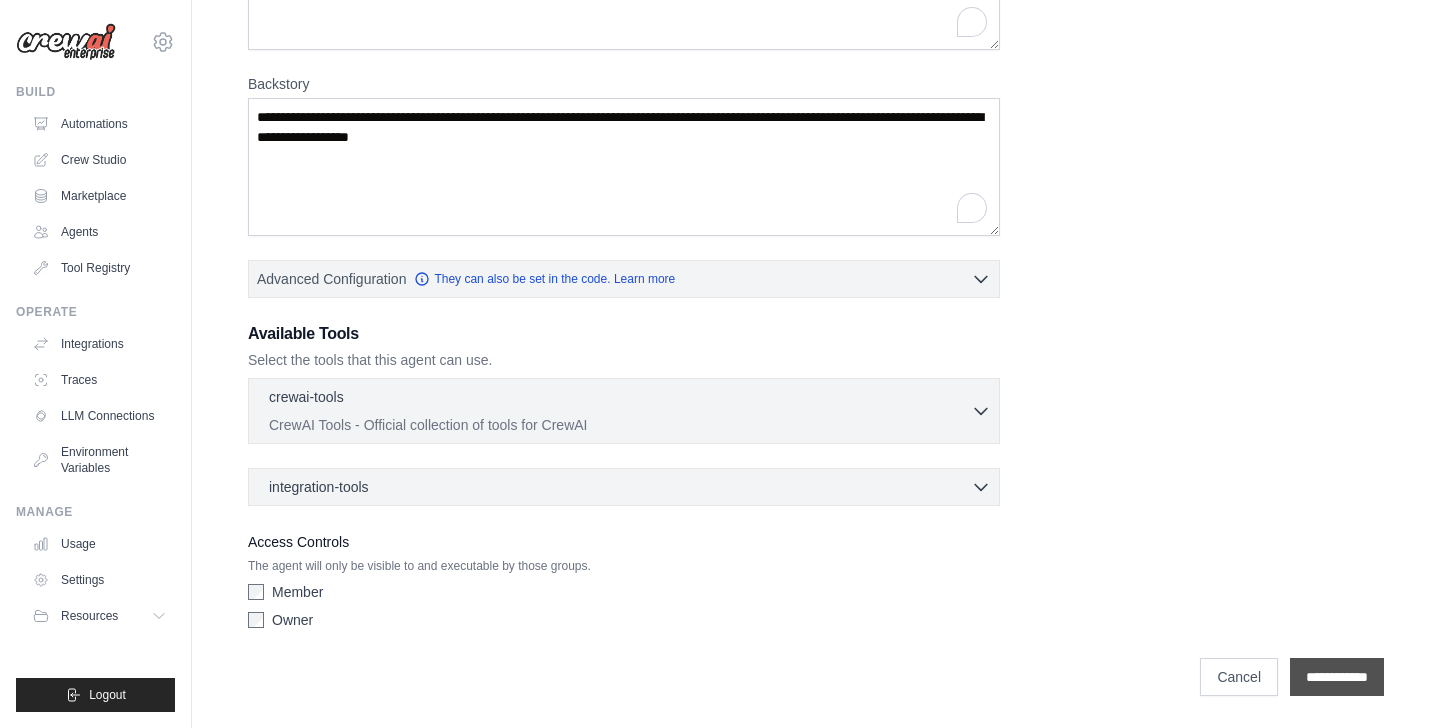 click on "**********" at bounding box center (1337, 677) 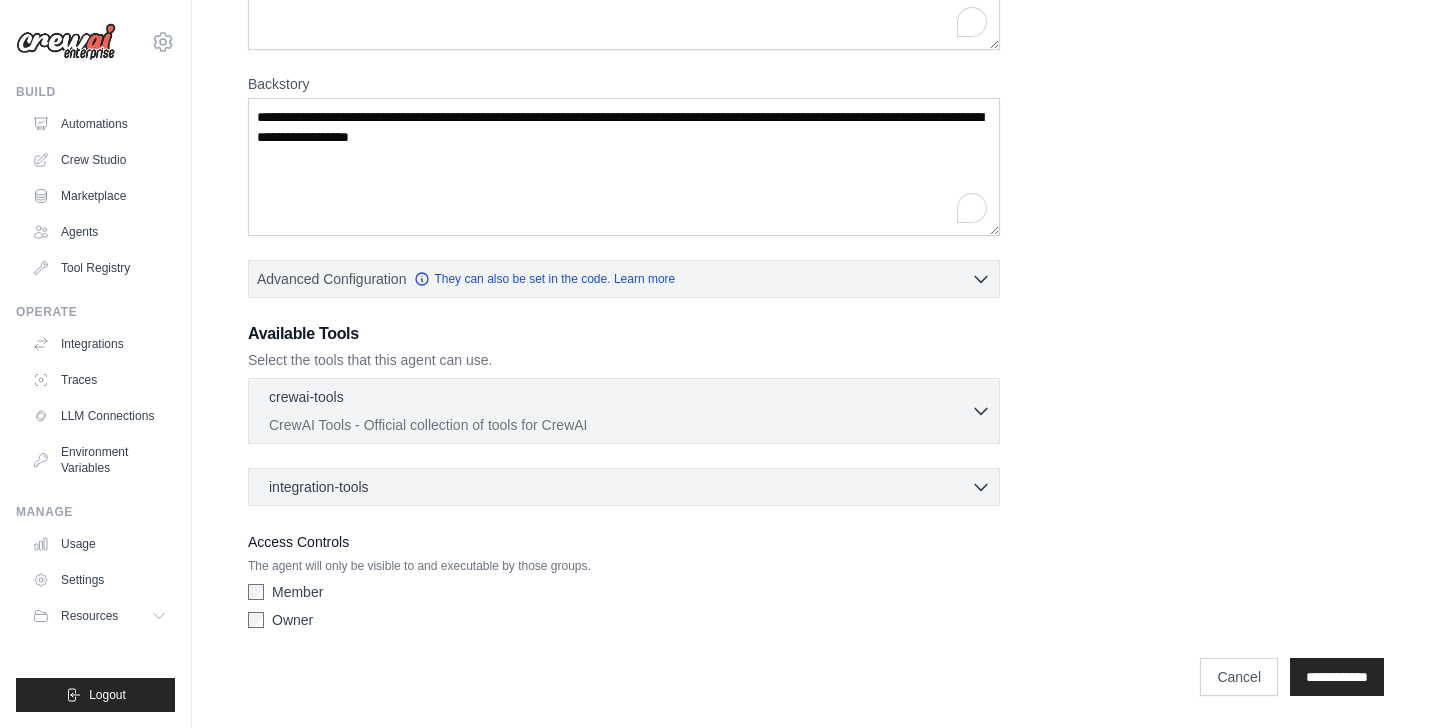 scroll, scrollTop: 0, scrollLeft: 0, axis: both 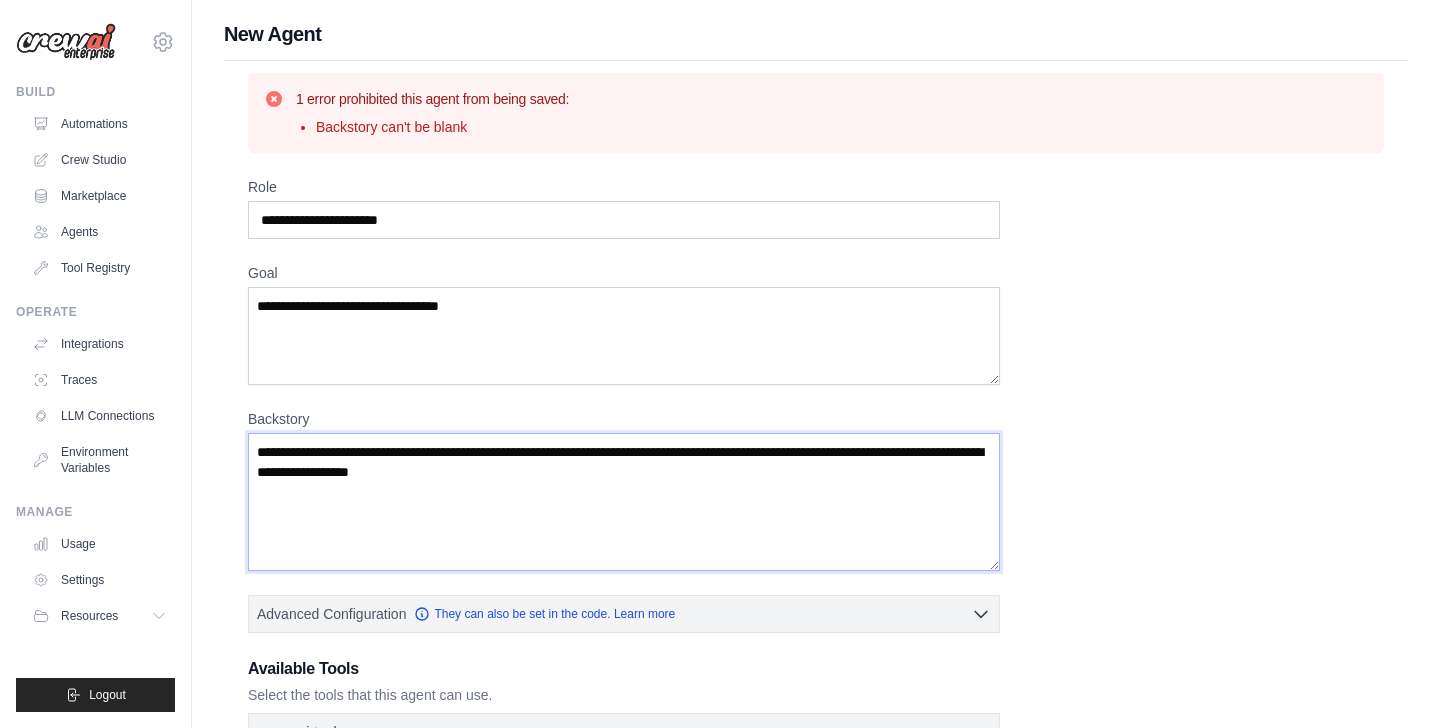 click on "Backstory" at bounding box center (624, 502) 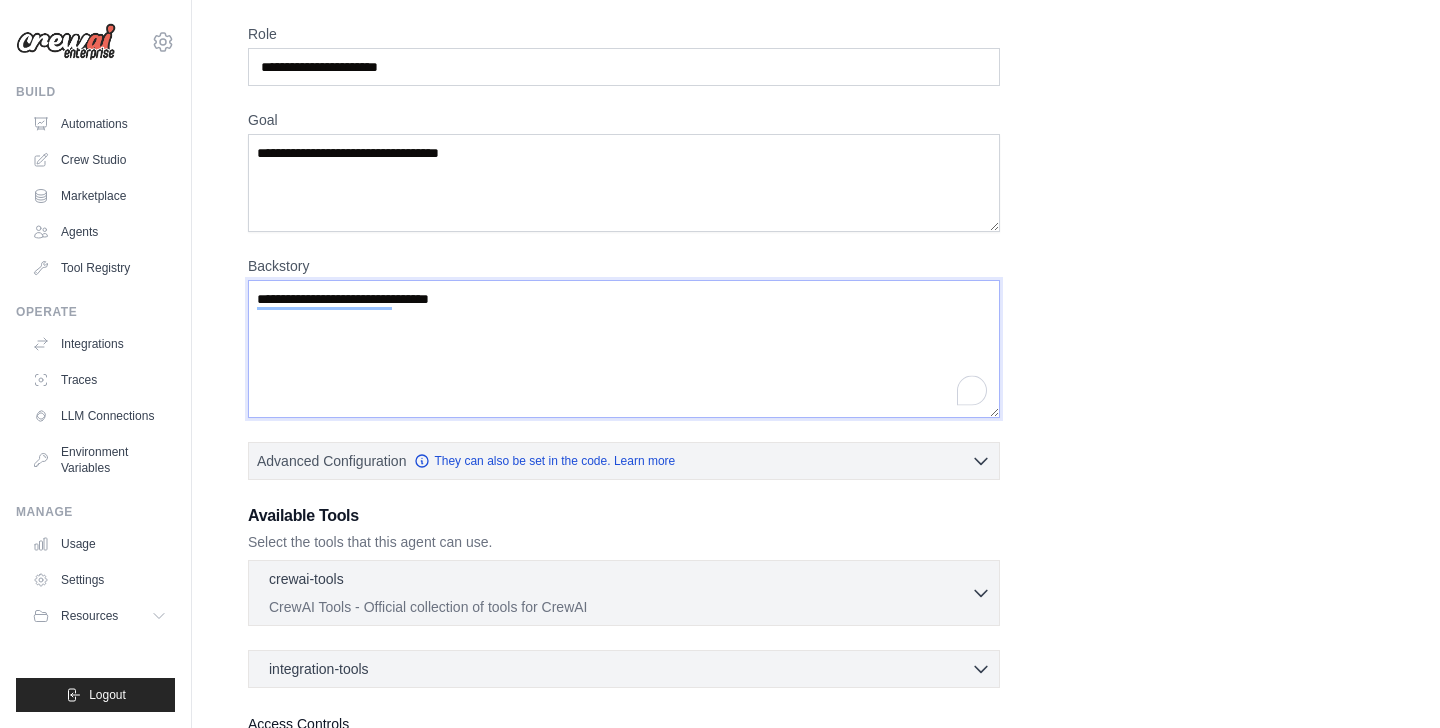 scroll, scrollTop: 335, scrollLeft: 0, axis: vertical 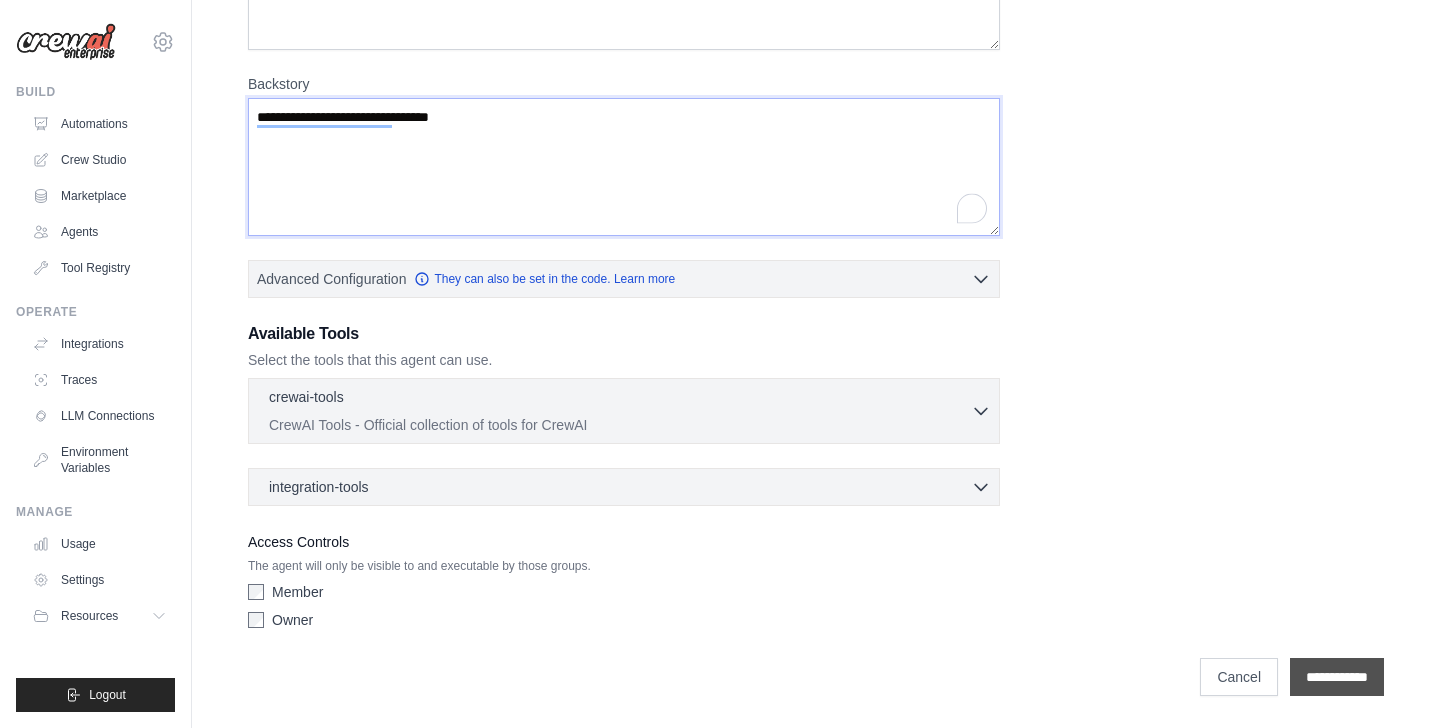 type on "**********" 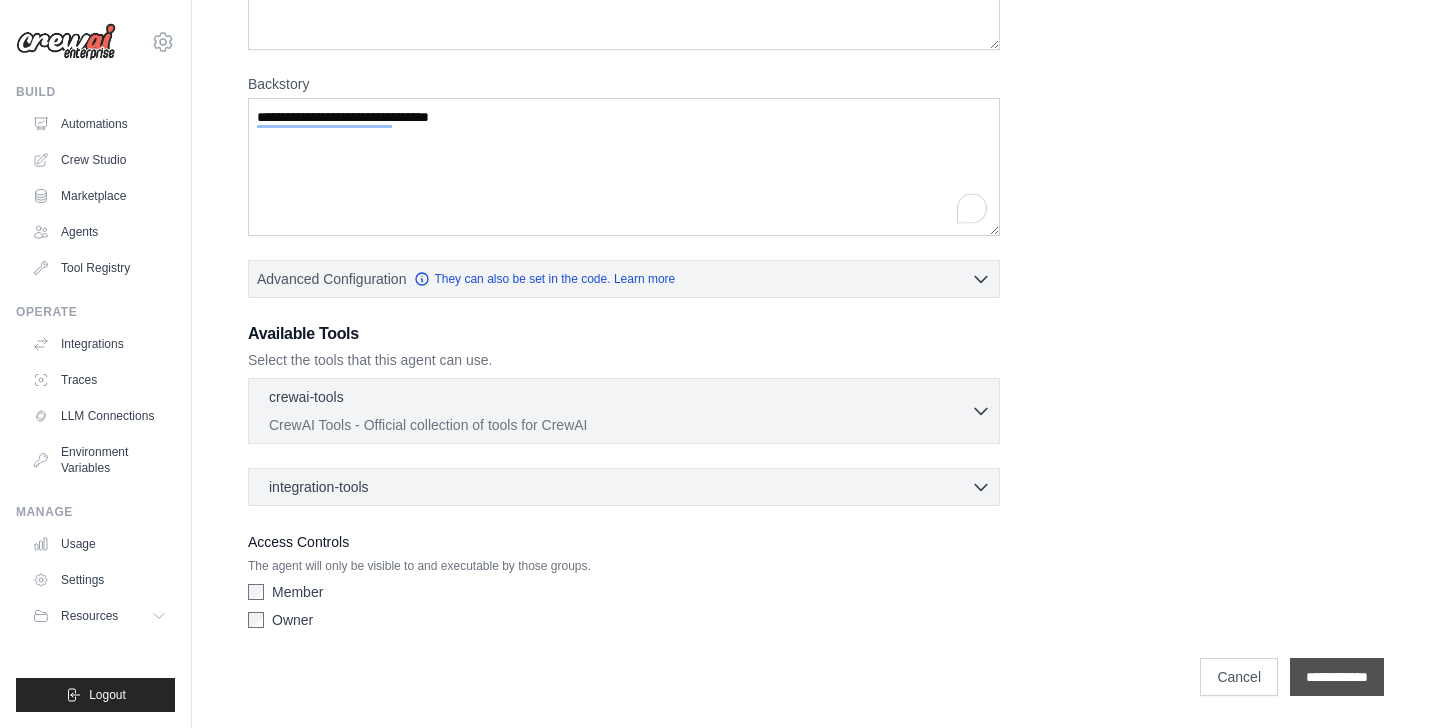 click on "**********" at bounding box center (1337, 677) 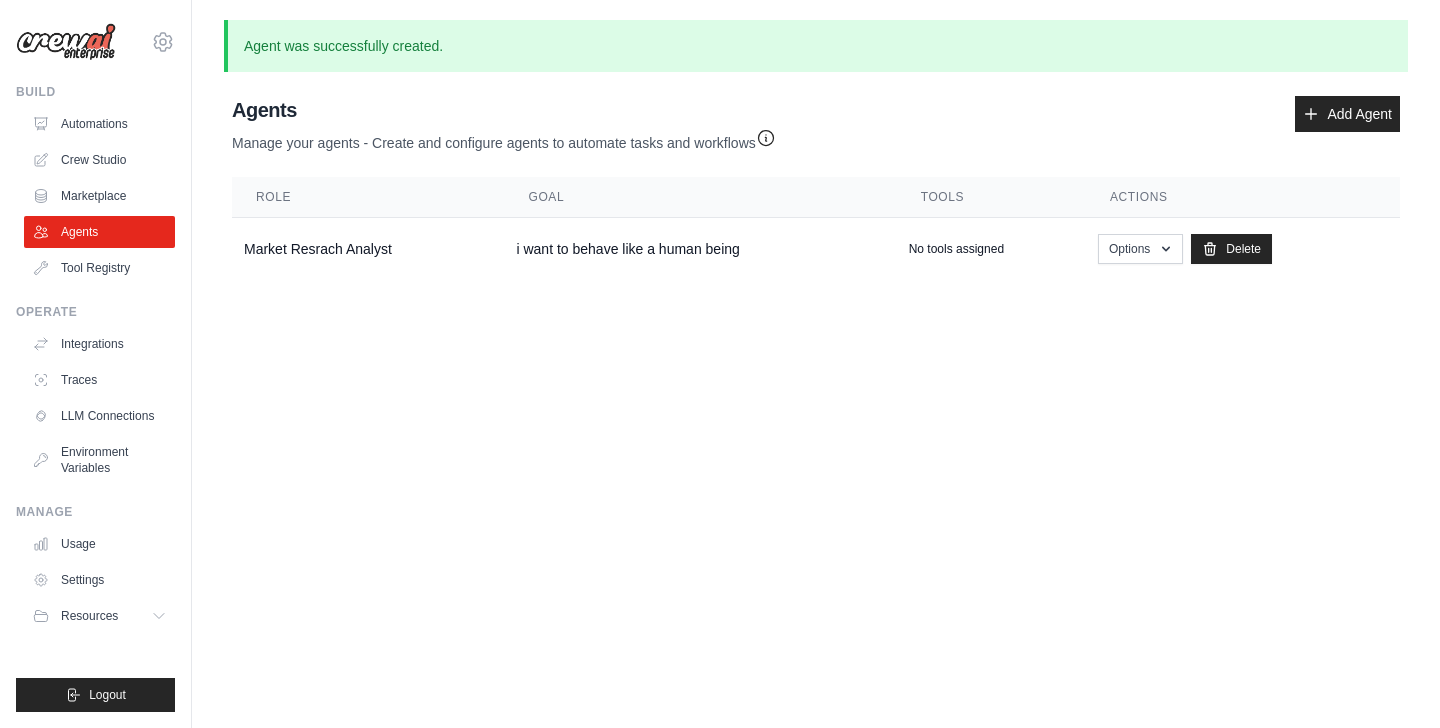 scroll, scrollTop: 0, scrollLeft: 0, axis: both 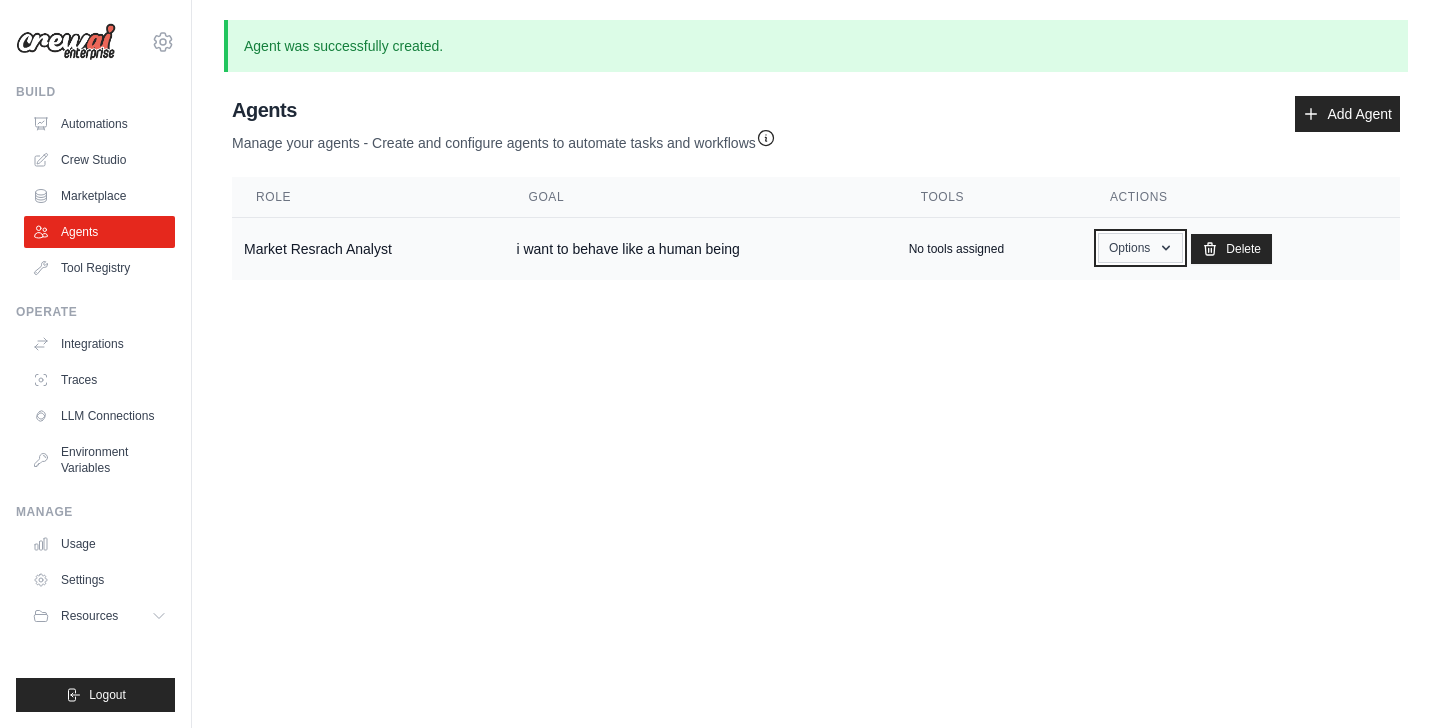click 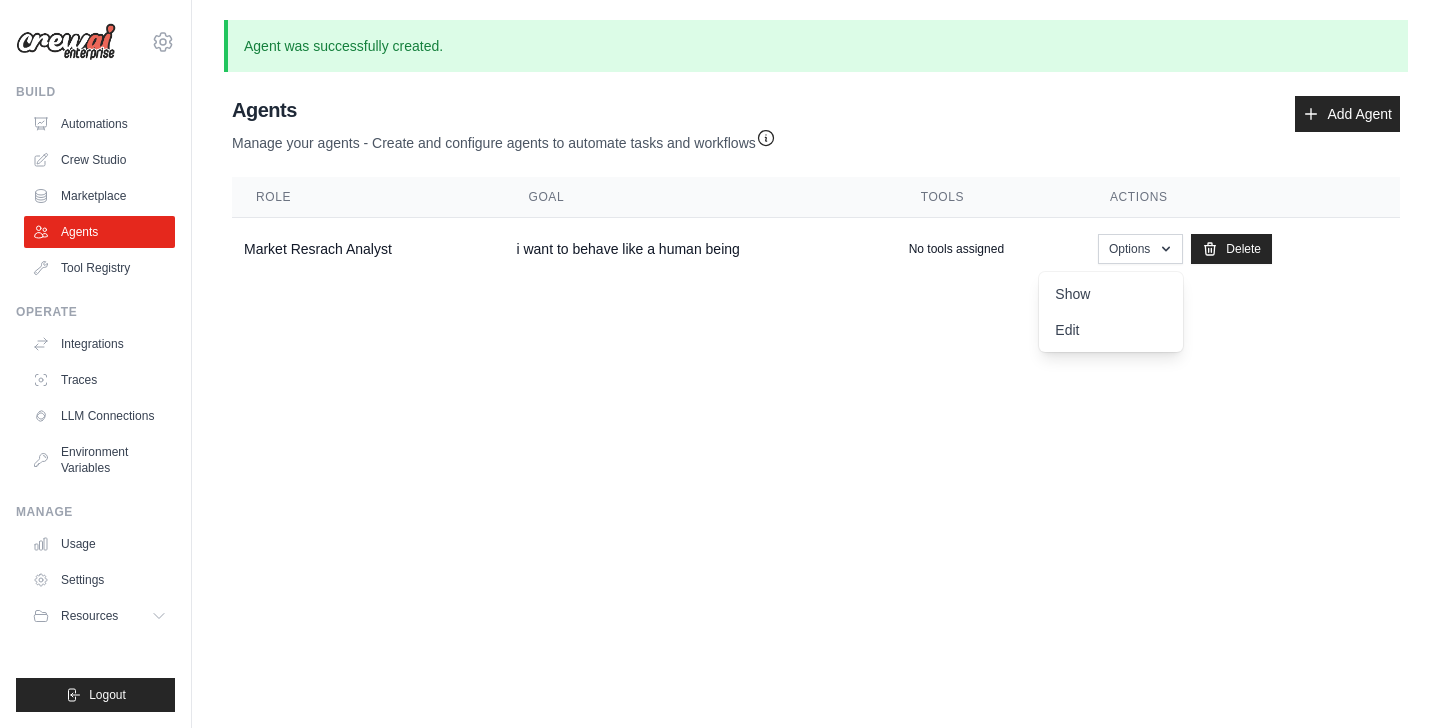 click on "Agent was successfully created.
Agent Usage Guide
To use an agent in your CrewAI project, you can initialize it with
the following code:
from crewai import Agent, Crew
agent = Agent(from_repository="agent-role")
crew = Crew(agents=[agent])
result = crew.kickoff()
Key points to remember:
Make sure you have permission to use the agent
Close
Agents
Manage your agents - Create and configure agents to automate tasks
and workflows" at bounding box center (816, 166) 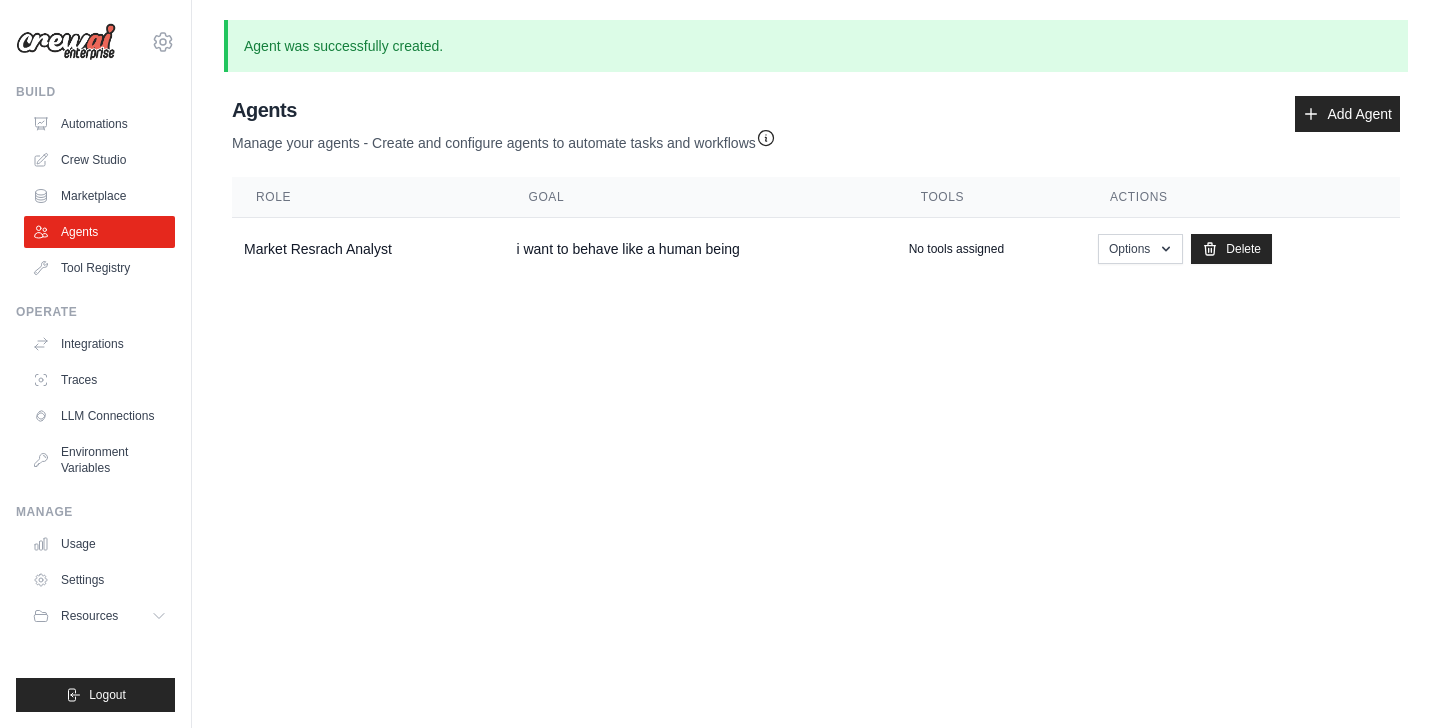 click on "mehernimra064@gmail.com
Settings
Build
Automations
Crew Studio" at bounding box center [720, 364] 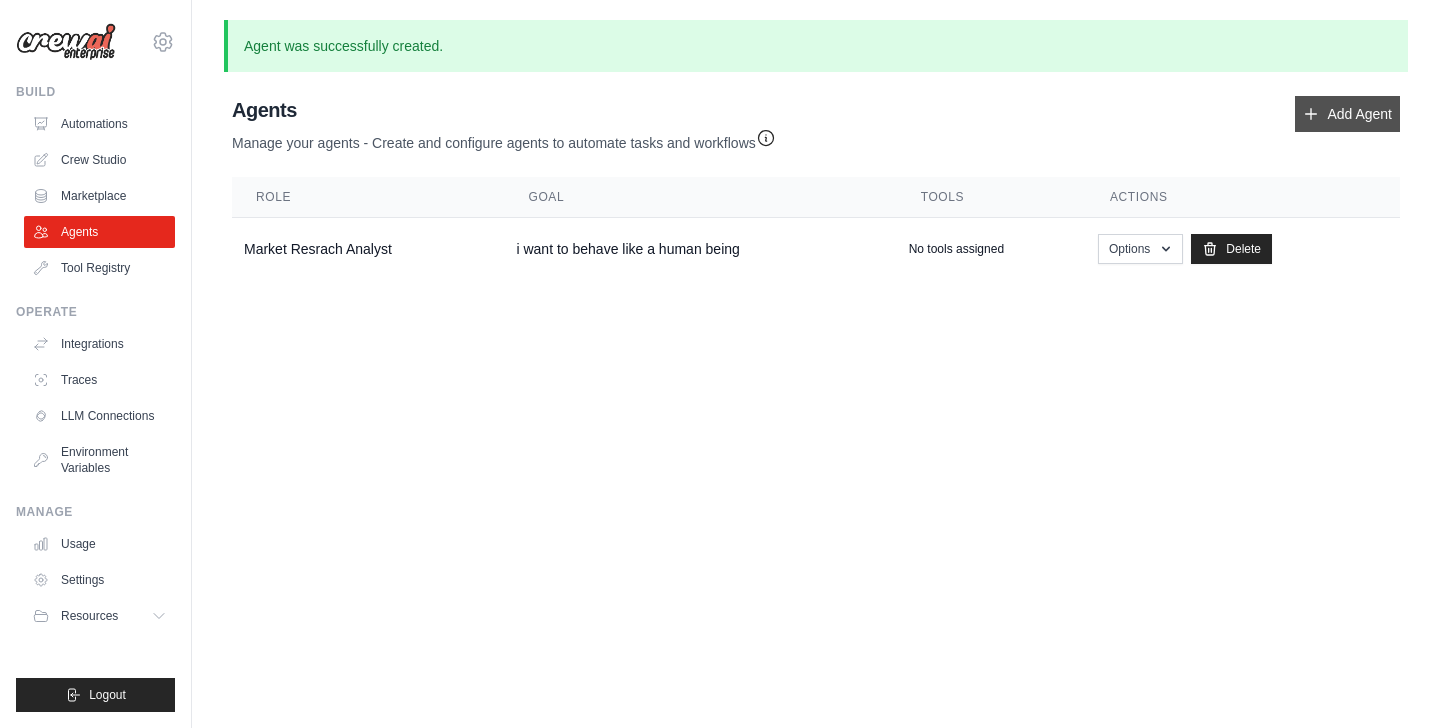 click 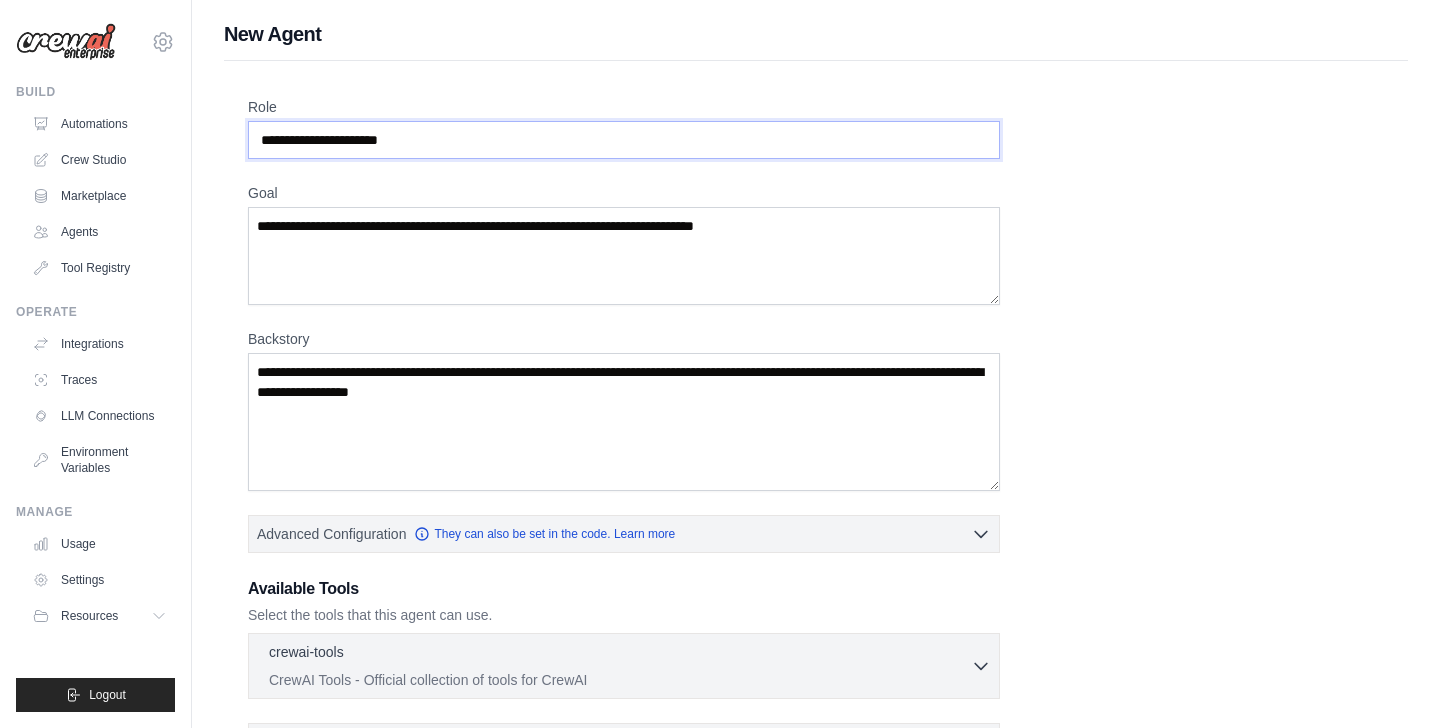 click on "Role" at bounding box center [624, 140] 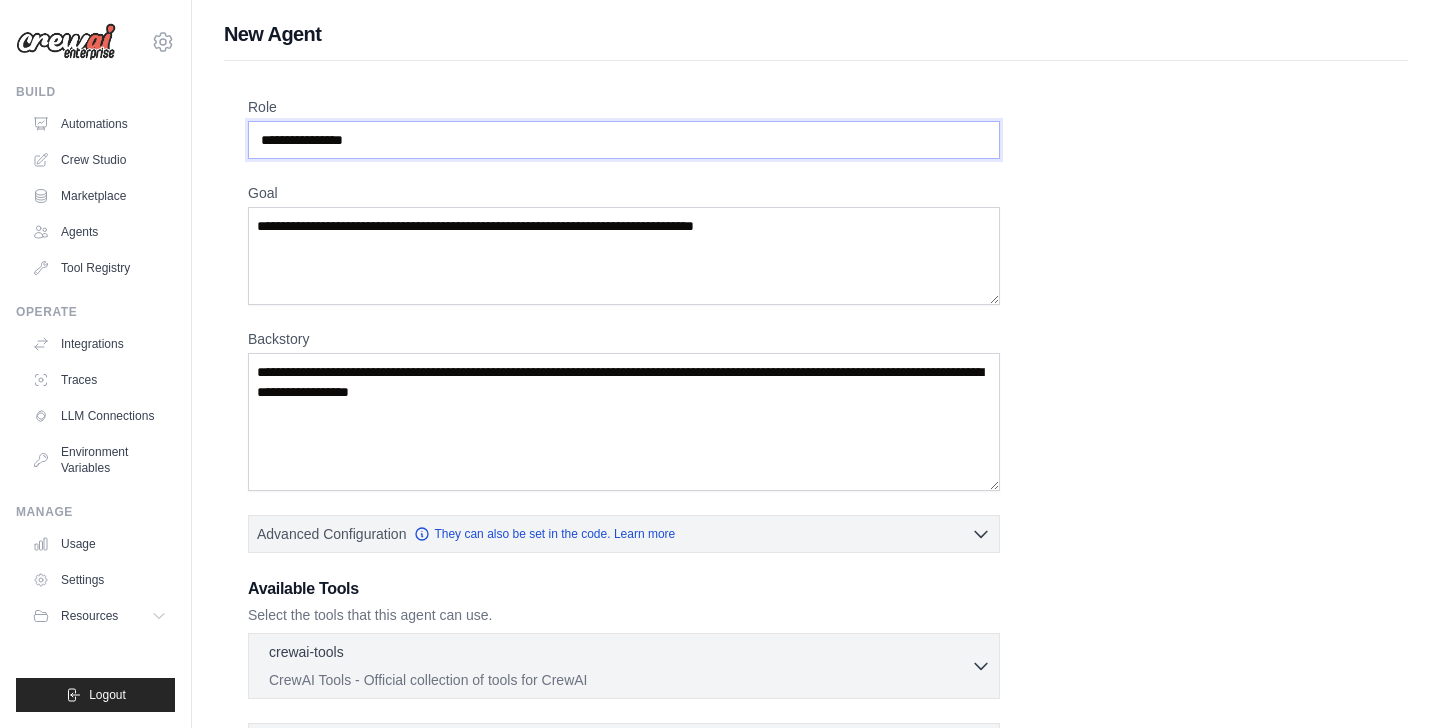 type on "**********" 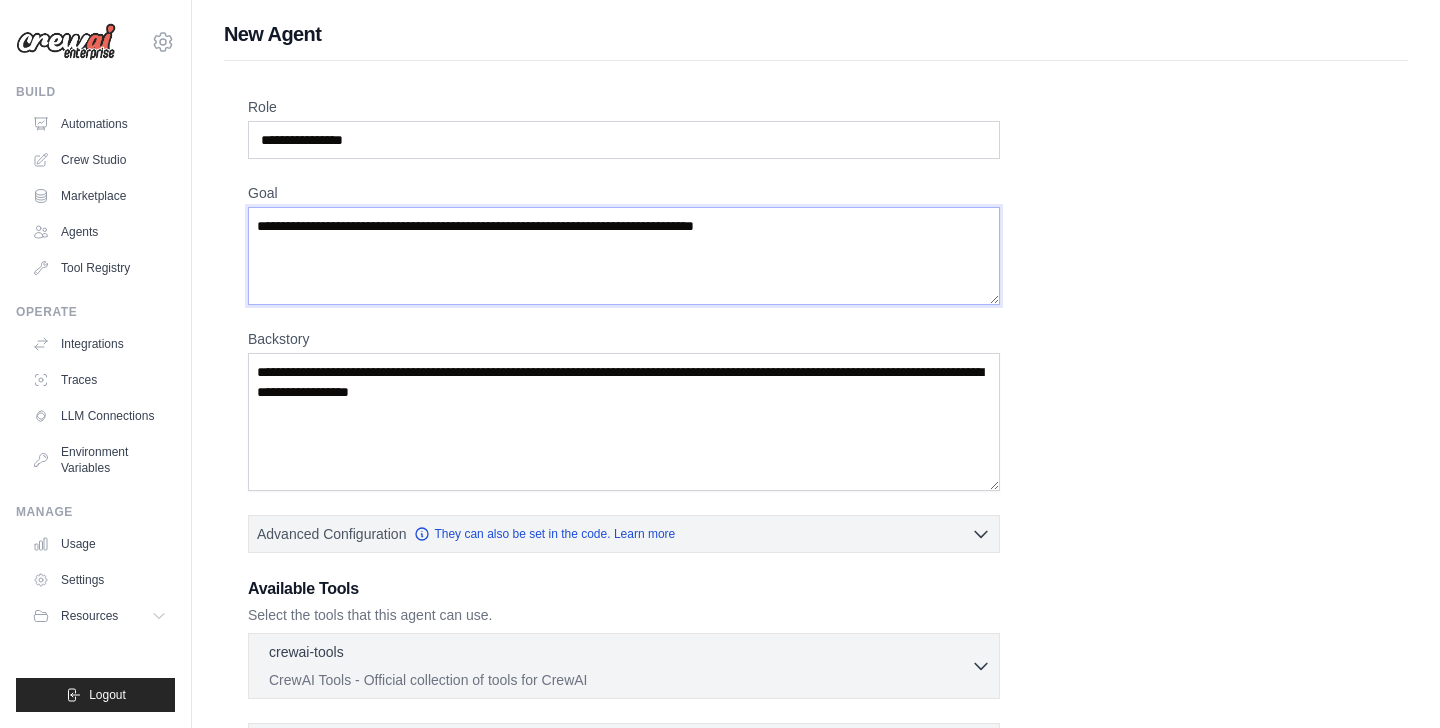 click on "Goal" at bounding box center (624, 256) 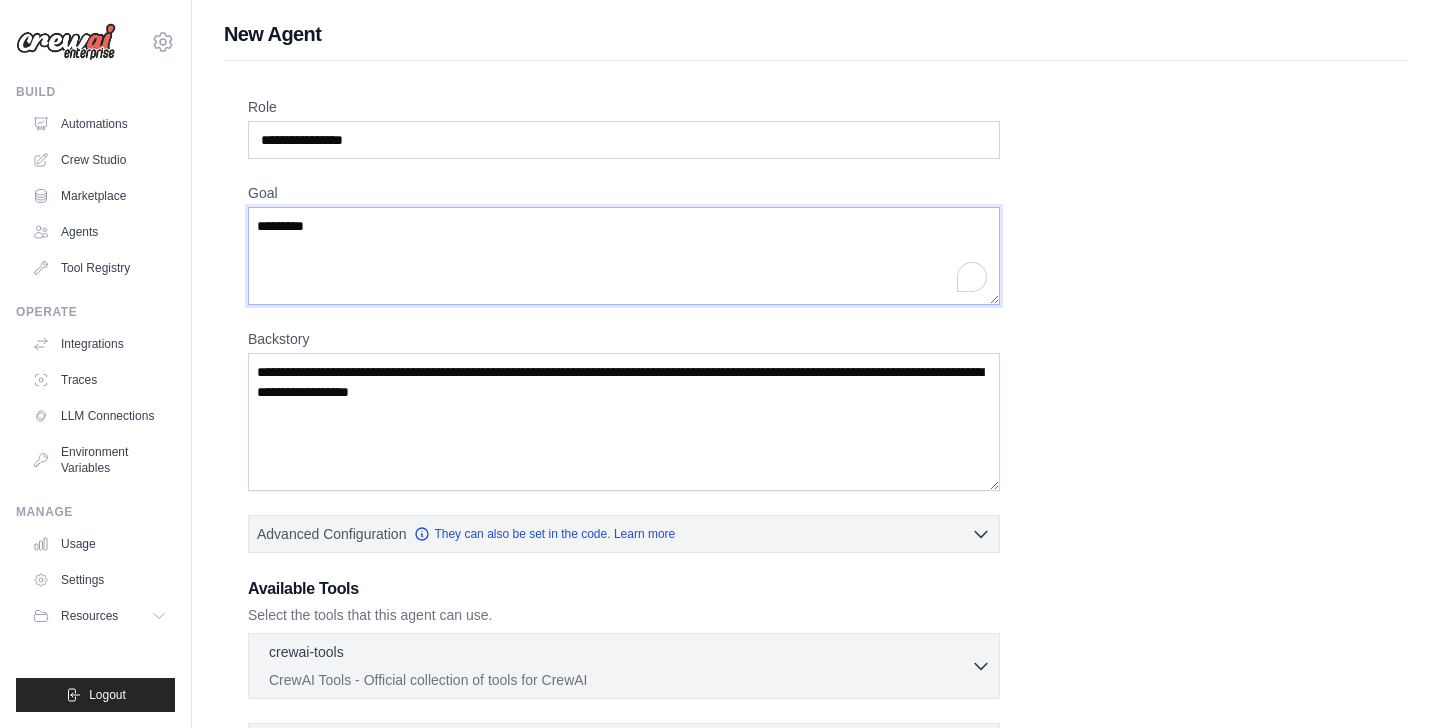 click on "*********" at bounding box center (624, 256) 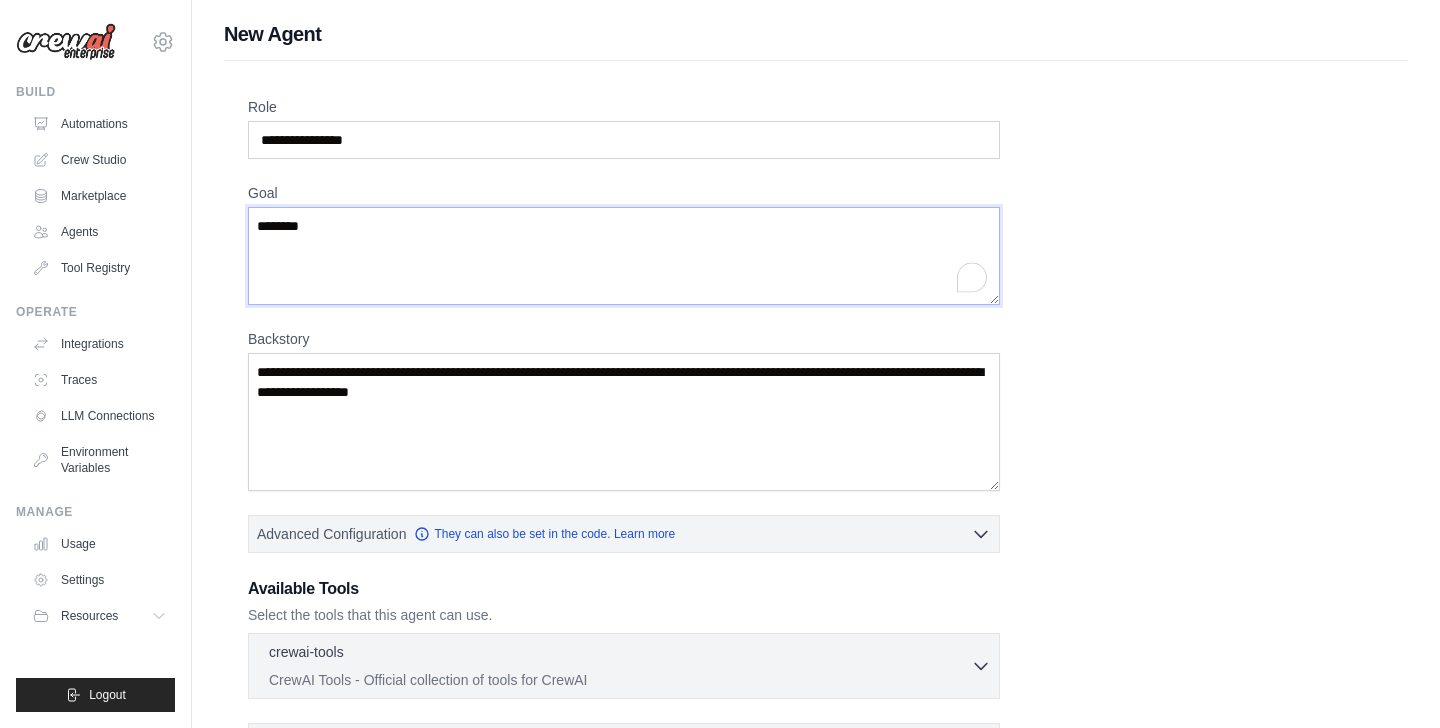 click on "*******" at bounding box center [624, 256] 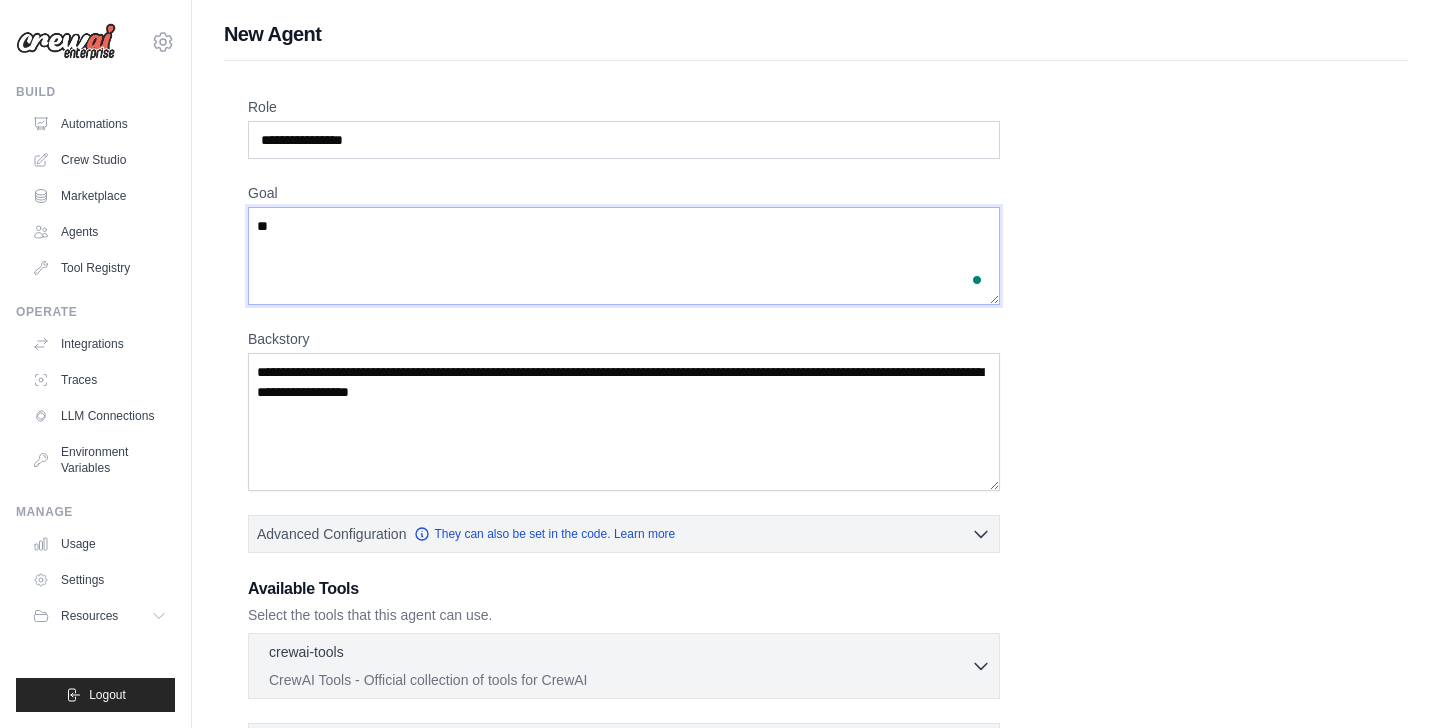 type on "*" 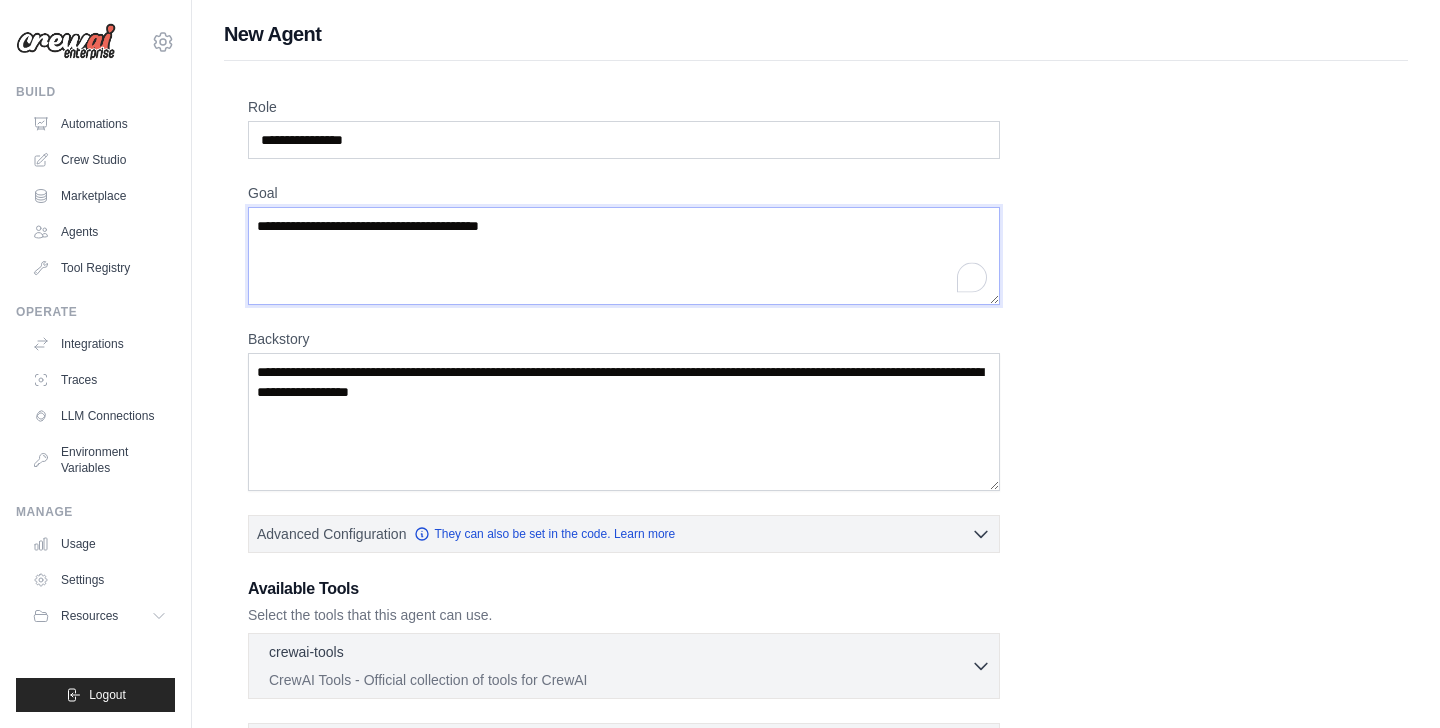 type on "**********" 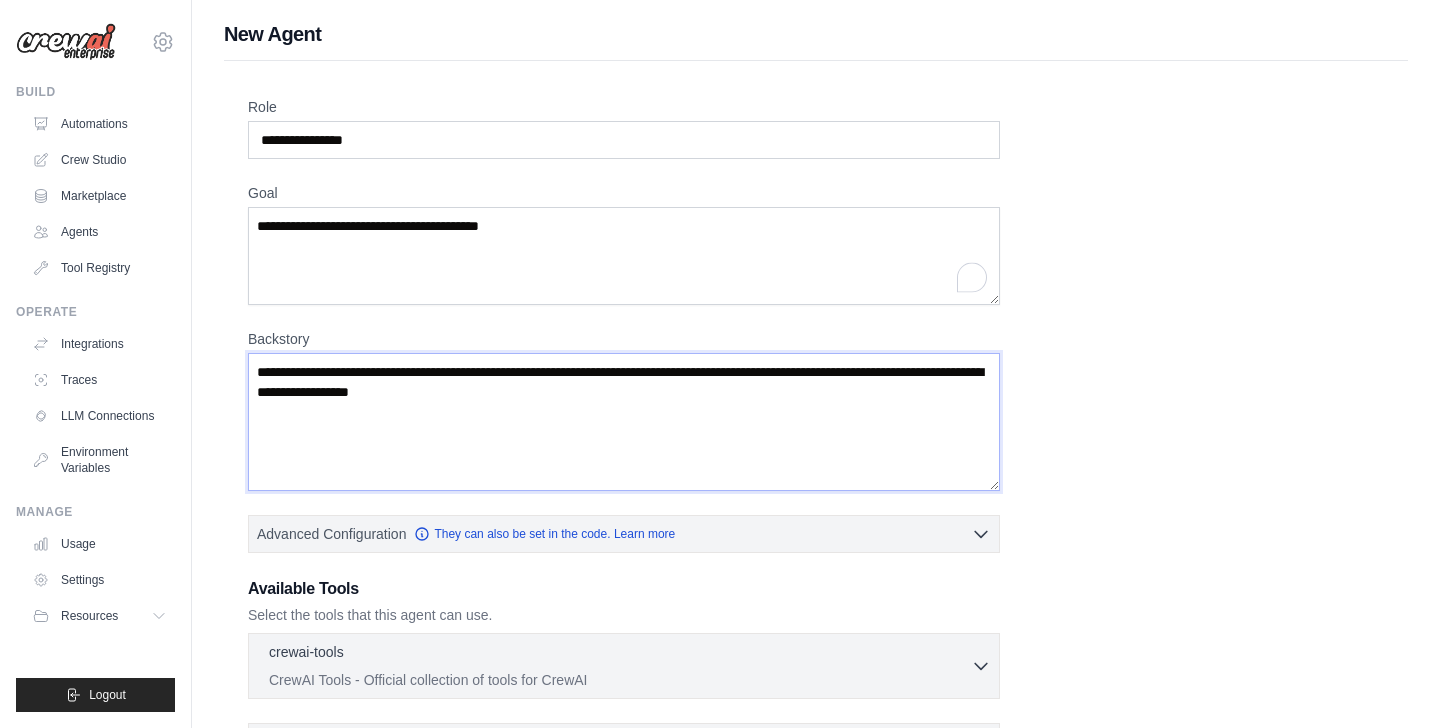 click on "Backstory" at bounding box center [624, 422] 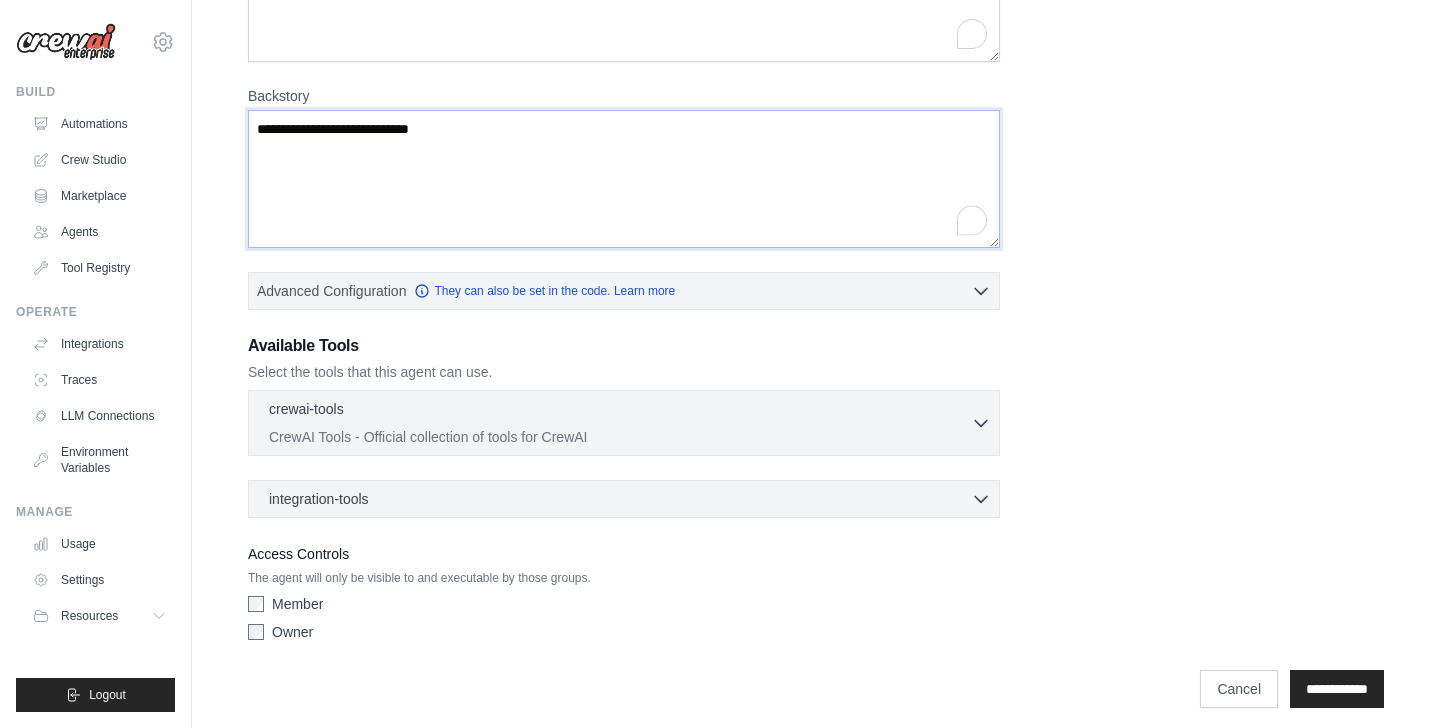 scroll, scrollTop: 255, scrollLeft: 0, axis: vertical 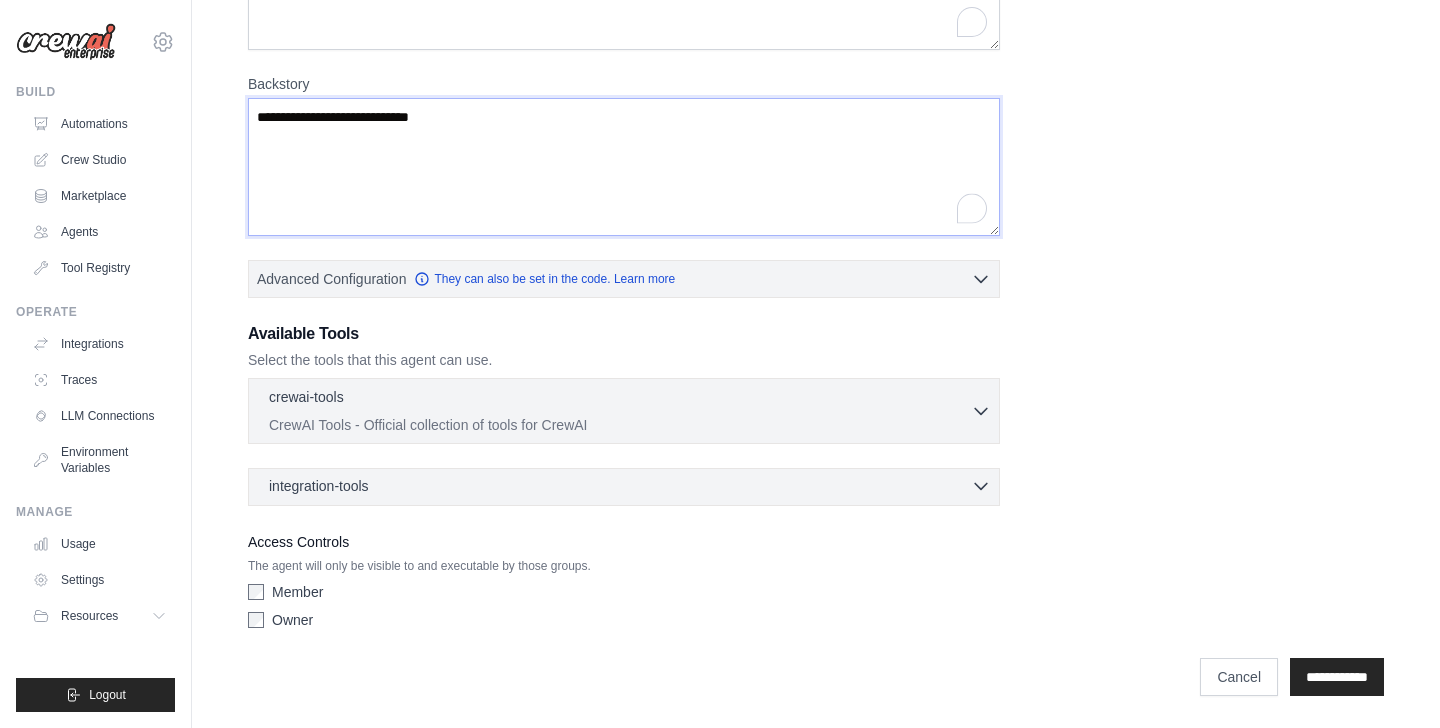 type on "**********" 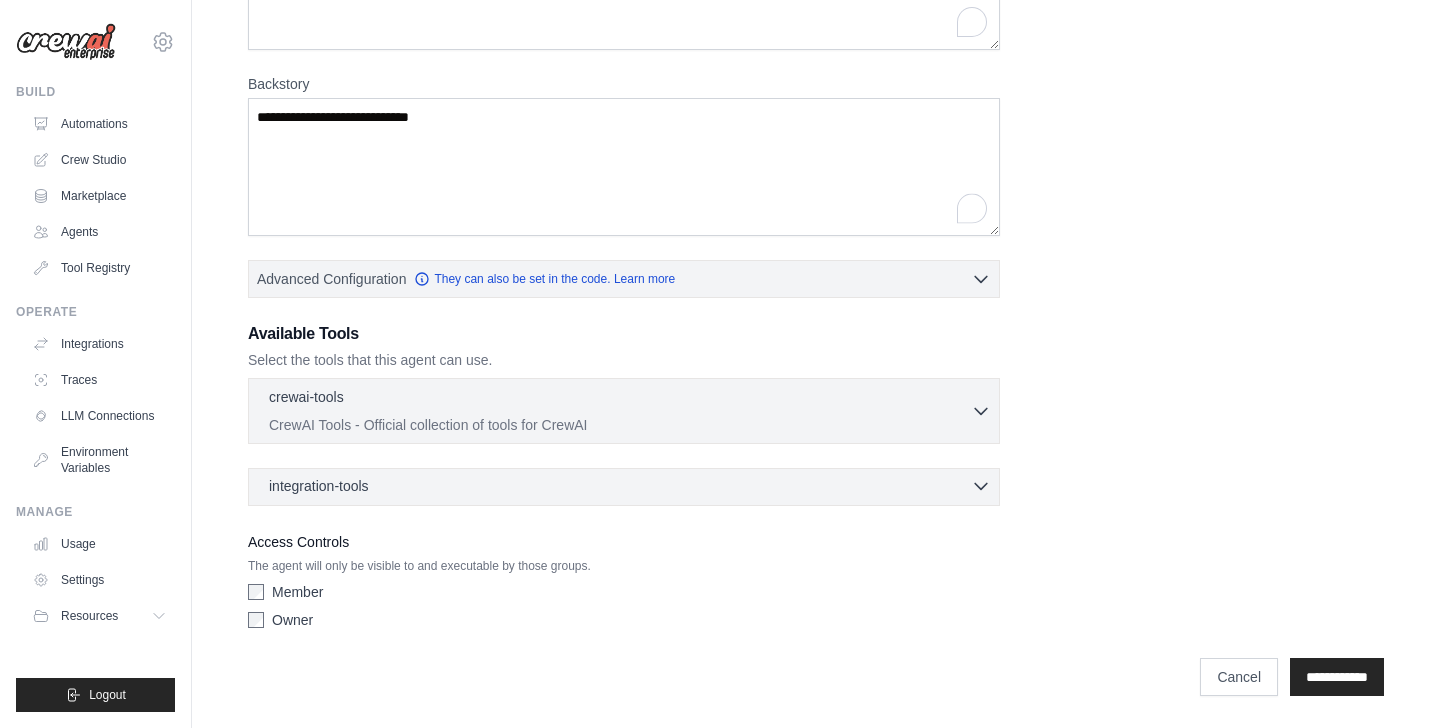 click on "integration-tools
0 selected" at bounding box center [323, 486] 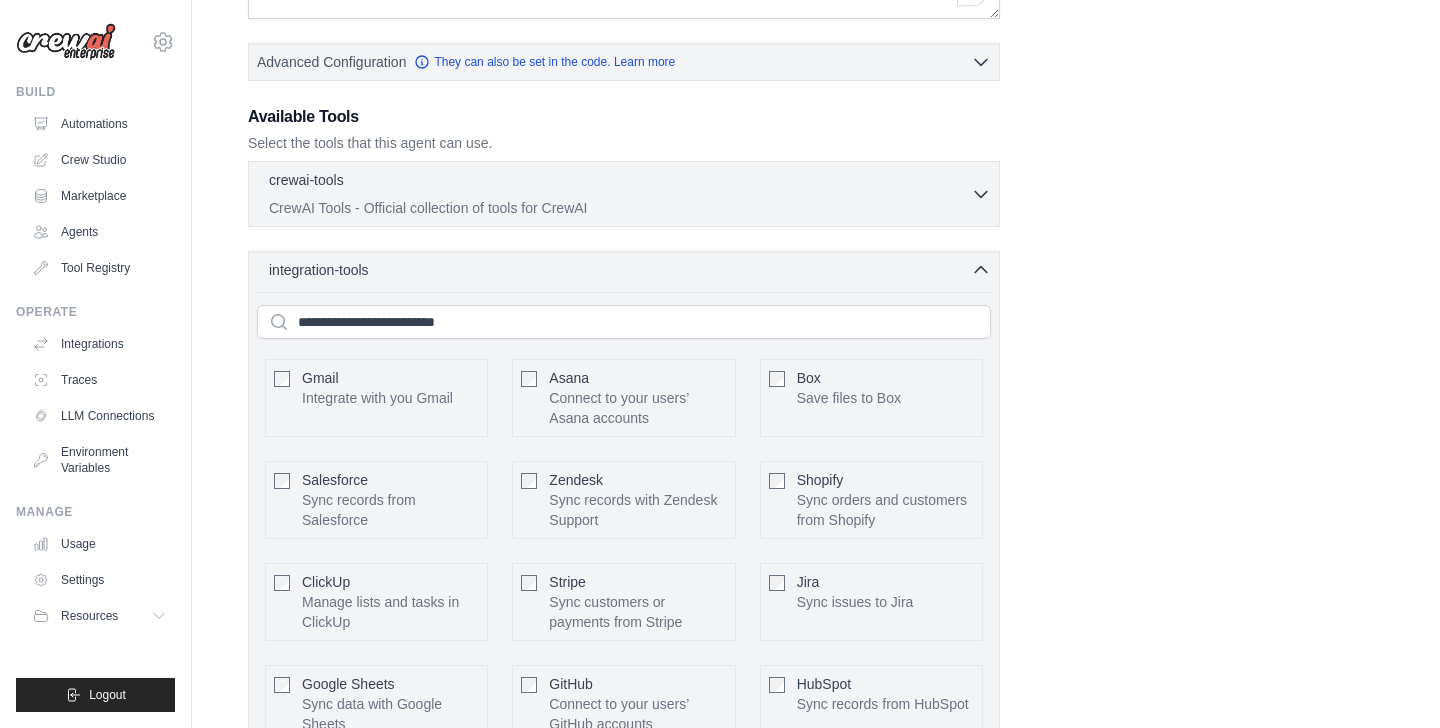 scroll, scrollTop: 480, scrollLeft: 0, axis: vertical 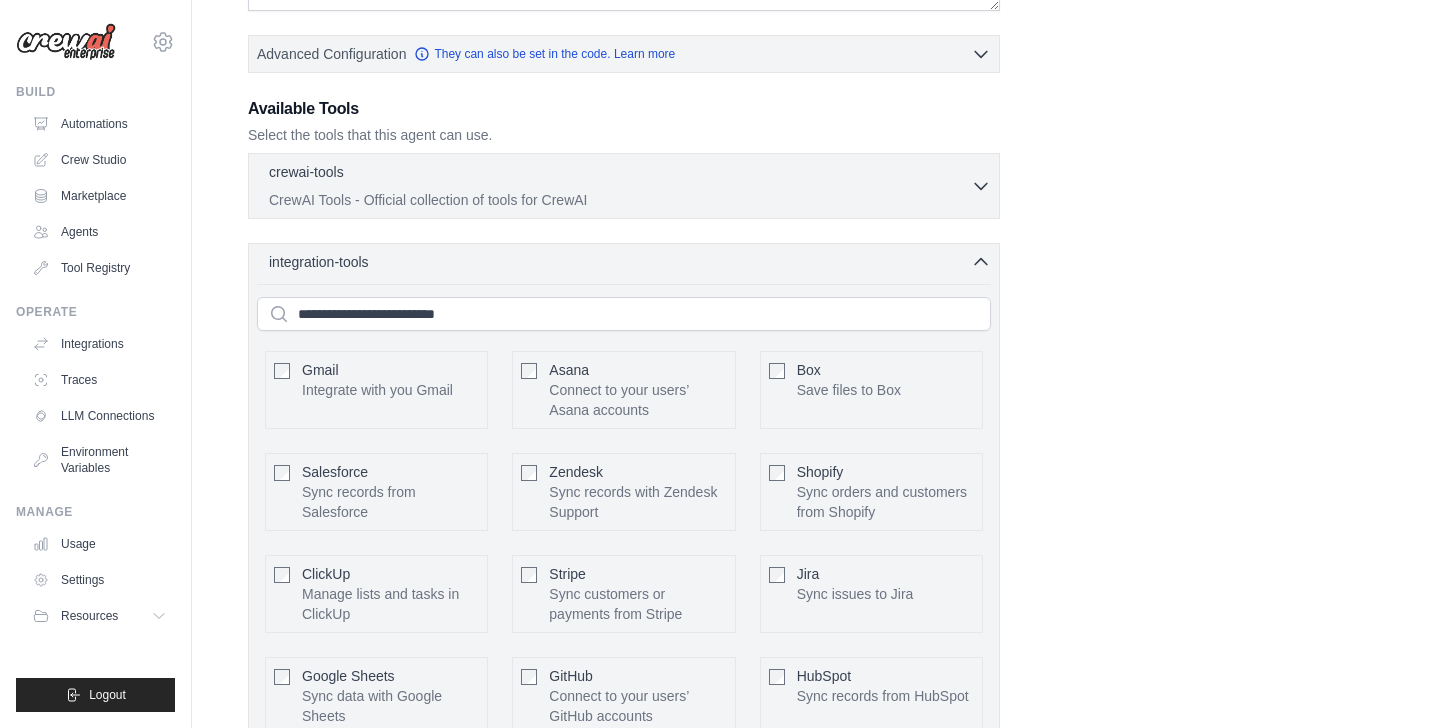 click on "Integrate with you Gmail" at bounding box center [377, 390] 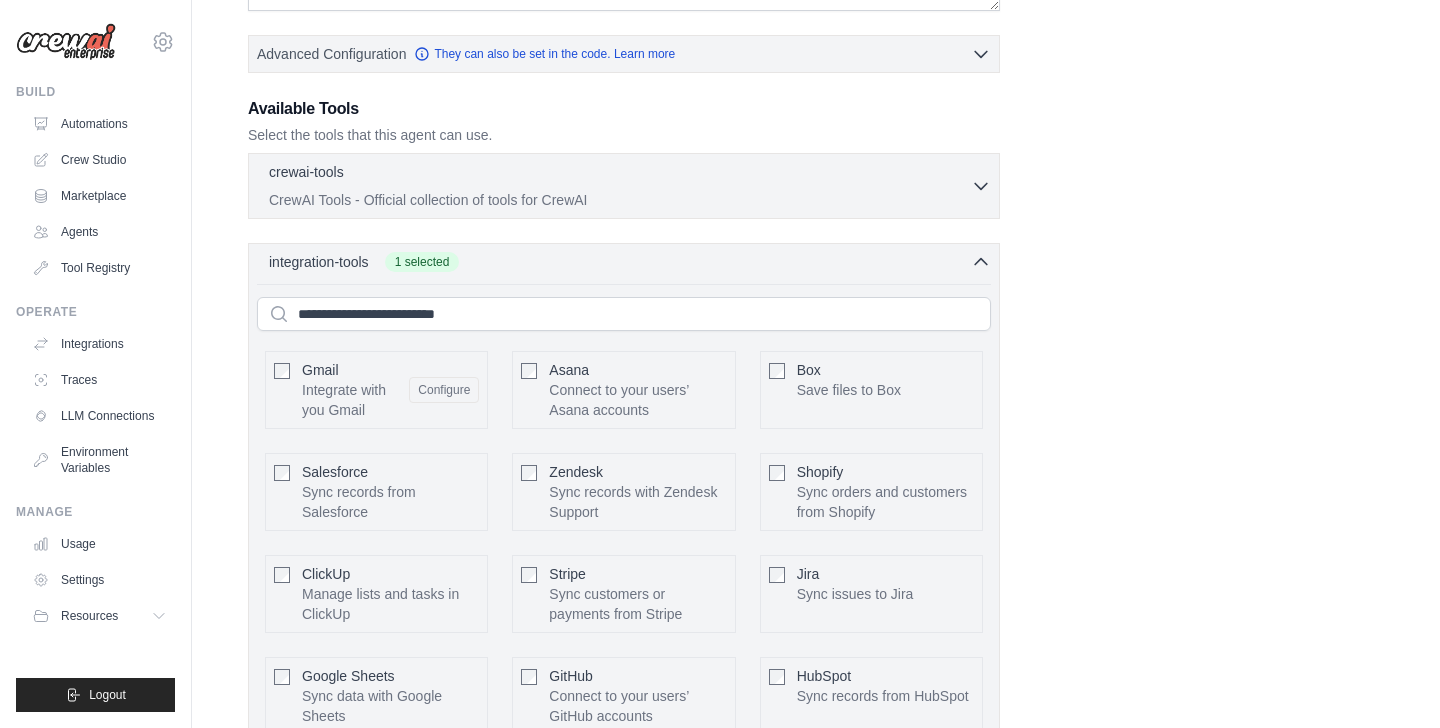 click on "integration-tools
1 selected
Gmail Asana Box Salesforce" at bounding box center (624, 558) 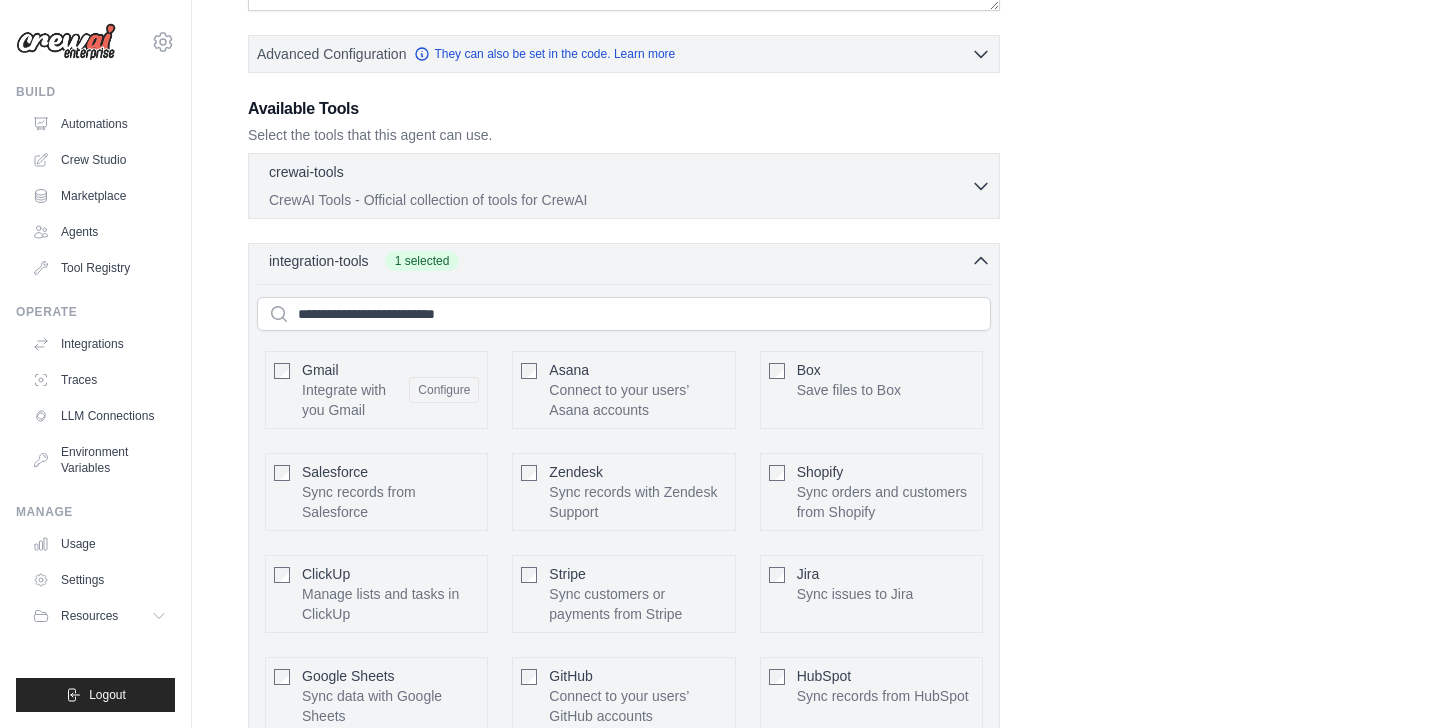 click 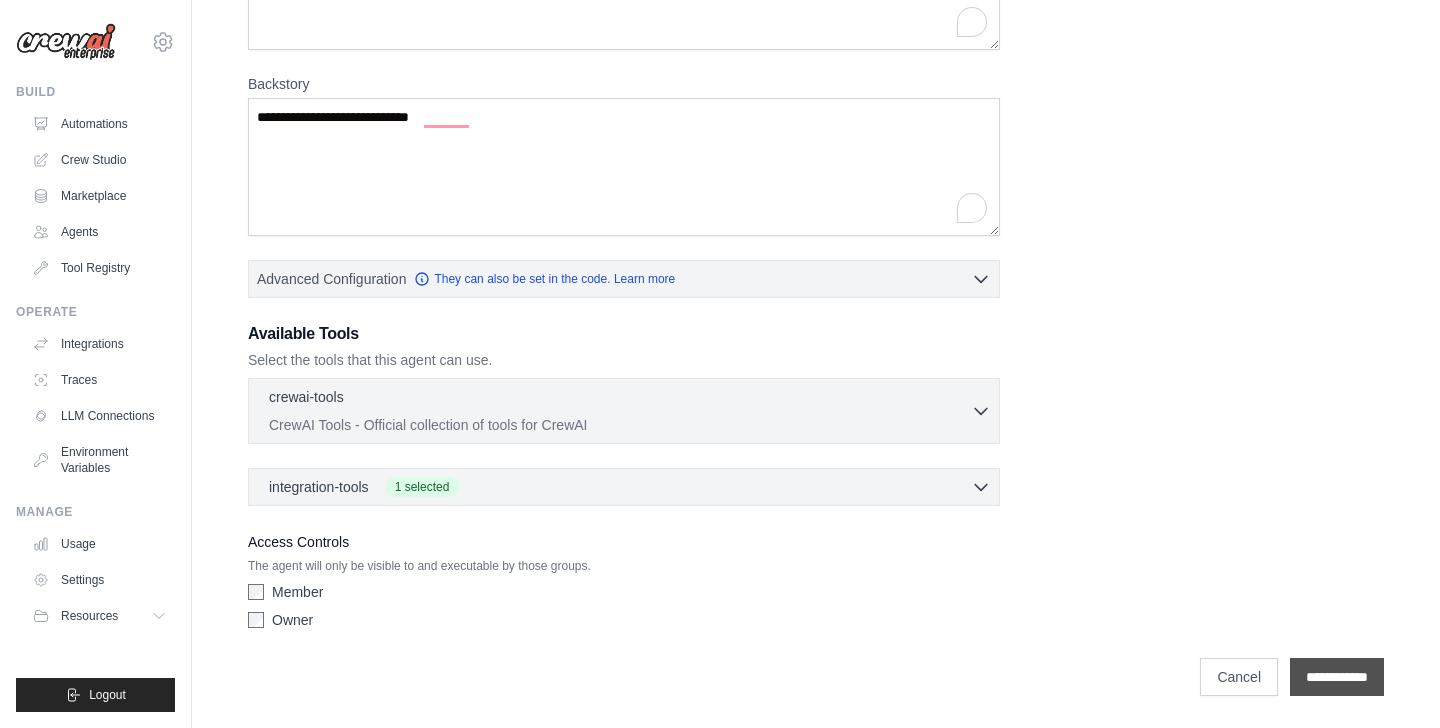 click on "**********" at bounding box center [1337, 677] 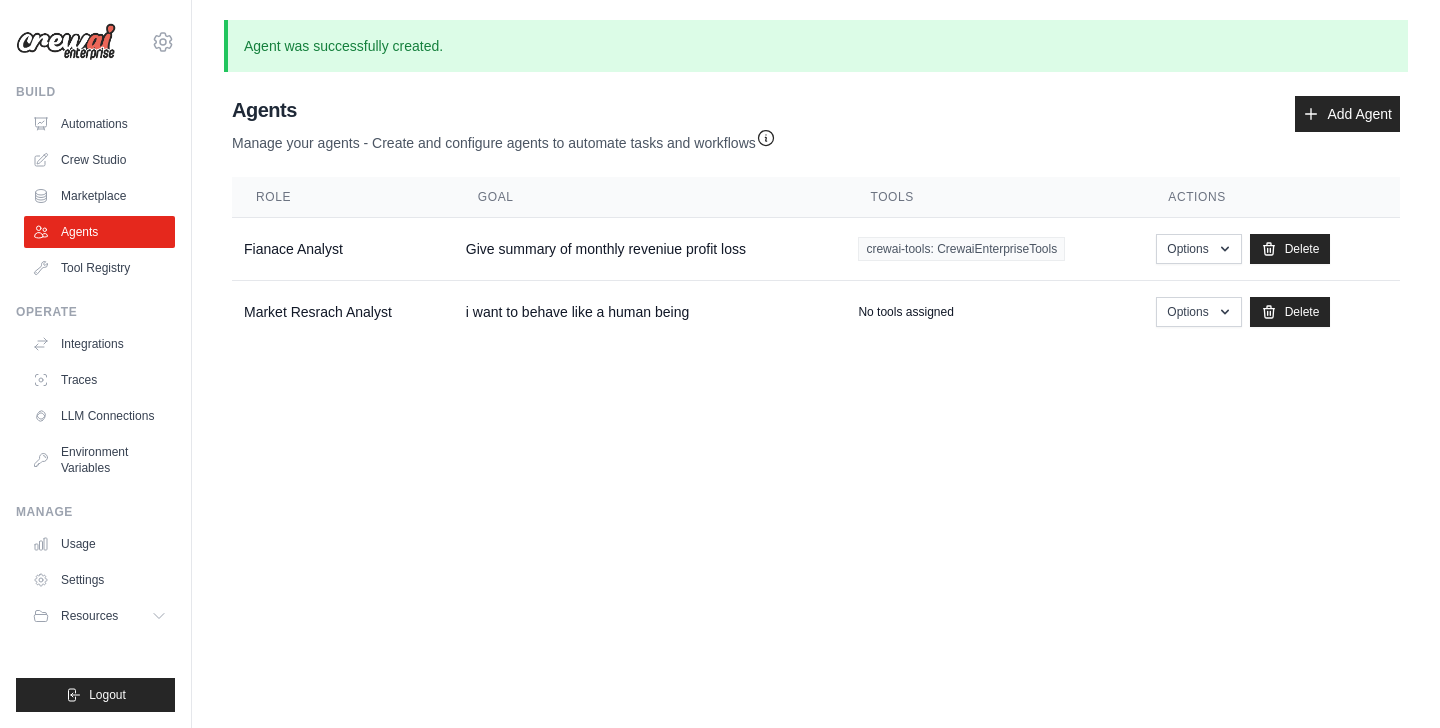scroll, scrollTop: 0, scrollLeft: 0, axis: both 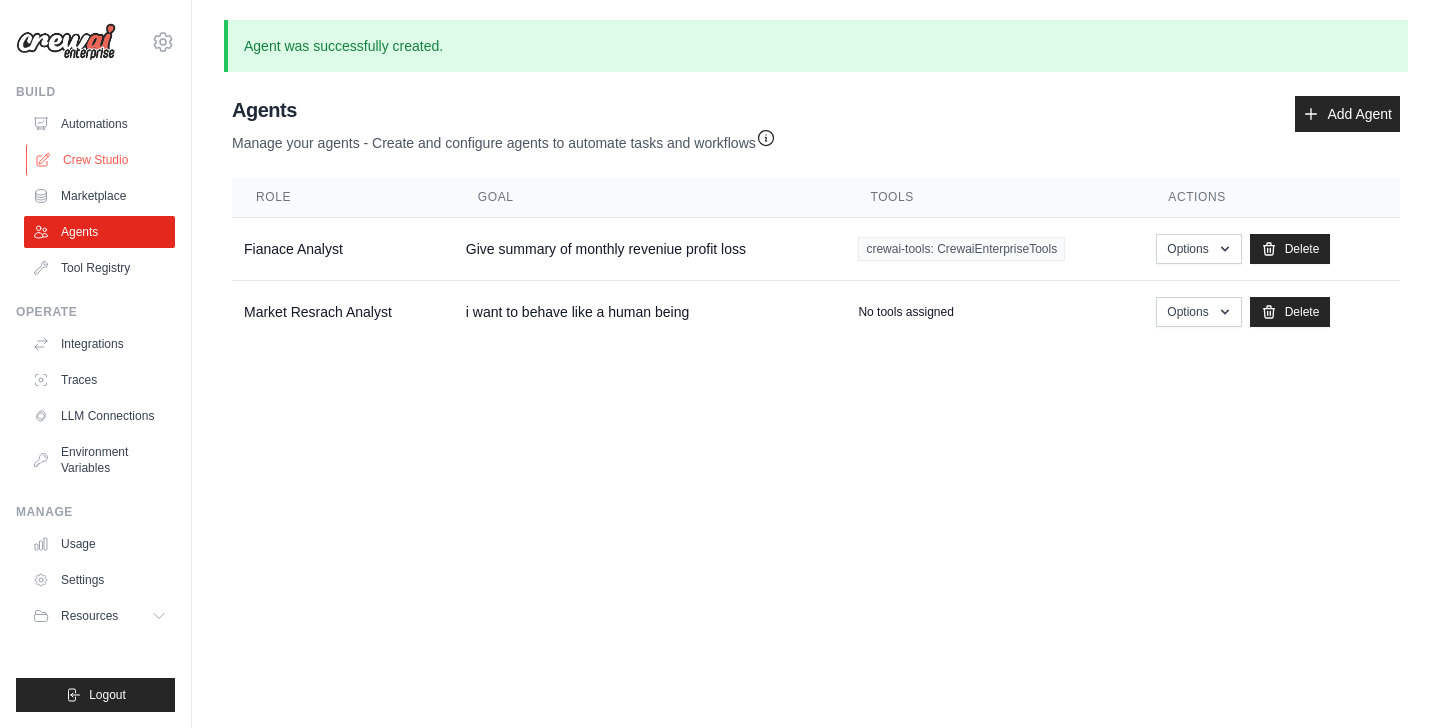 click on "Crew Studio" at bounding box center [101, 160] 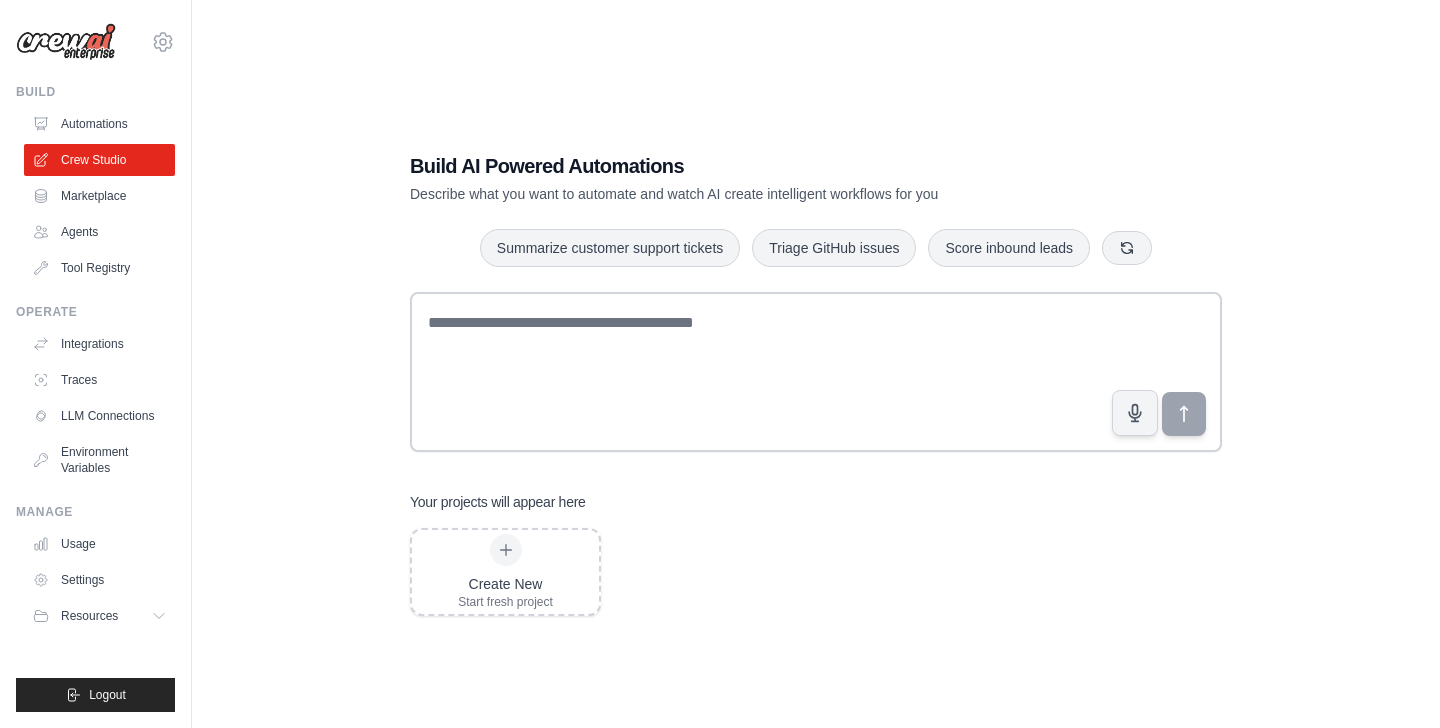 scroll, scrollTop: 0, scrollLeft: 0, axis: both 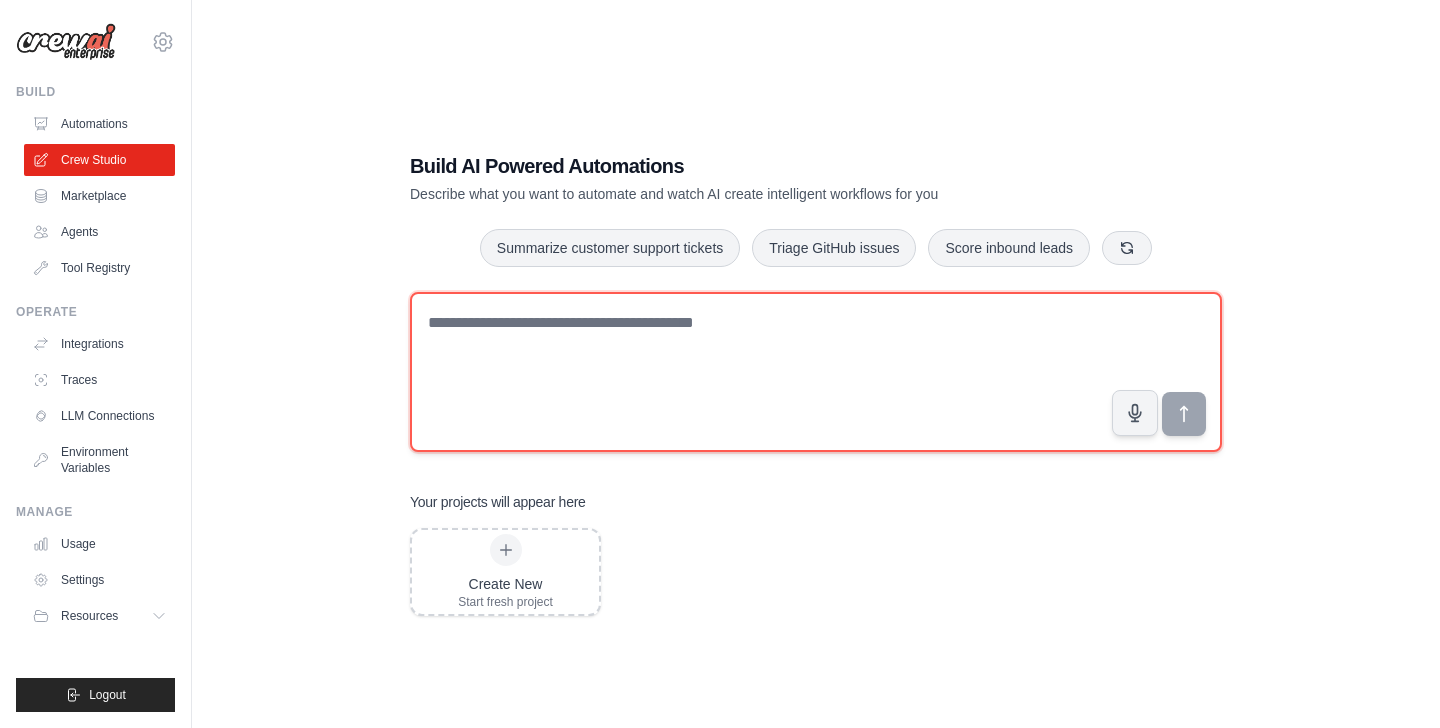 click at bounding box center [816, 372] 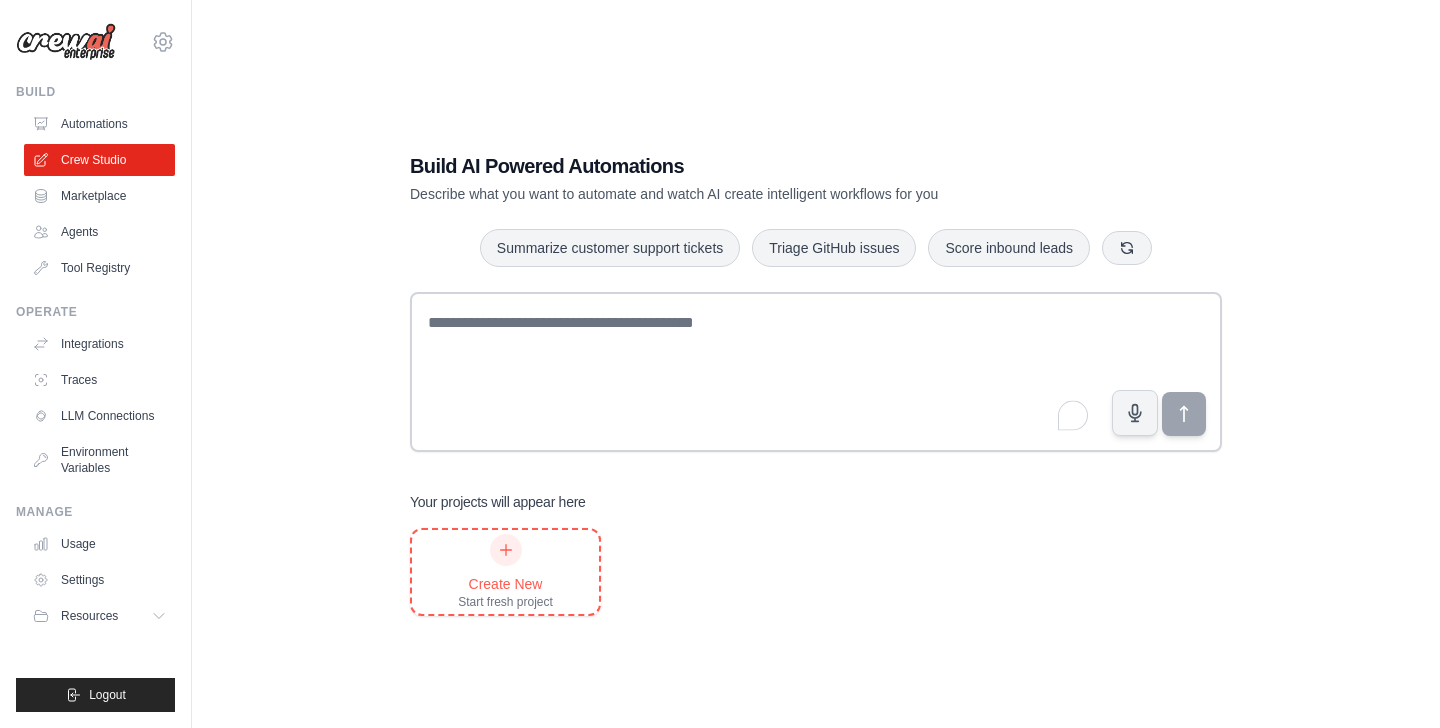 click at bounding box center [506, 550] 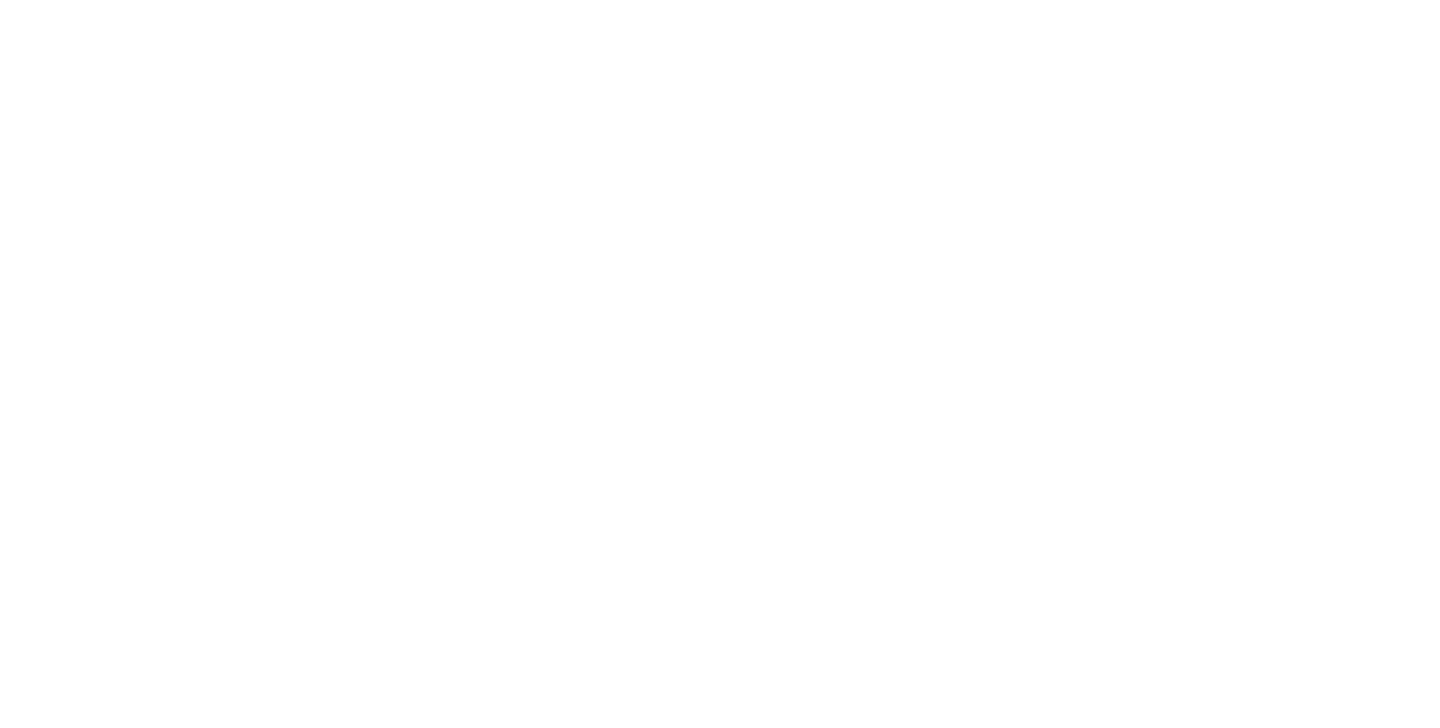 scroll, scrollTop: 0, scrollLeft: 0, axis: both 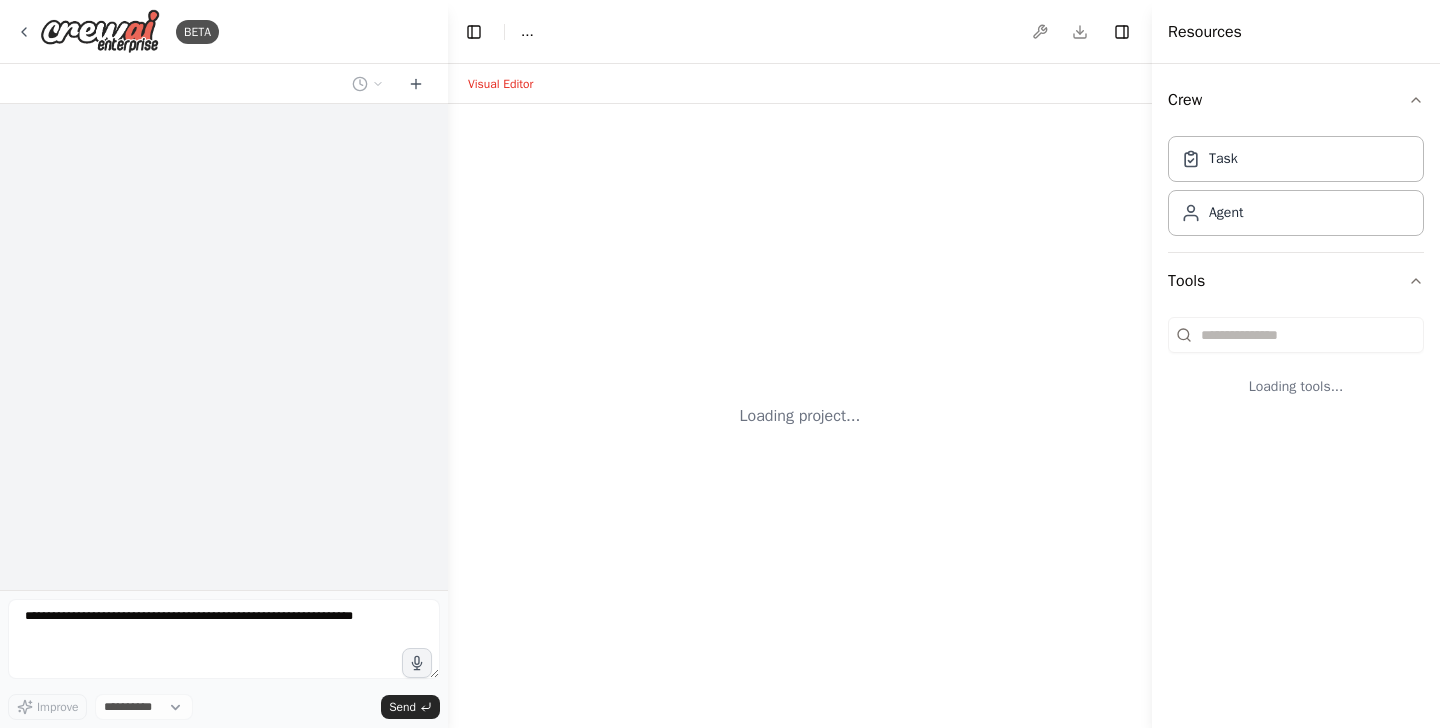 select on "****" 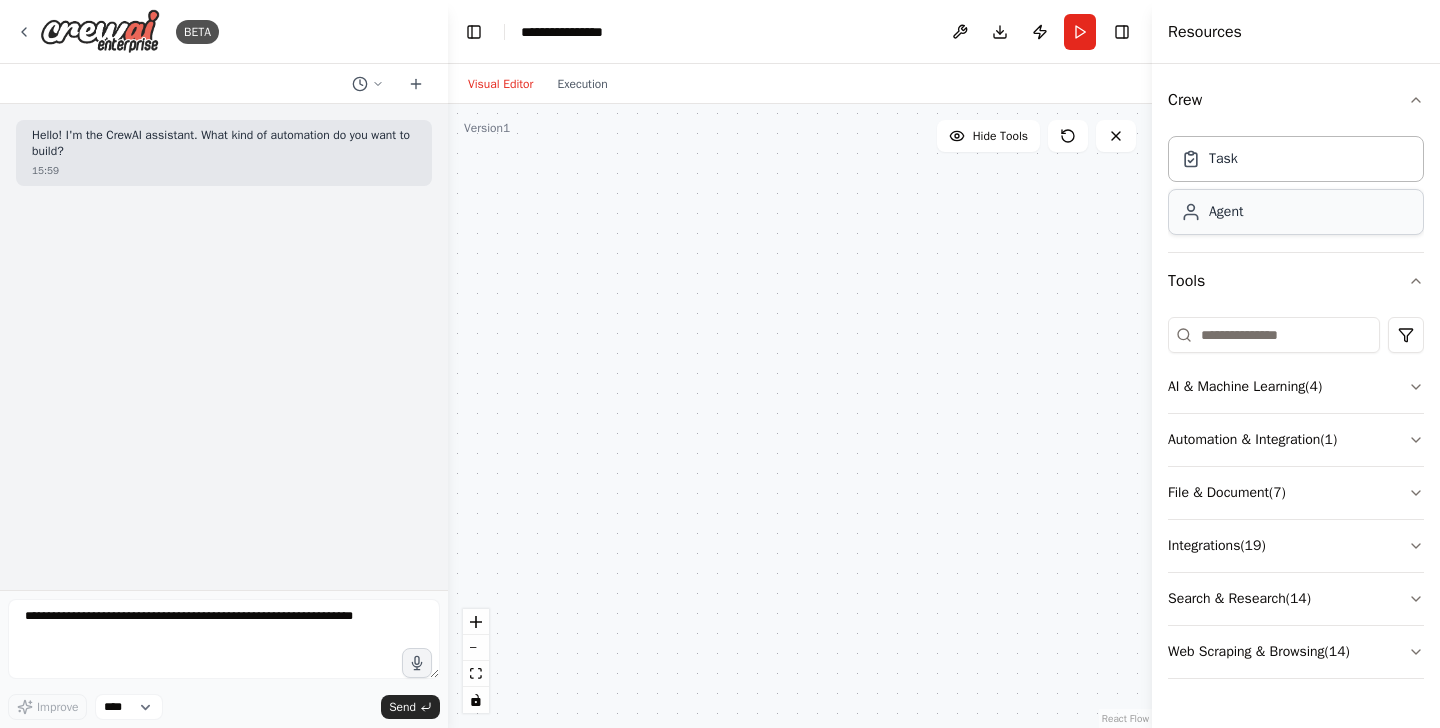 click on "Agent" at bounding box center (1226, 212) 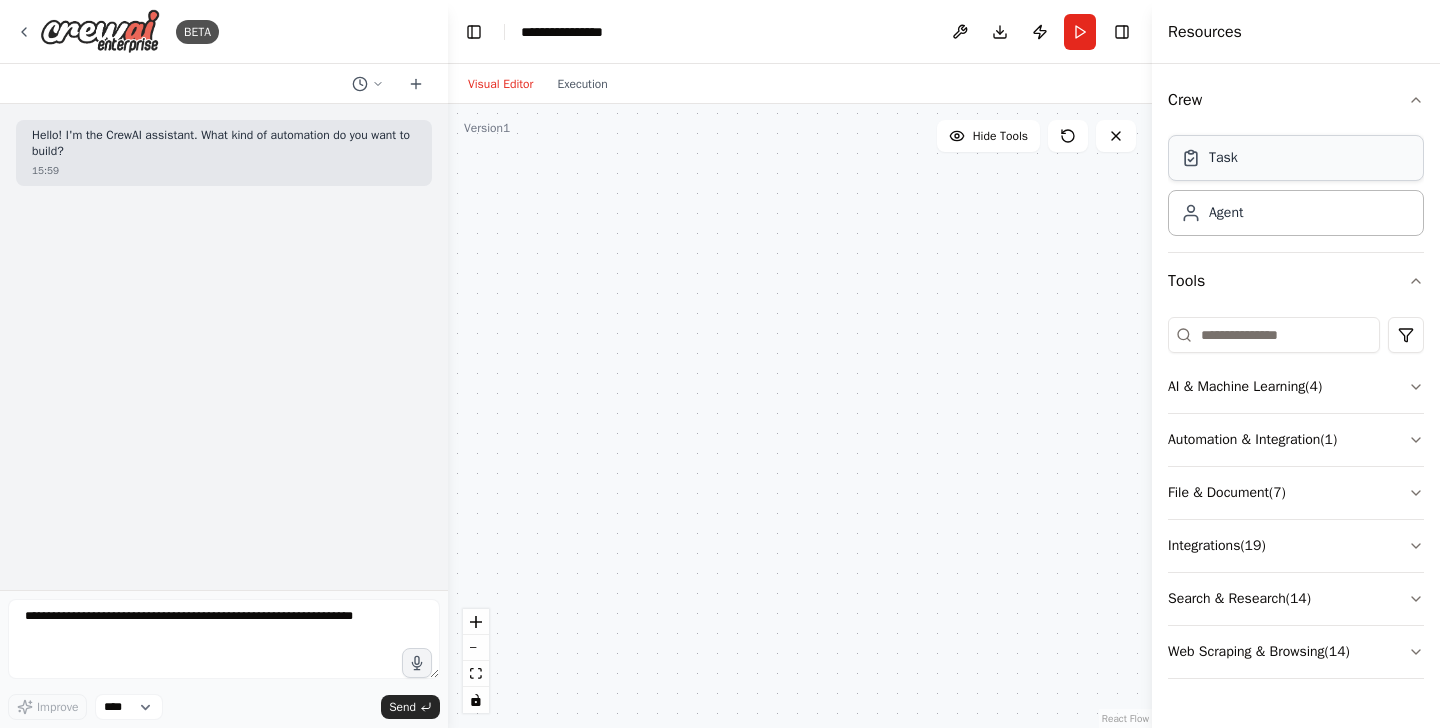 click on "Task" at bounding box center (1296, 158) 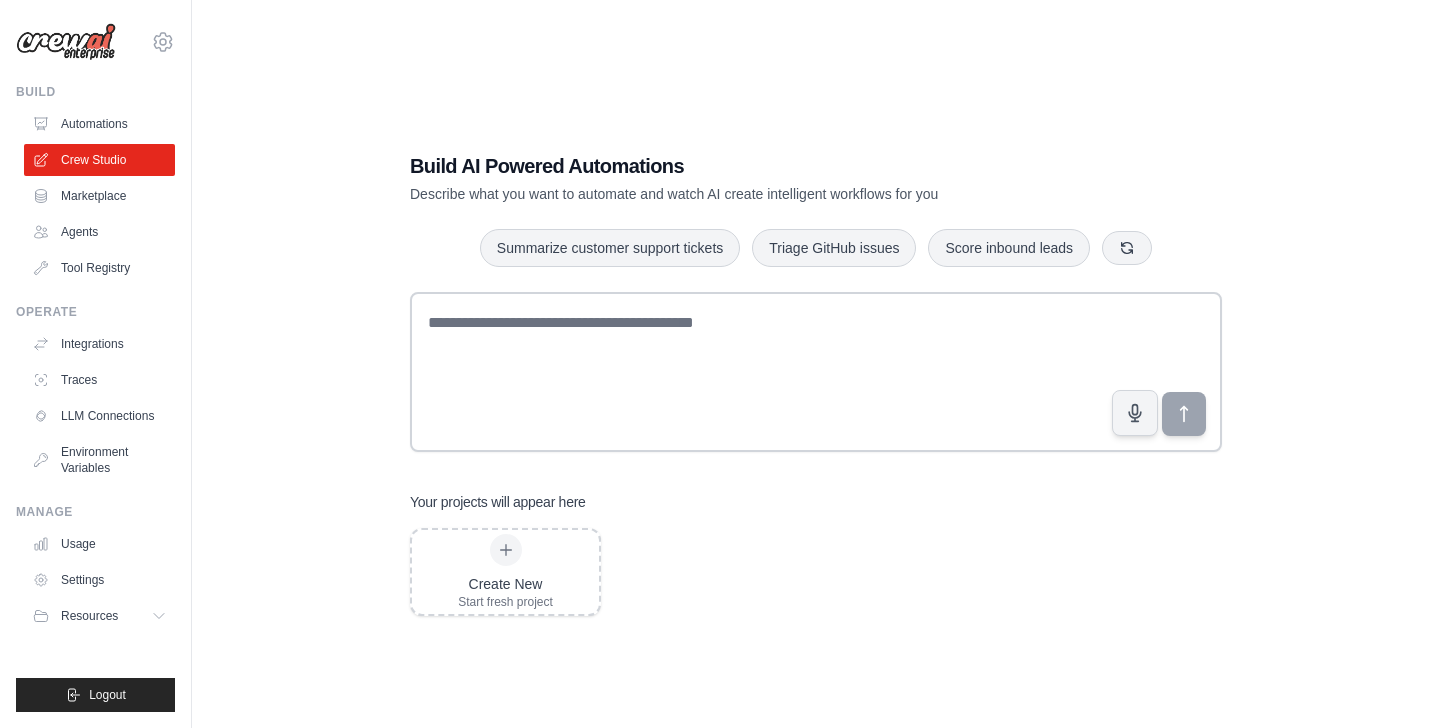 scroll, scrollTop: 0, scrollLeft: 0, axis: both 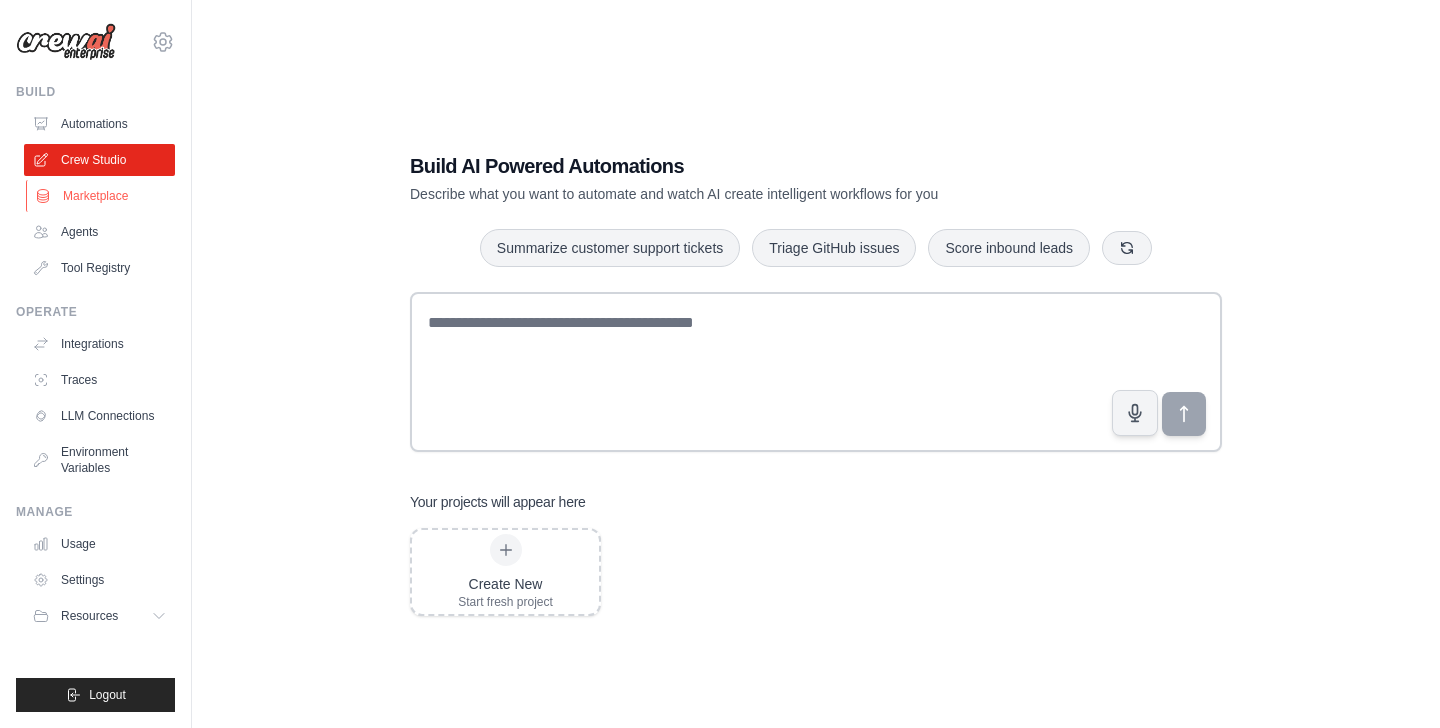 click on "Marketplace" at bounding box center [101, 196] 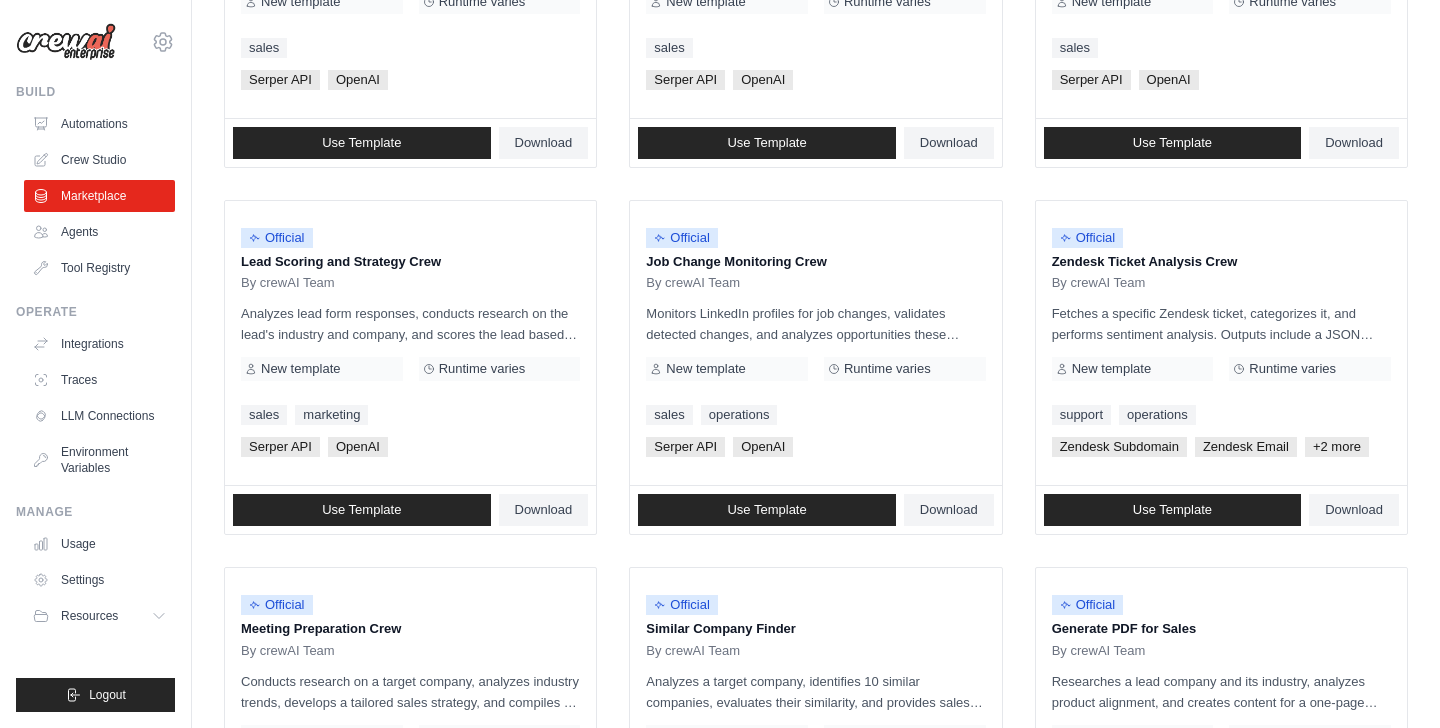 scroll, scrollTop: 0, scrollLeft: 0, axis: both 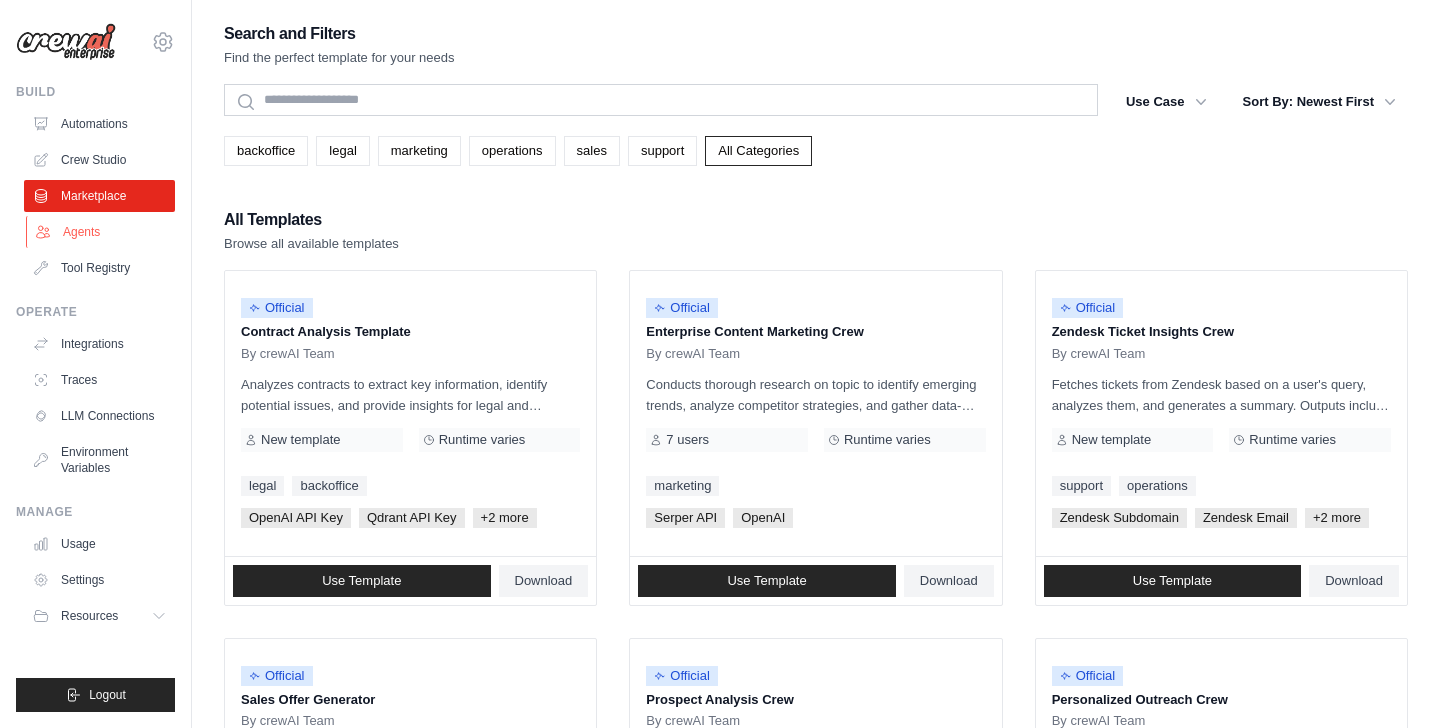 click on "Agents" at bounding box center (101, 232) 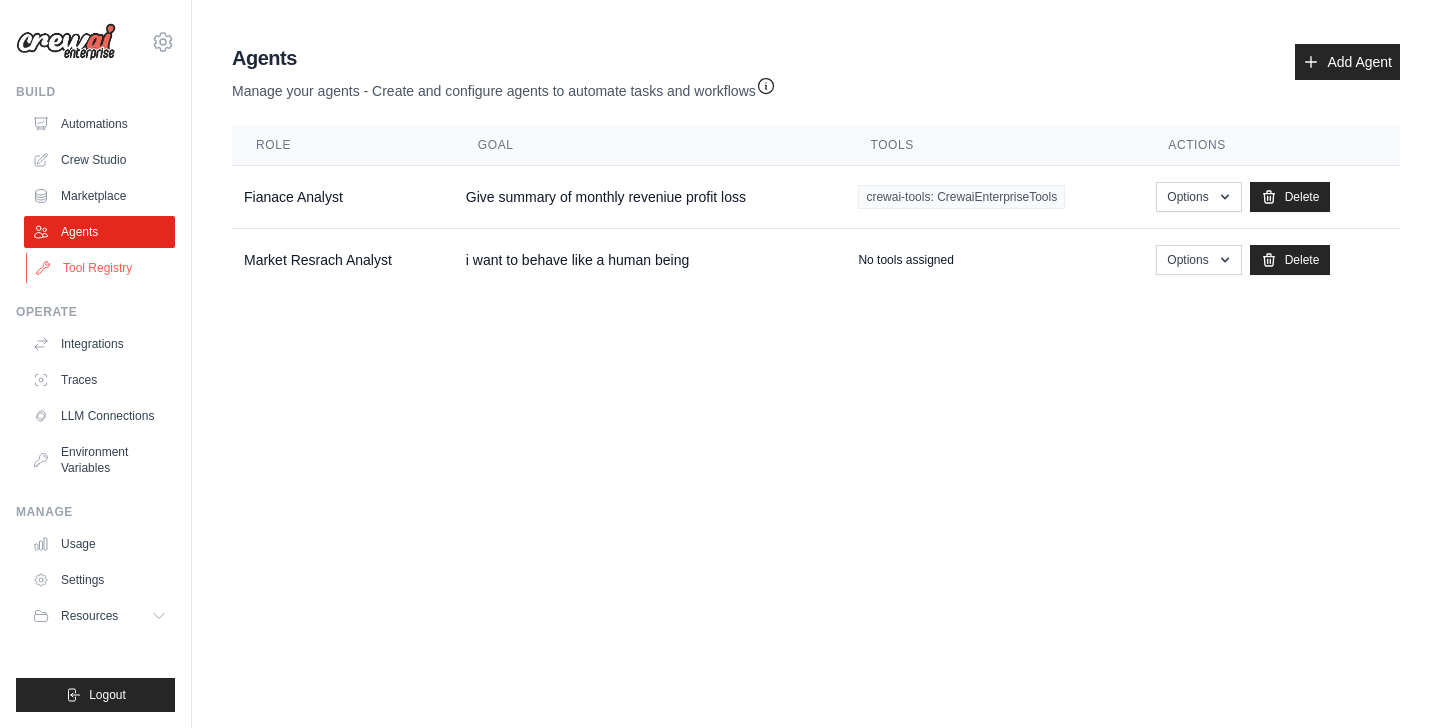 click on "Tool Registry" at bounding box center (101, 268) 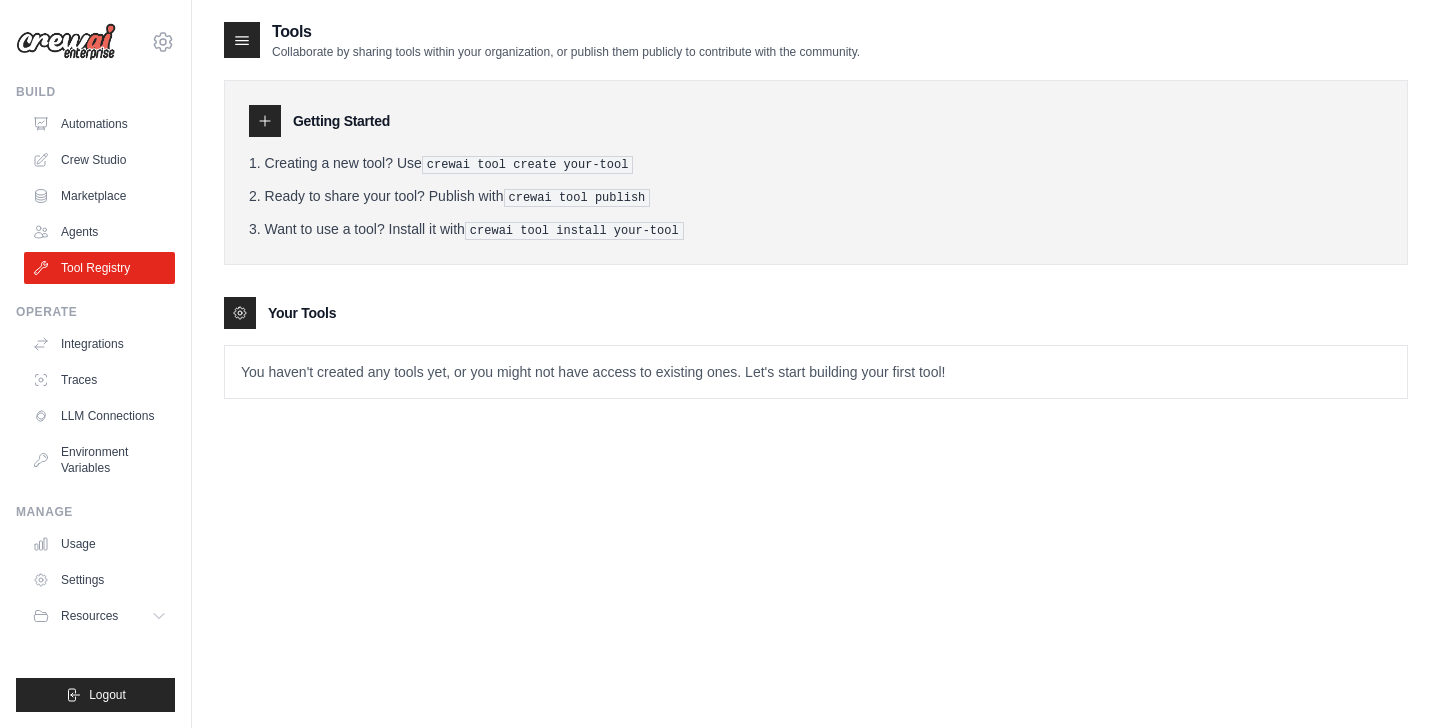 click on "You haven't created any tools yet, or you might not have access to
existing ones. Let's start building your first tool!" at bounding box center (816, 372) 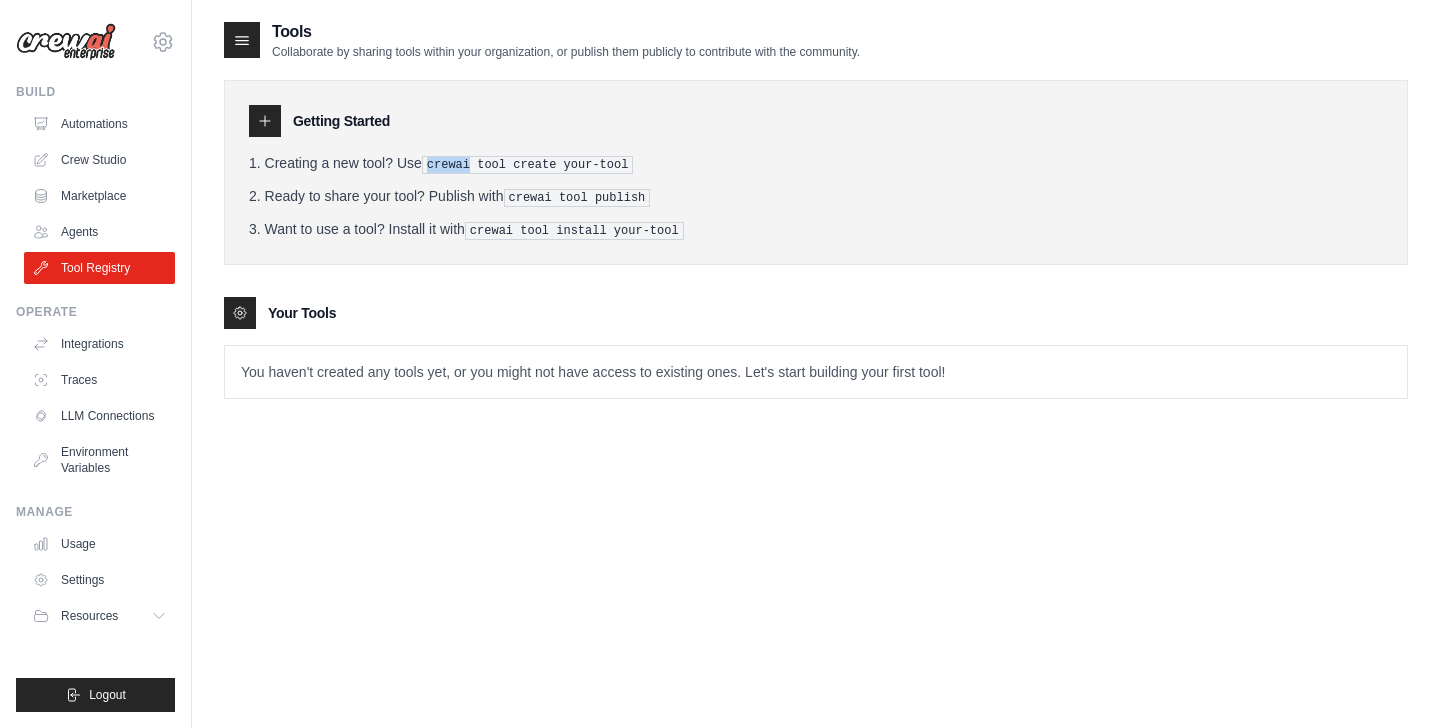 click on "crewai tool create your-tool" at bounding box center [528, 165] 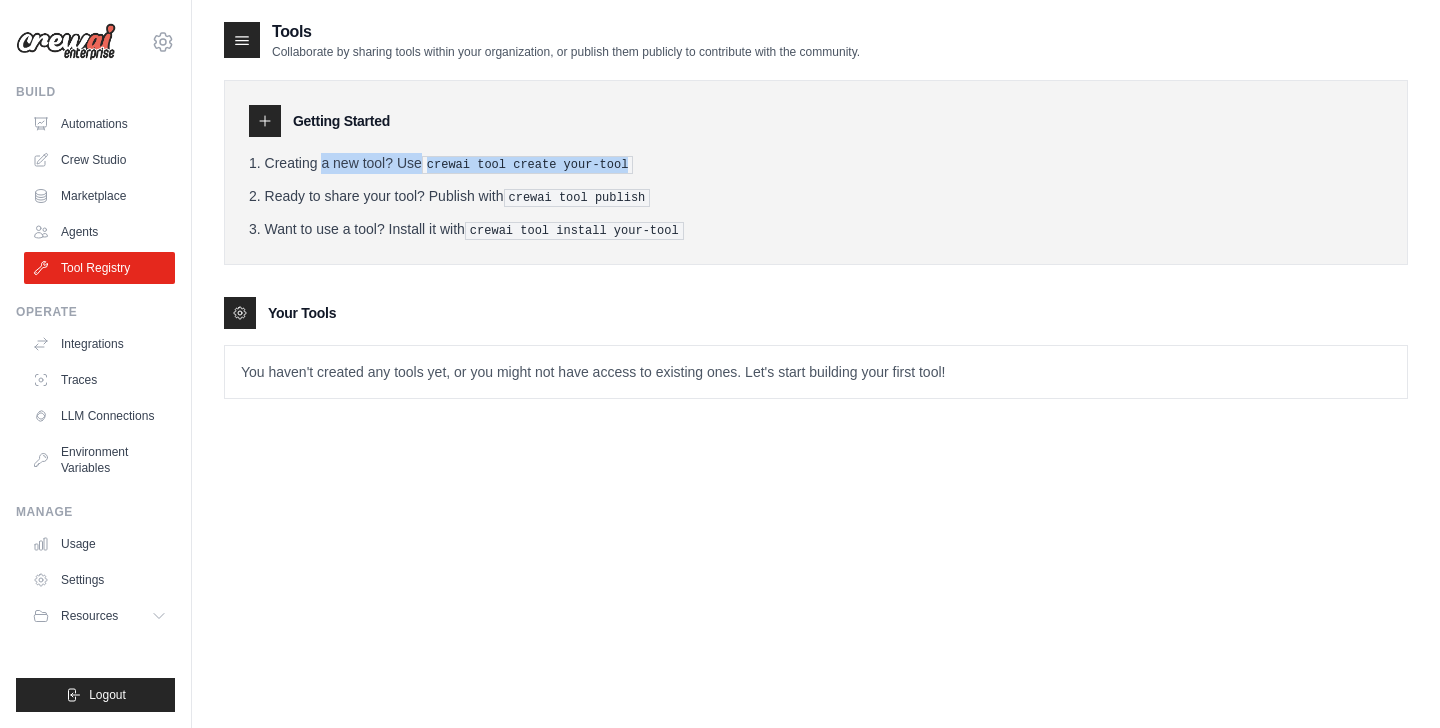 click on "crewai tool create your-tool" at bounding box center (528, 165) 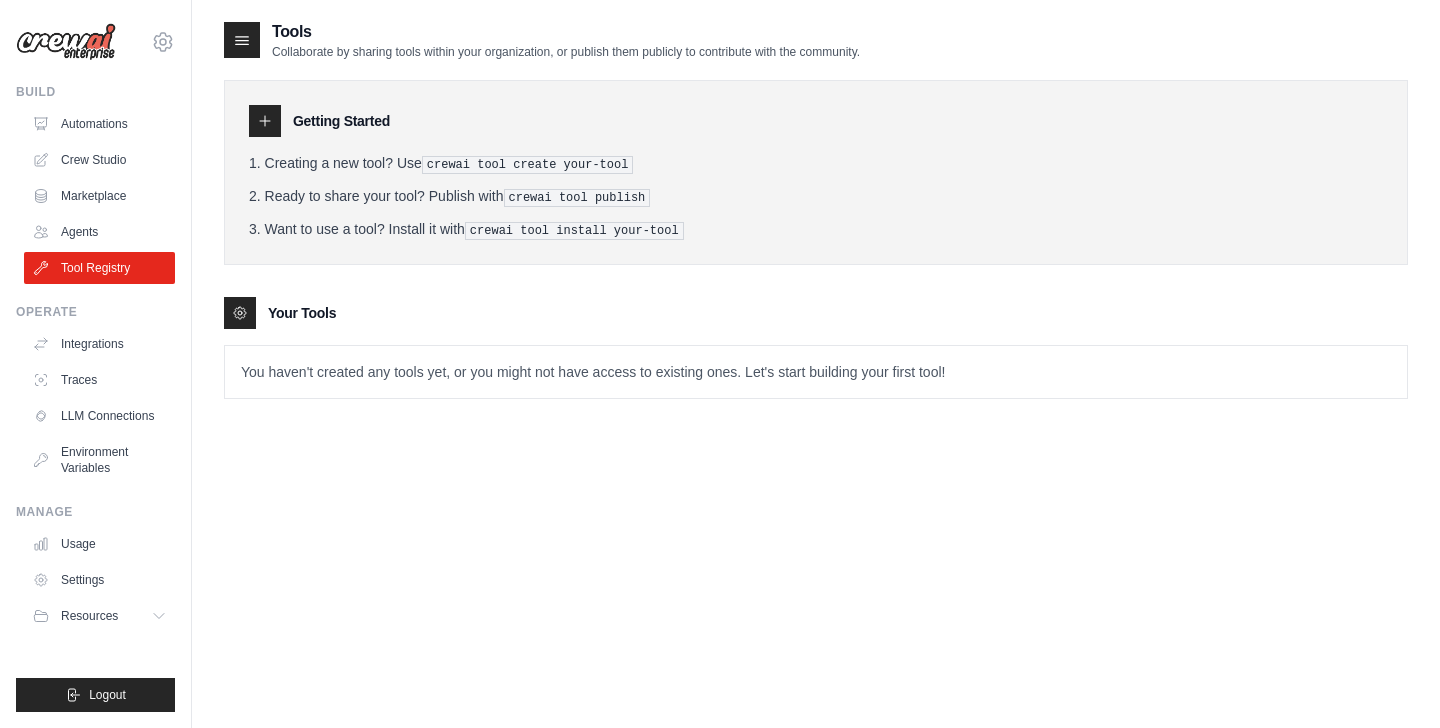 click on "crewai tool create your-tool" at bounding box center (528, 165) 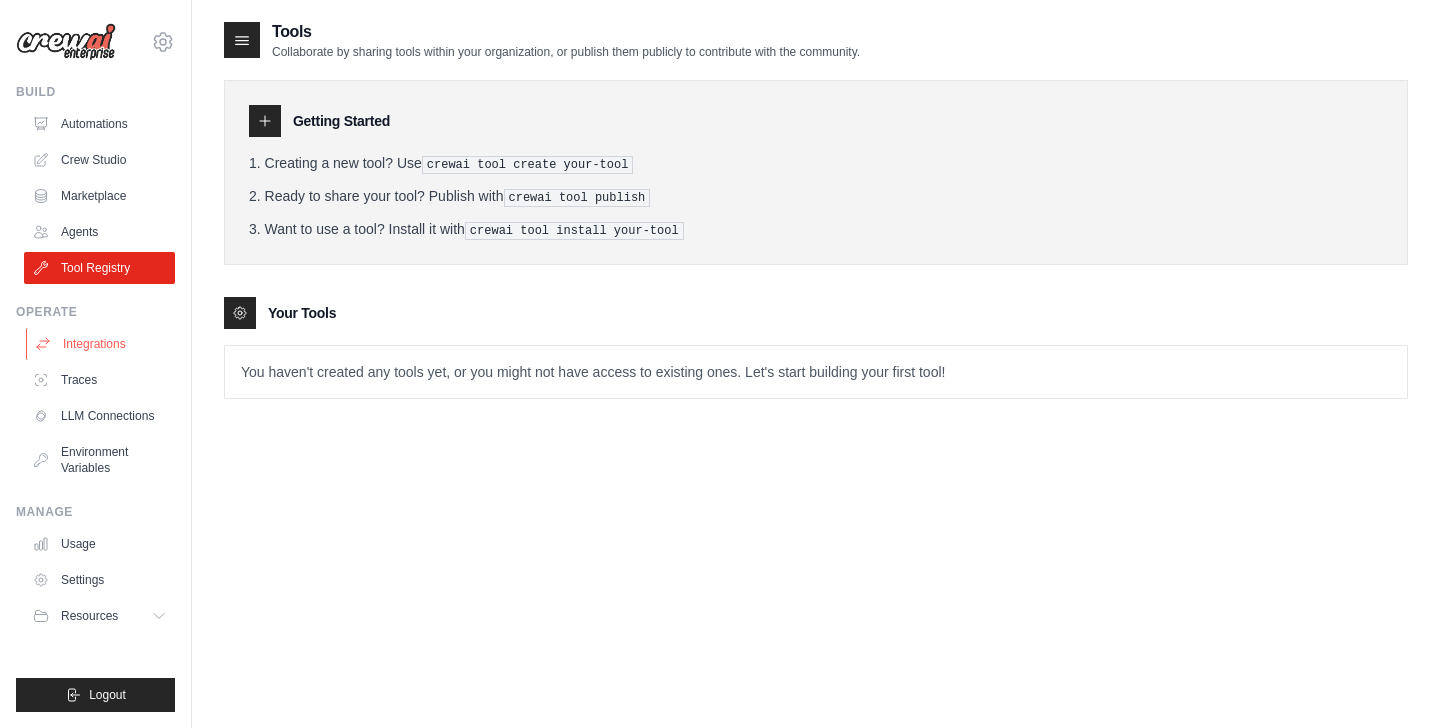 click on "Integrations" at bounding box center (101, 344) 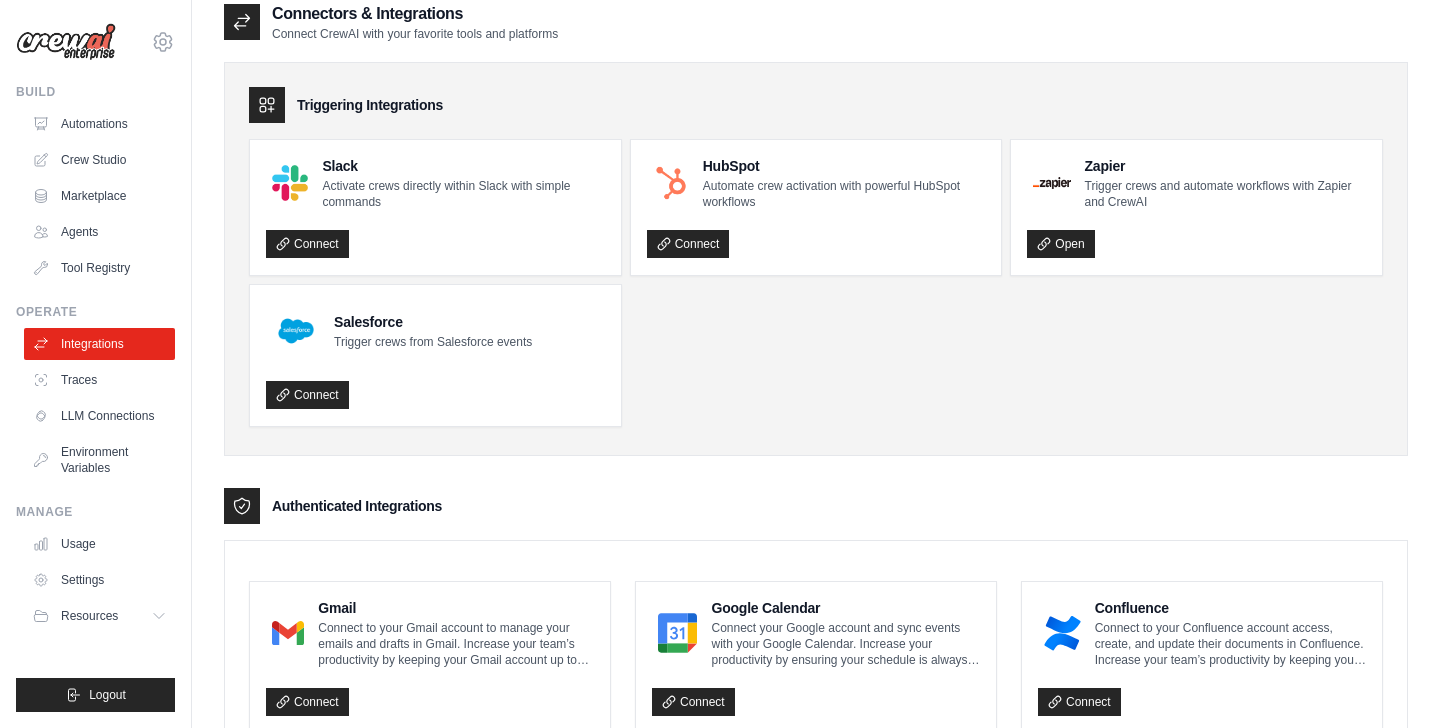 scroll, scrollTop: 0, scrollLeft: 0, axis: both 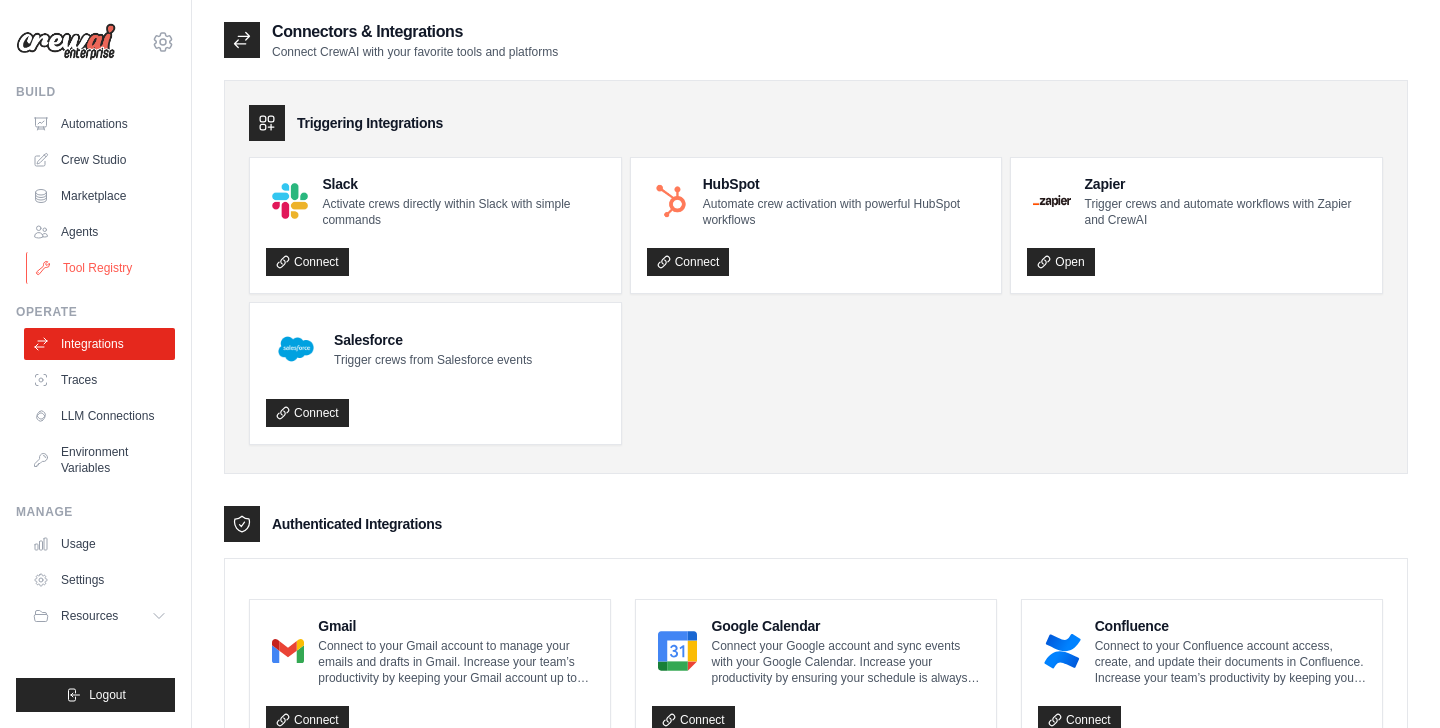 click on "Tool Registry" at bounding box center (101, 268) 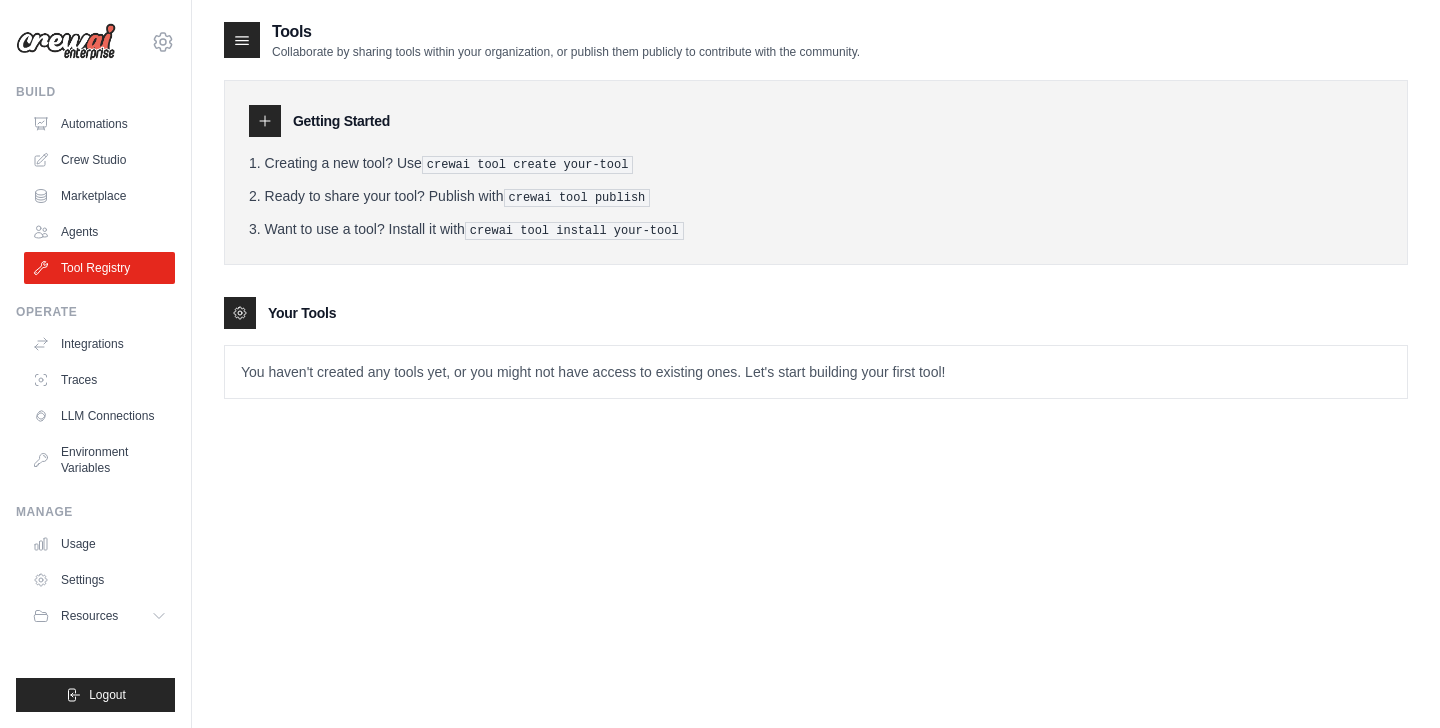 click on "You haven't created any tools yet, or you might not have access to
existing ones. Let's start building your first tool!" at bounding box center (816, 372) 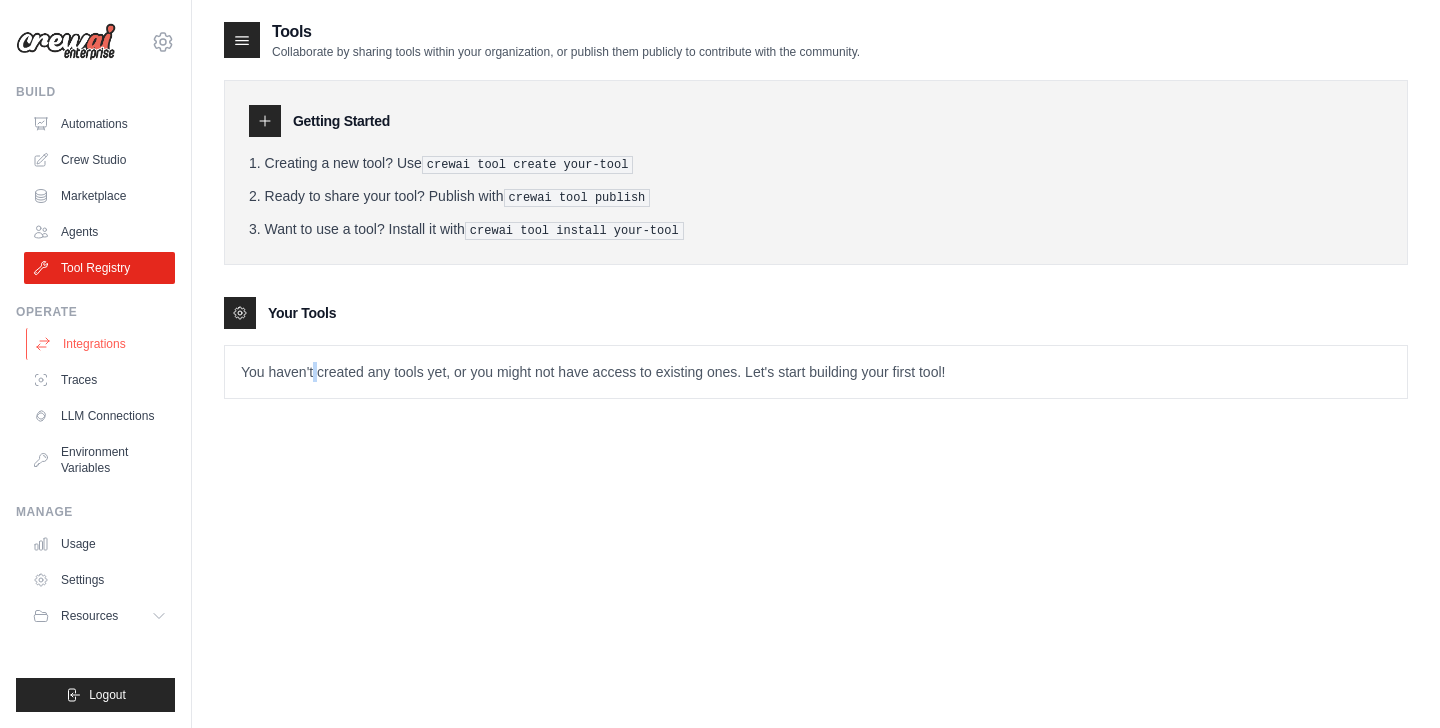 click on "Integrations" at bounding box center (101, 344) 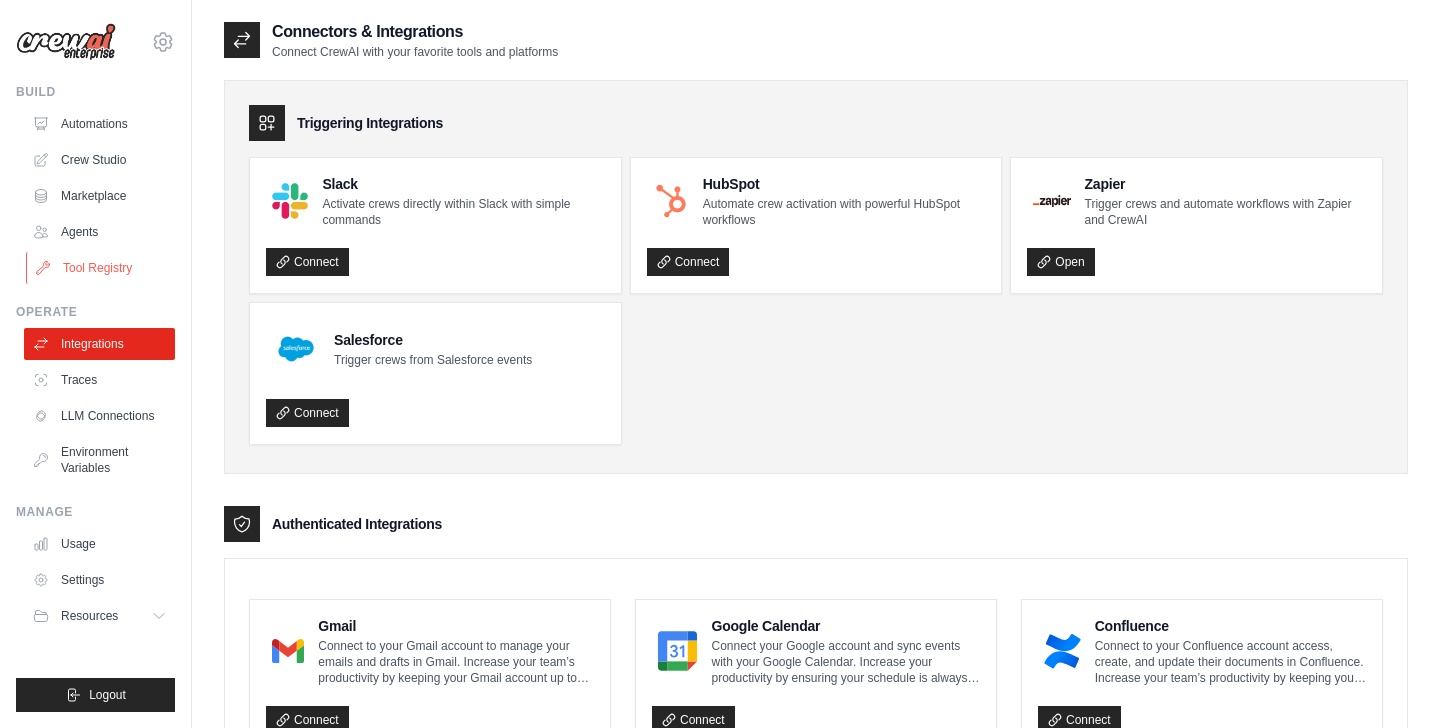 click on "Tool Registry" at bounding box center [101, 268] 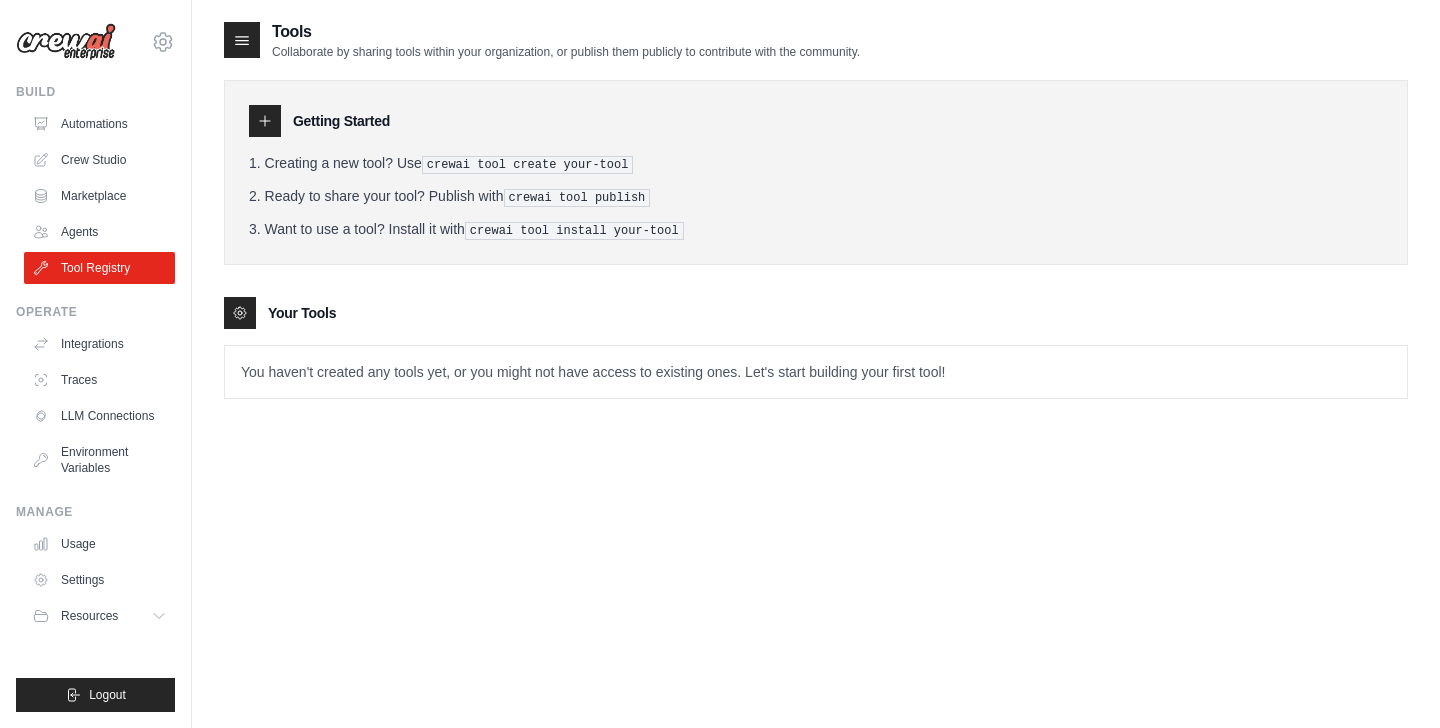 click 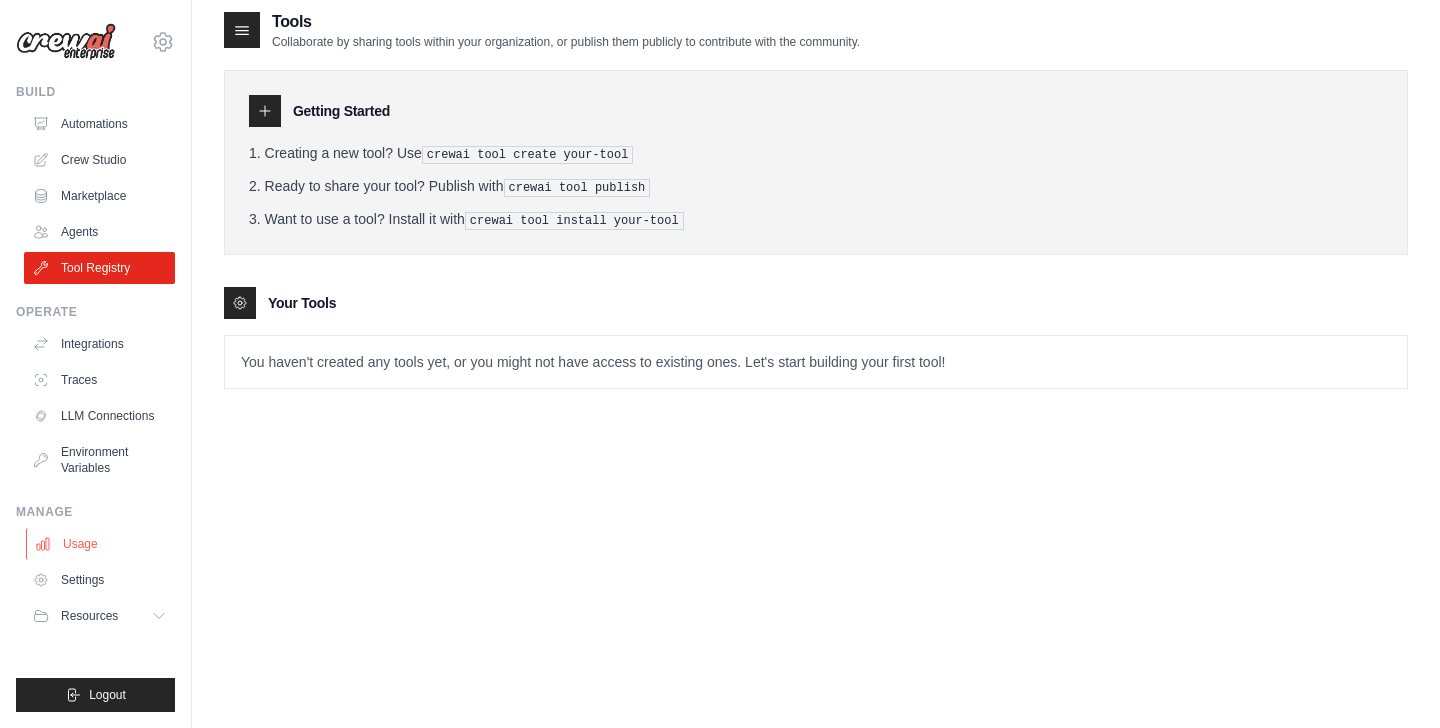 scroll, scrollTop: 0, scrollLeft: 0, axis: both 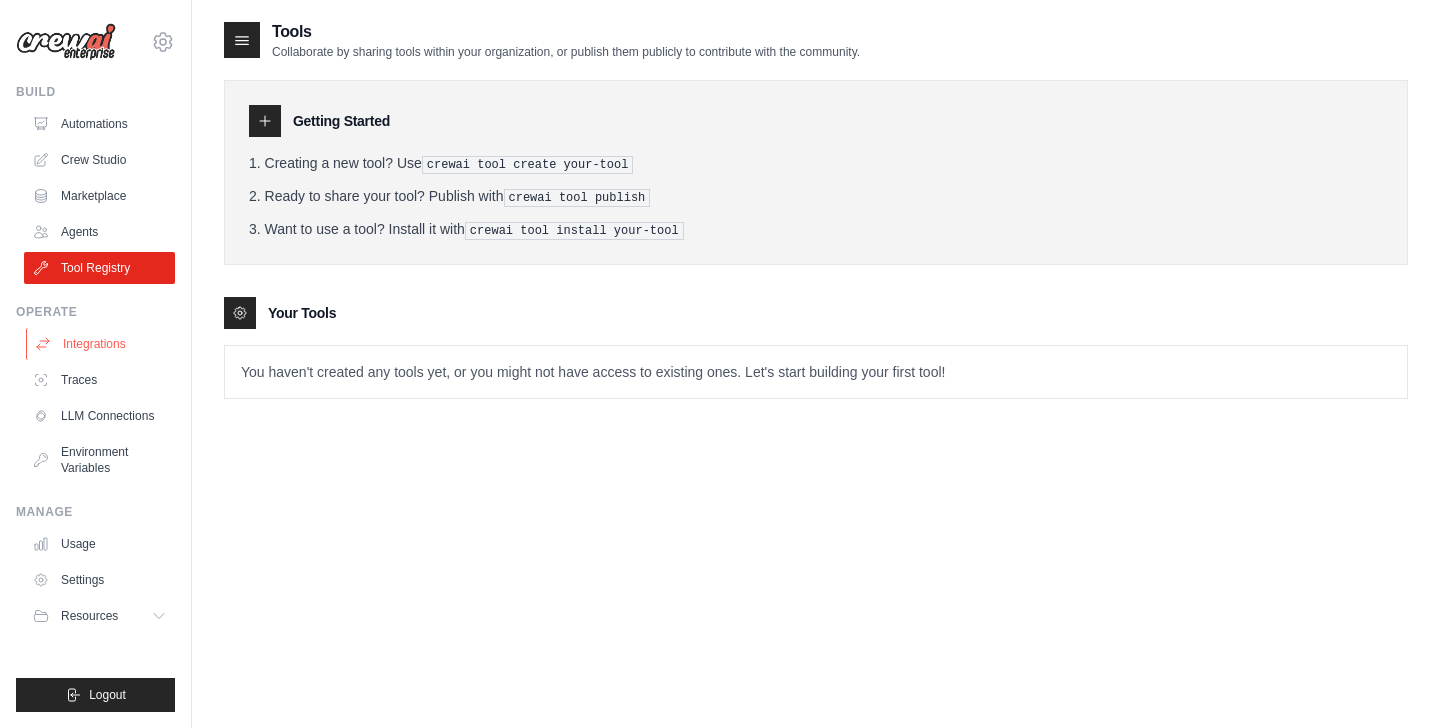 click on "Integrations" at bounding box center [101, 344] 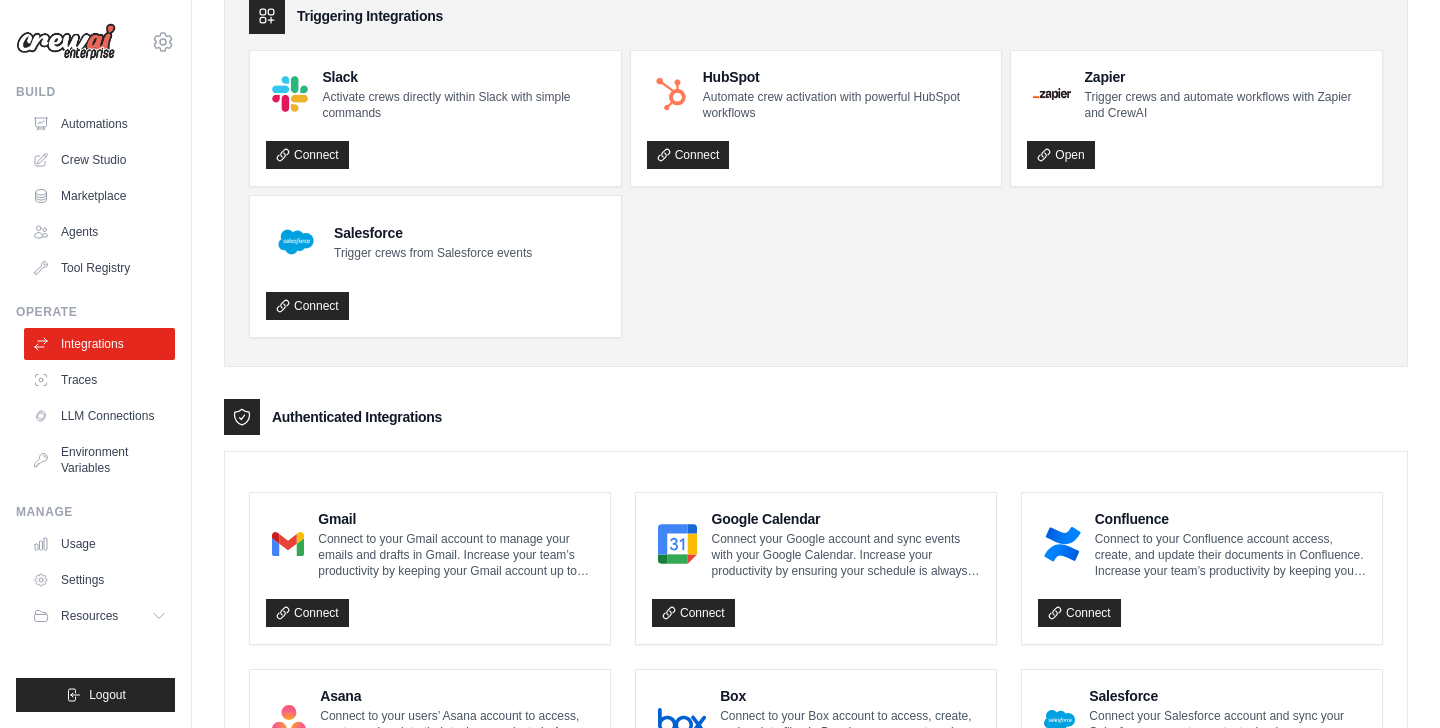 scroll, scrollTop: 134, scrollLeft: 0, axis: vertical 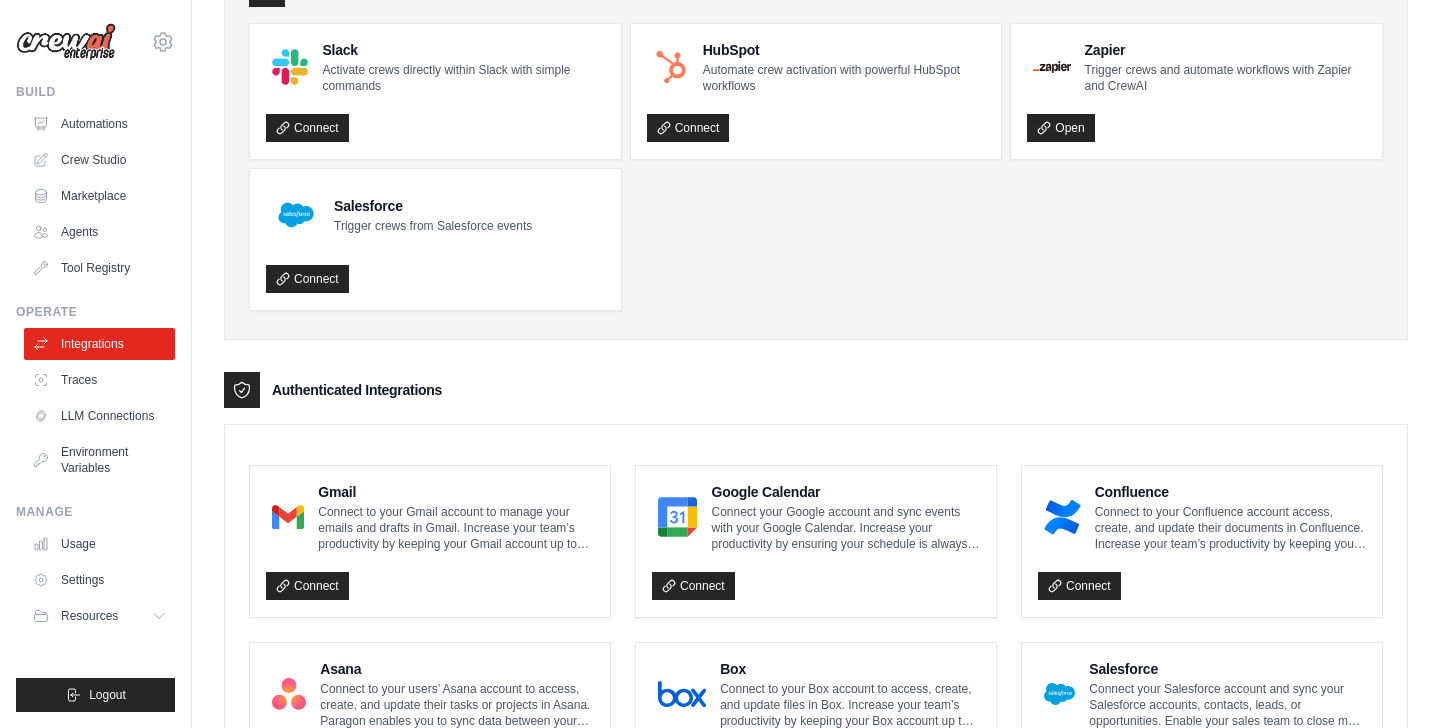 click on "Connect to your Gmail account to manage your emails and drafts in Gmail. Increase your team’s productivity by keeping your Gmail account up to date - without manual data entry.
Our Gmail integration enables you to:
• Send email and drafts from your Gmail account
• Read and extract data from incoming emails in your Gmail account inbox
• Receive notifications upon receiving mail in your Gmail account inbox" at bounding box center (456, 528) 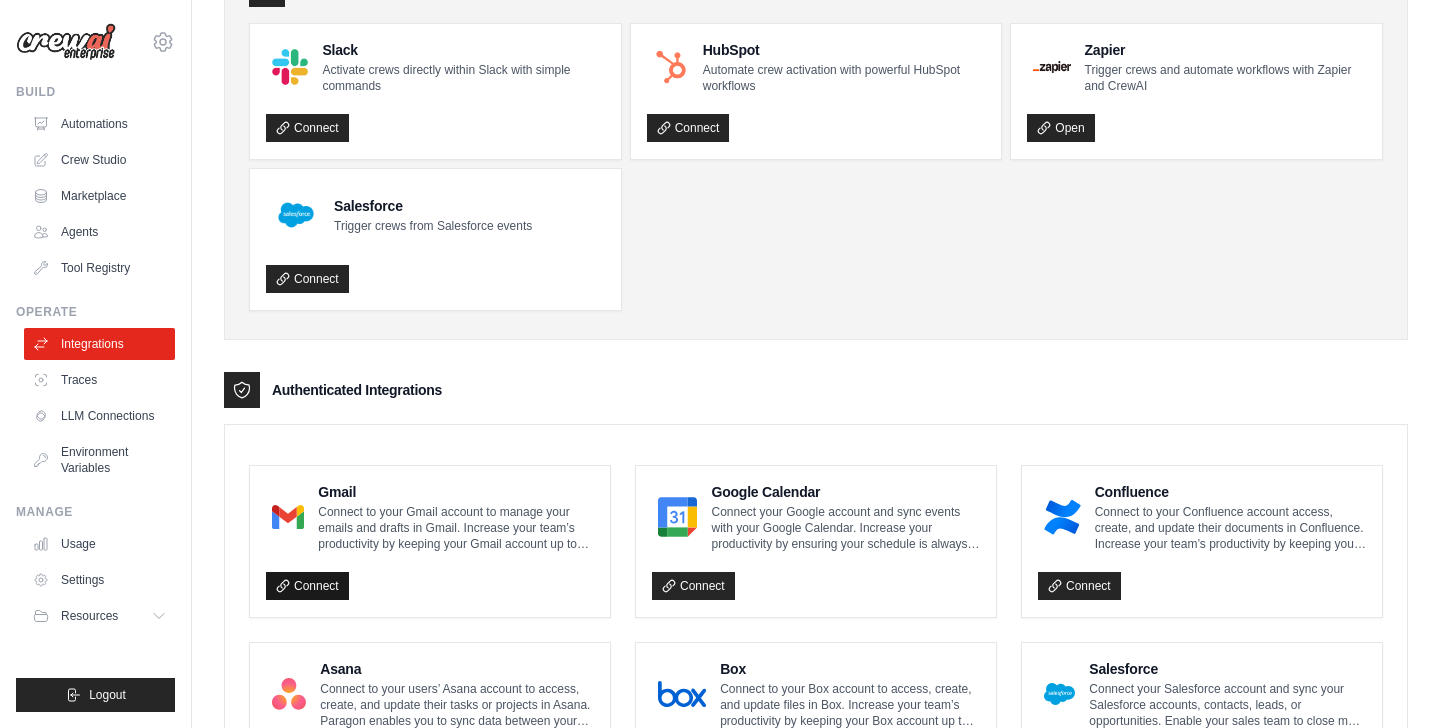 click on "Connect" at bounding box center (307, 586) 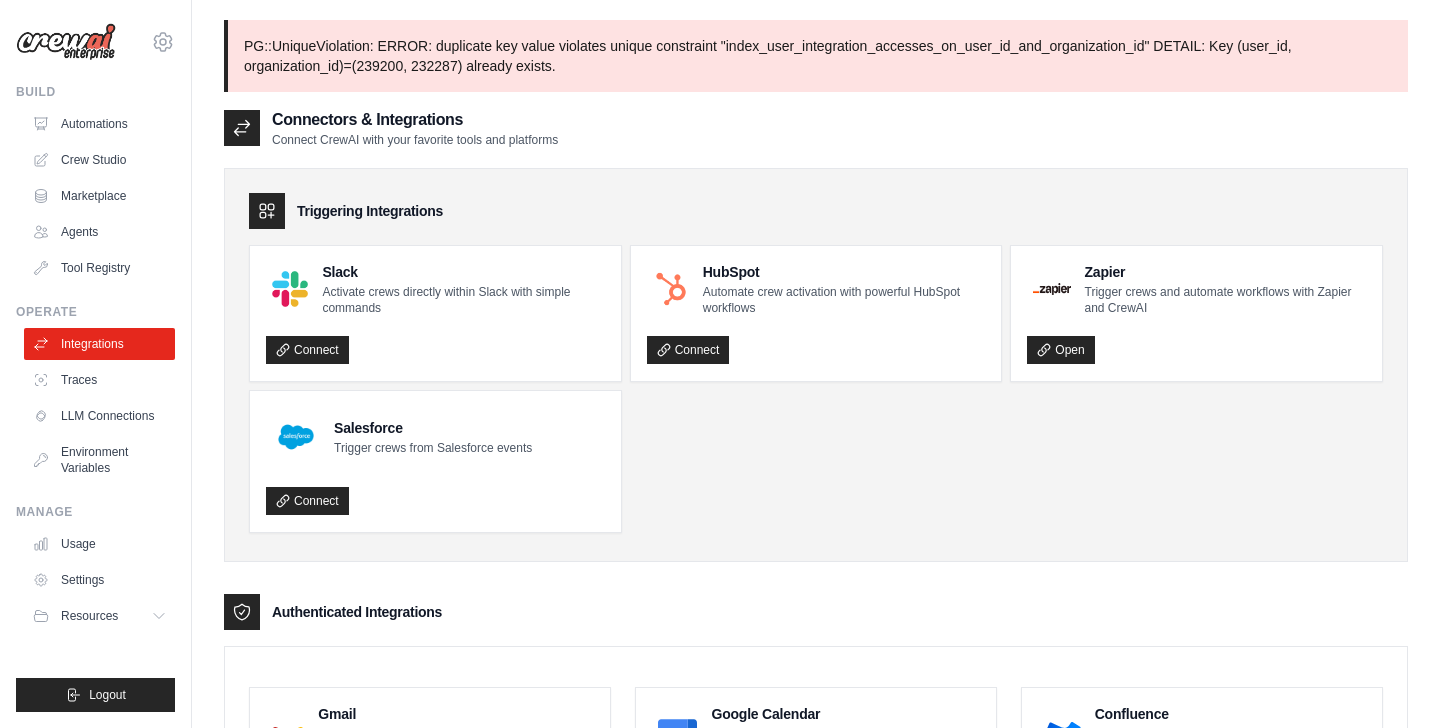 scroll, scrollTop: 0, scrollLeft: 0, axis: both 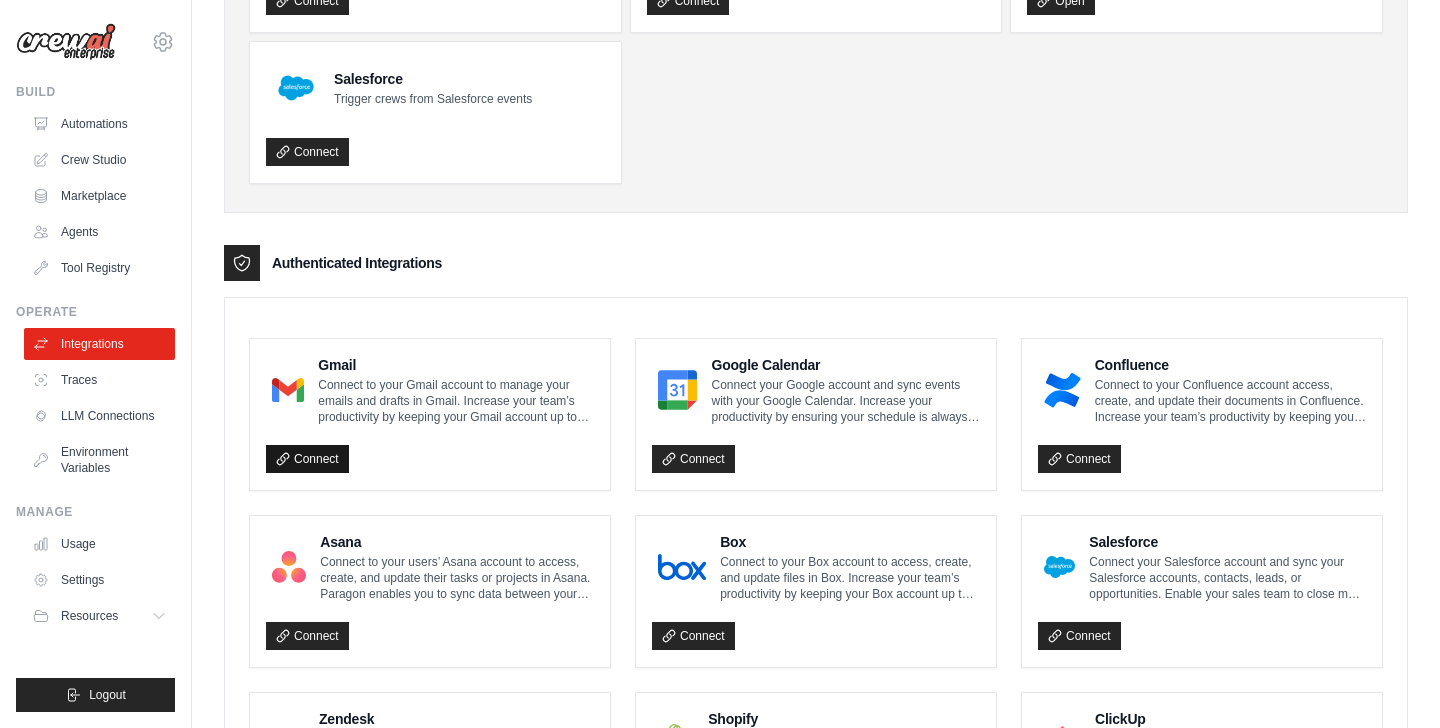 click 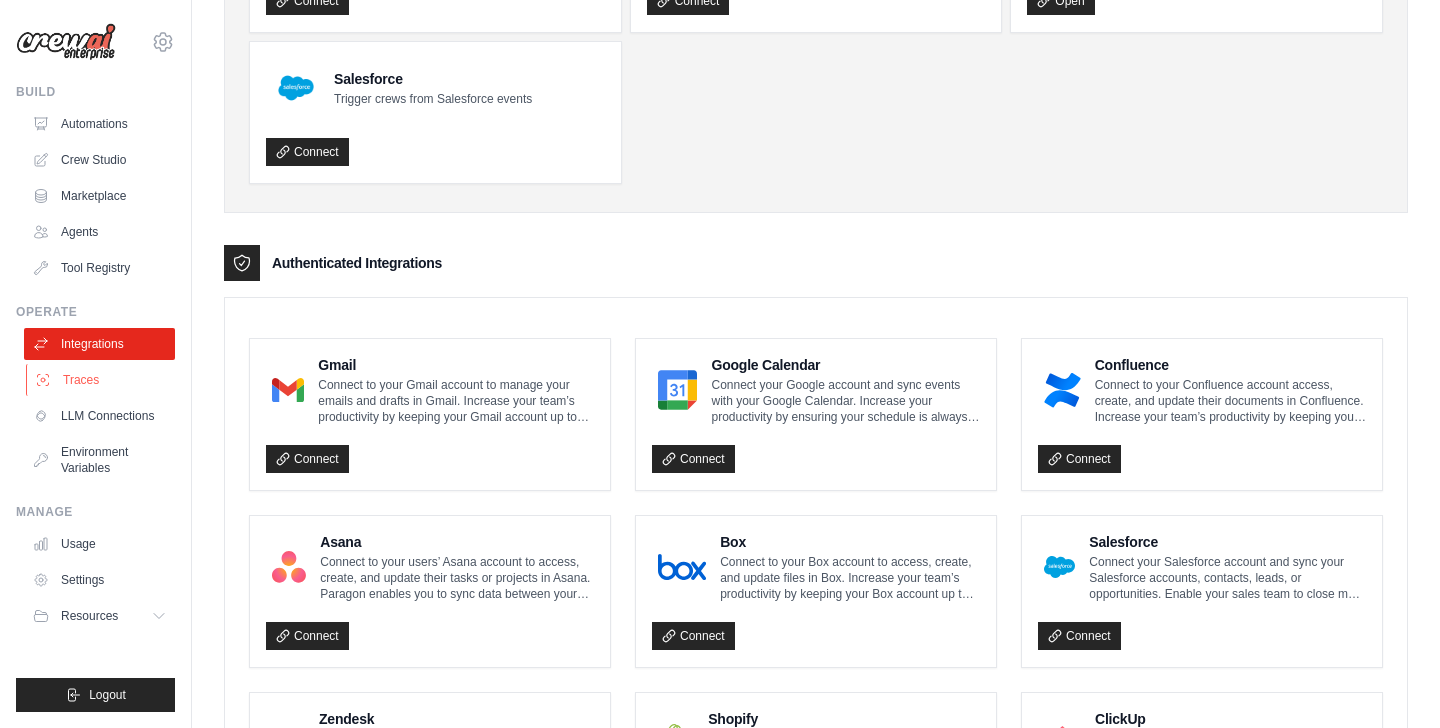 click on "Traces" at bounding box center [101, 380] 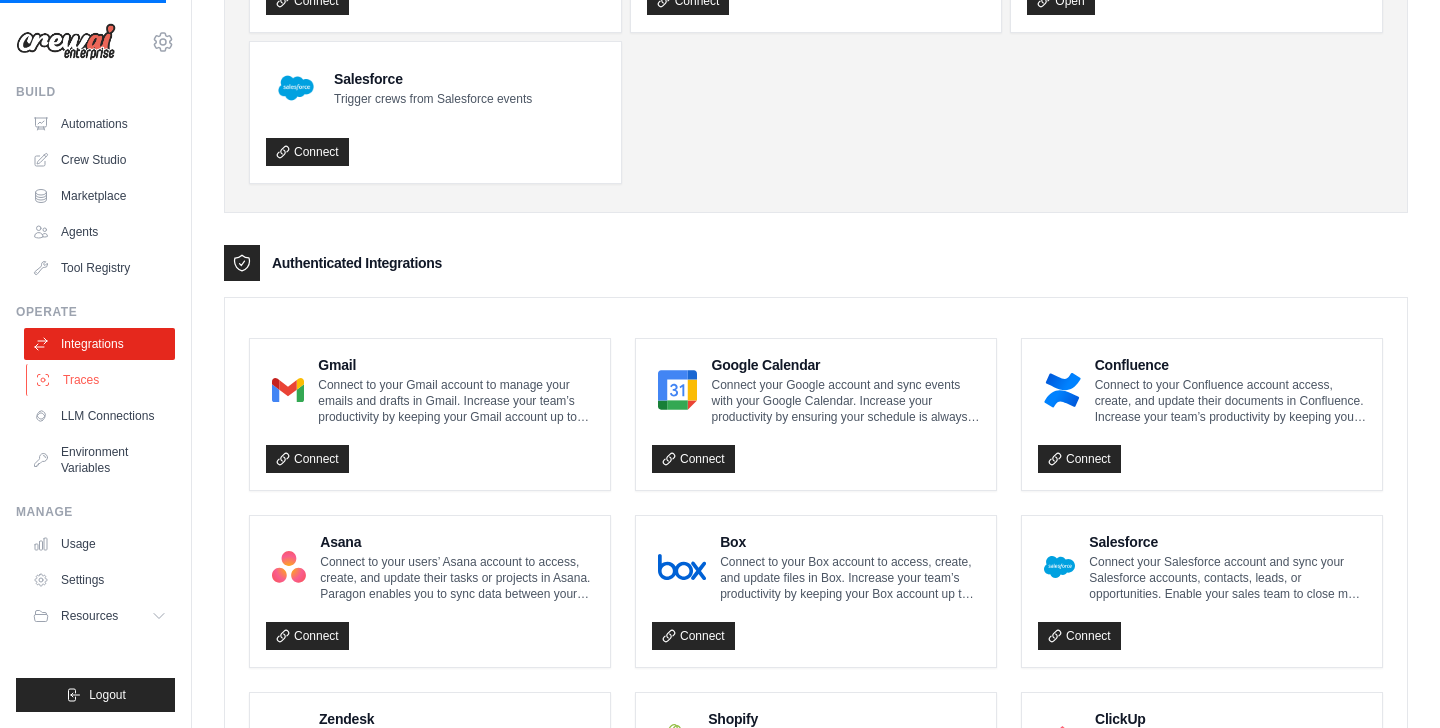 scroll, scrollTop: 0, scrollLeft: 0, axis: both 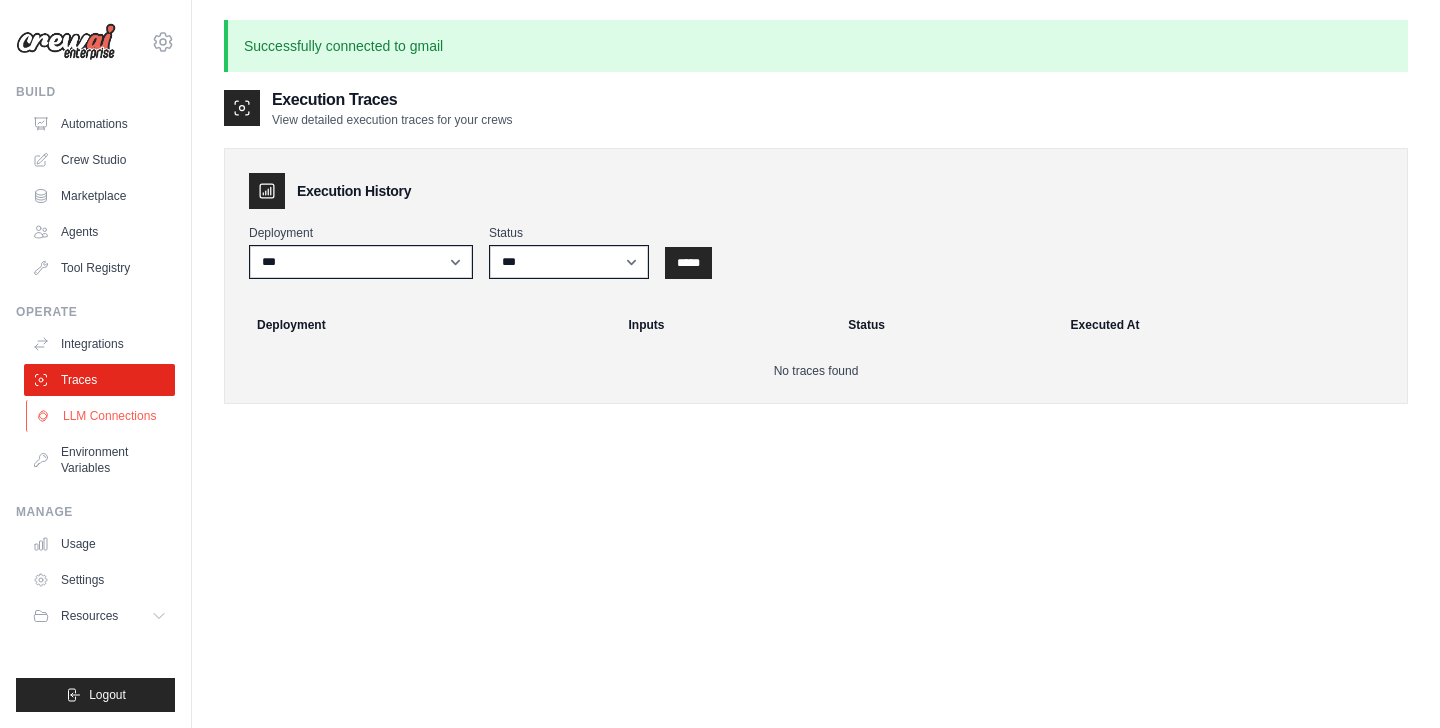 click on "LLM Connections" at bounding box center (101, 416) 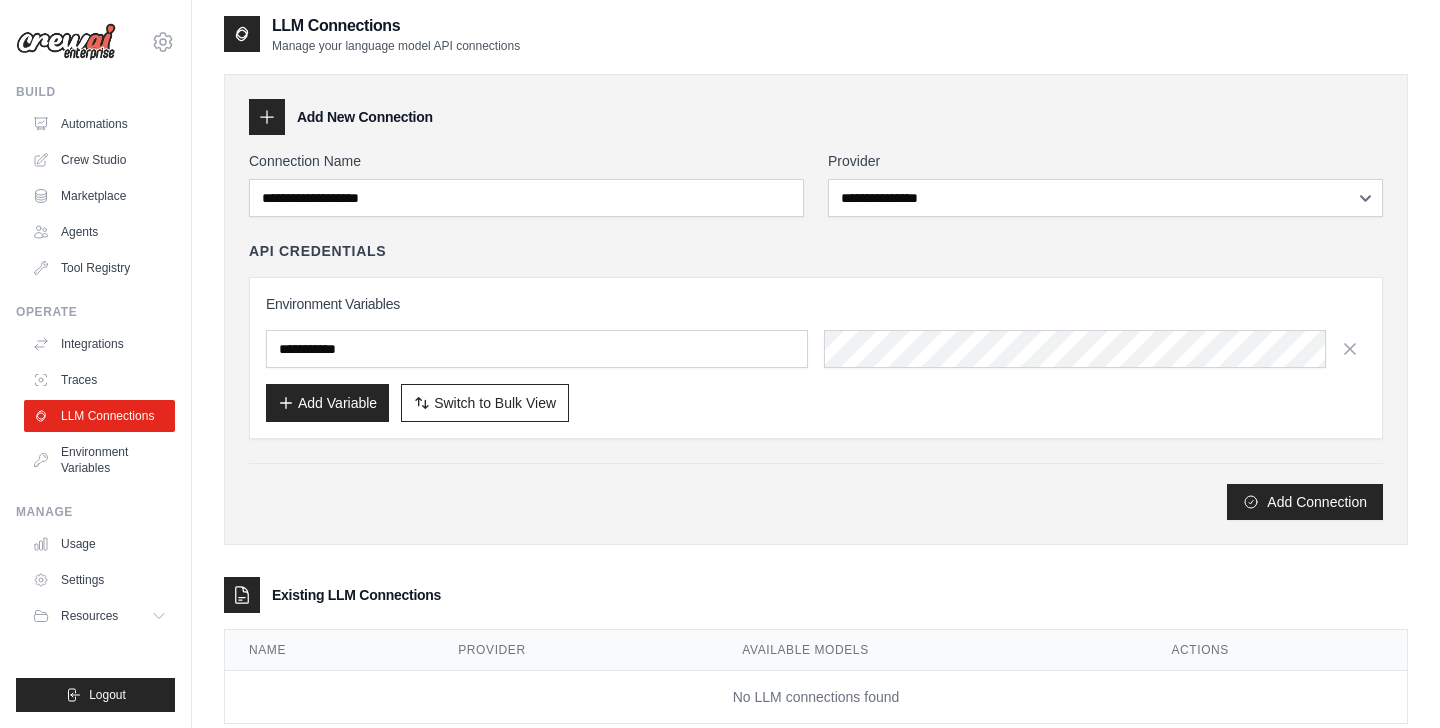 scroll, scrollTop: 2, scrollLeft: 0, axis: vertical 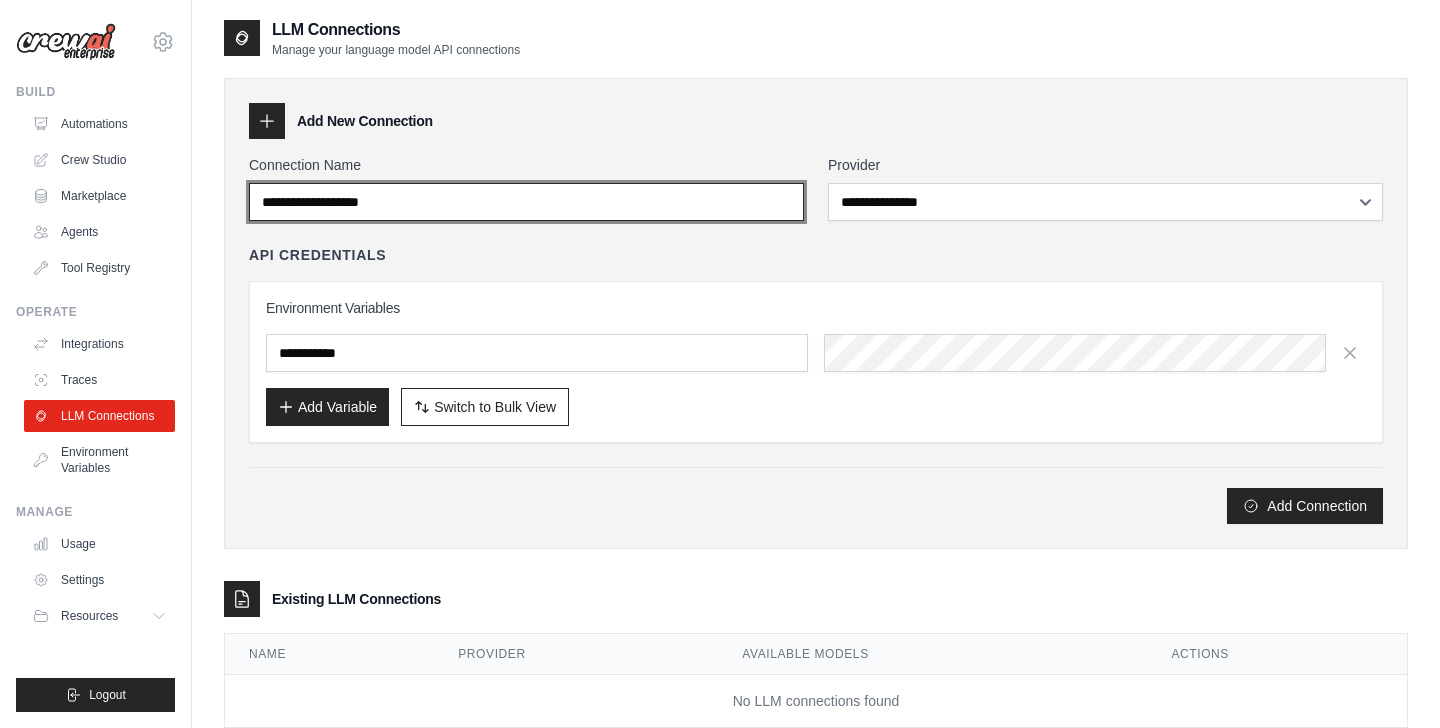 click on "Connection Name" at bounding box center (526, 202) 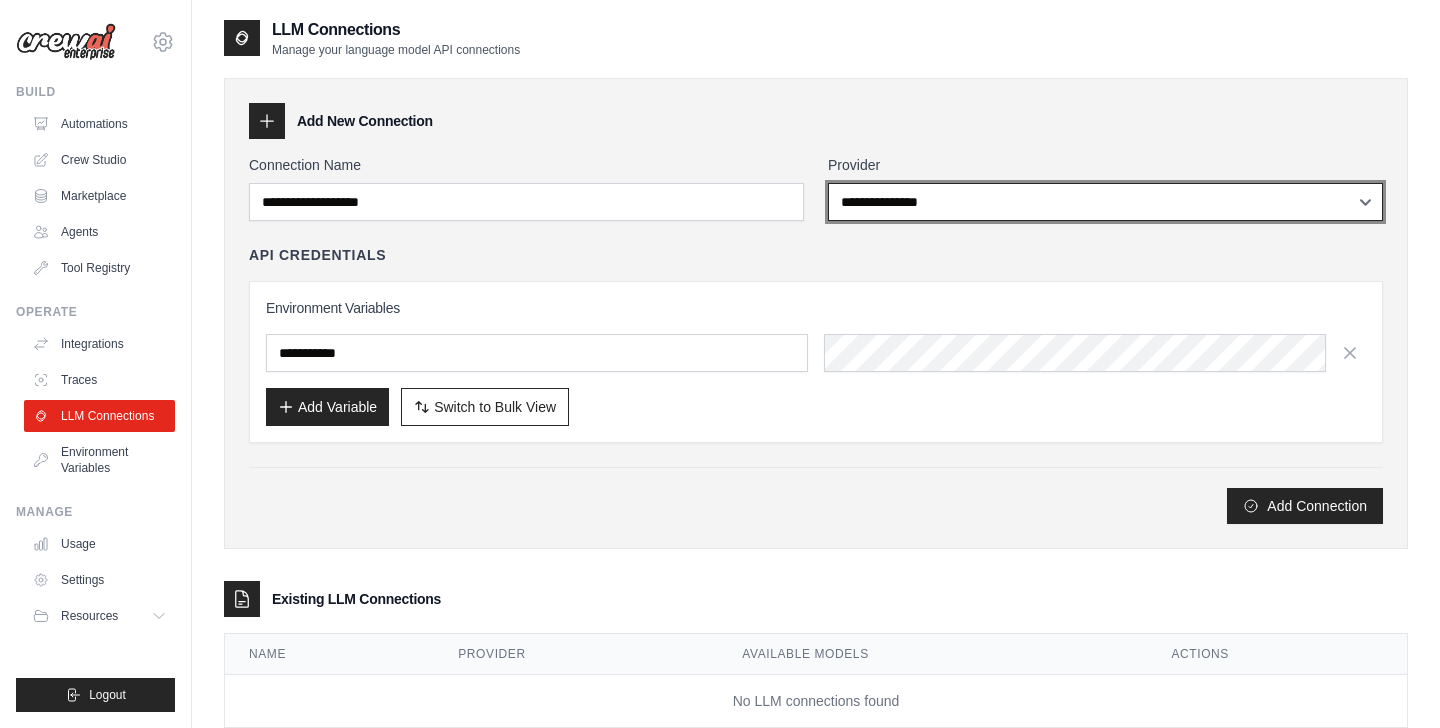 click on "**********" at bounding box center (1105, 202) 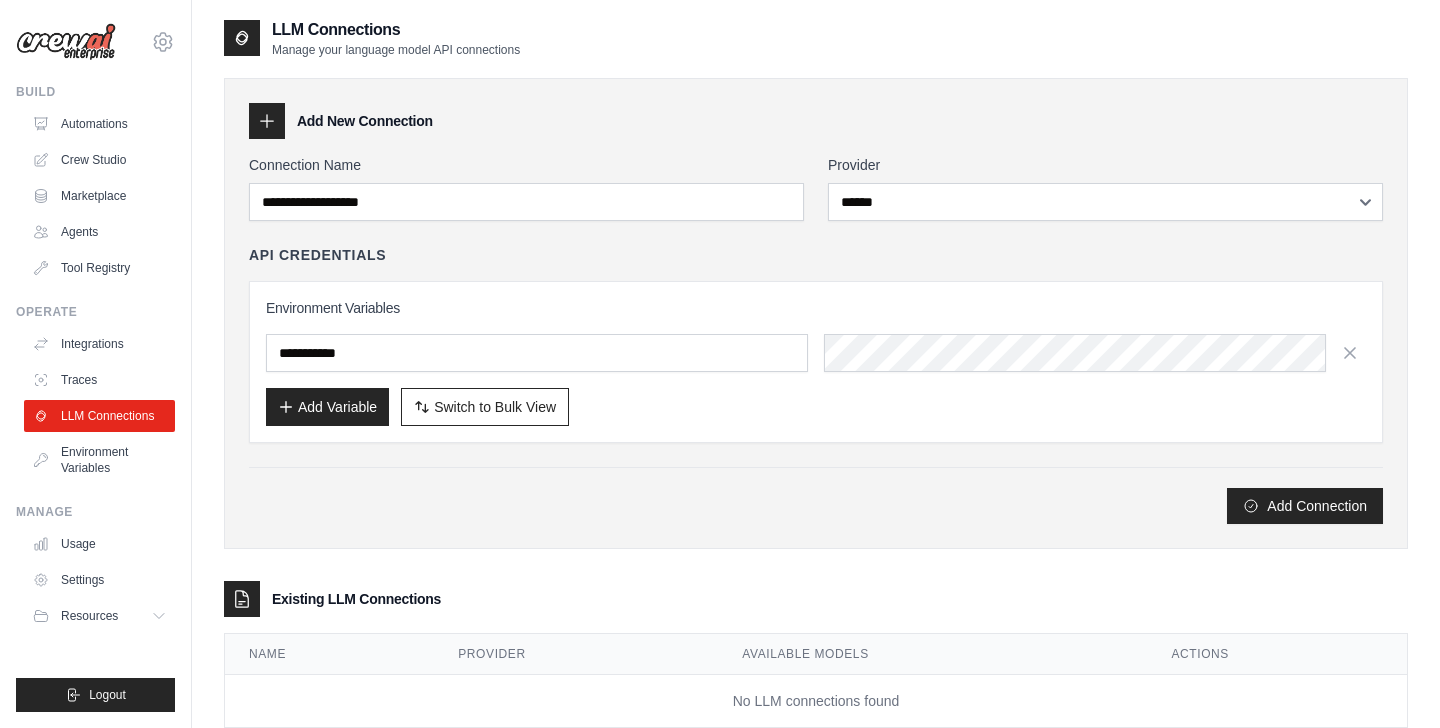 click on "**********" at bounding box center [816, 339] 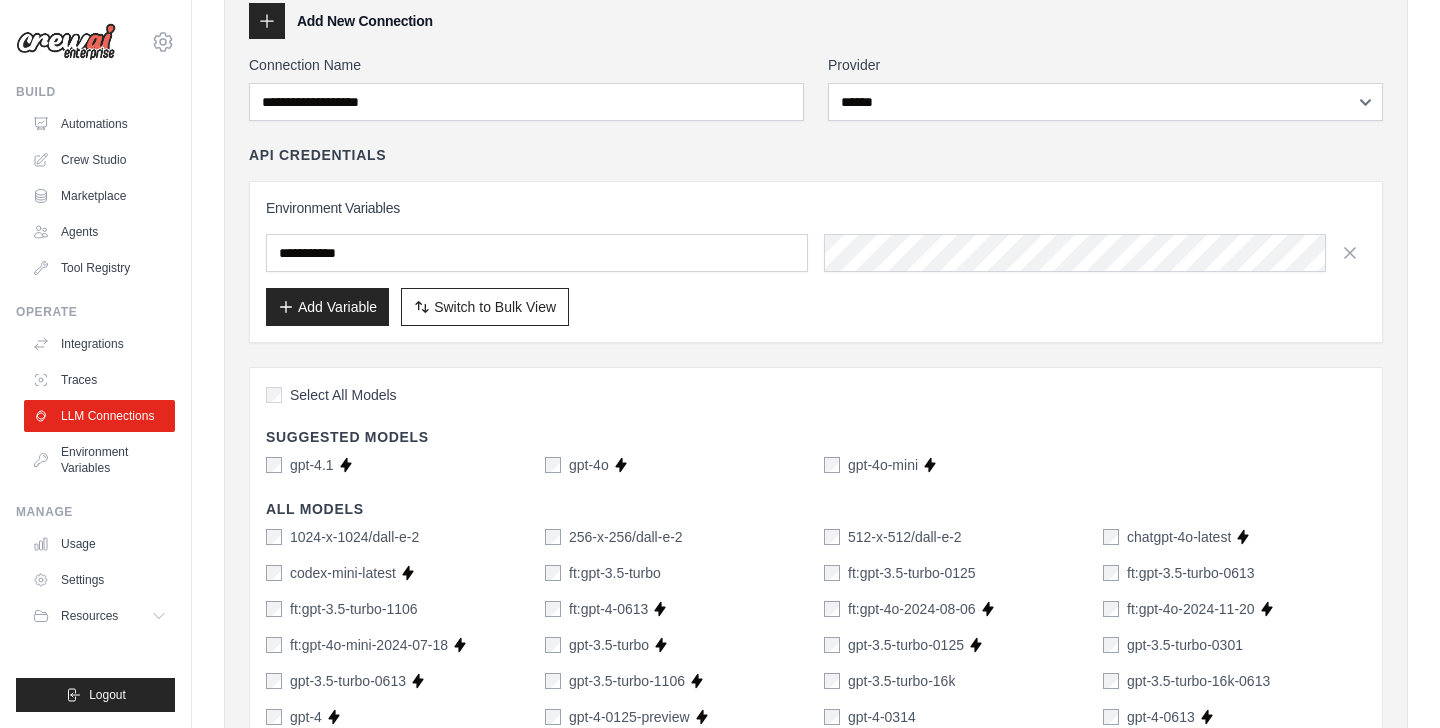 scroll, scrollTop: 103, scrollLeft: 0, axis: vertical 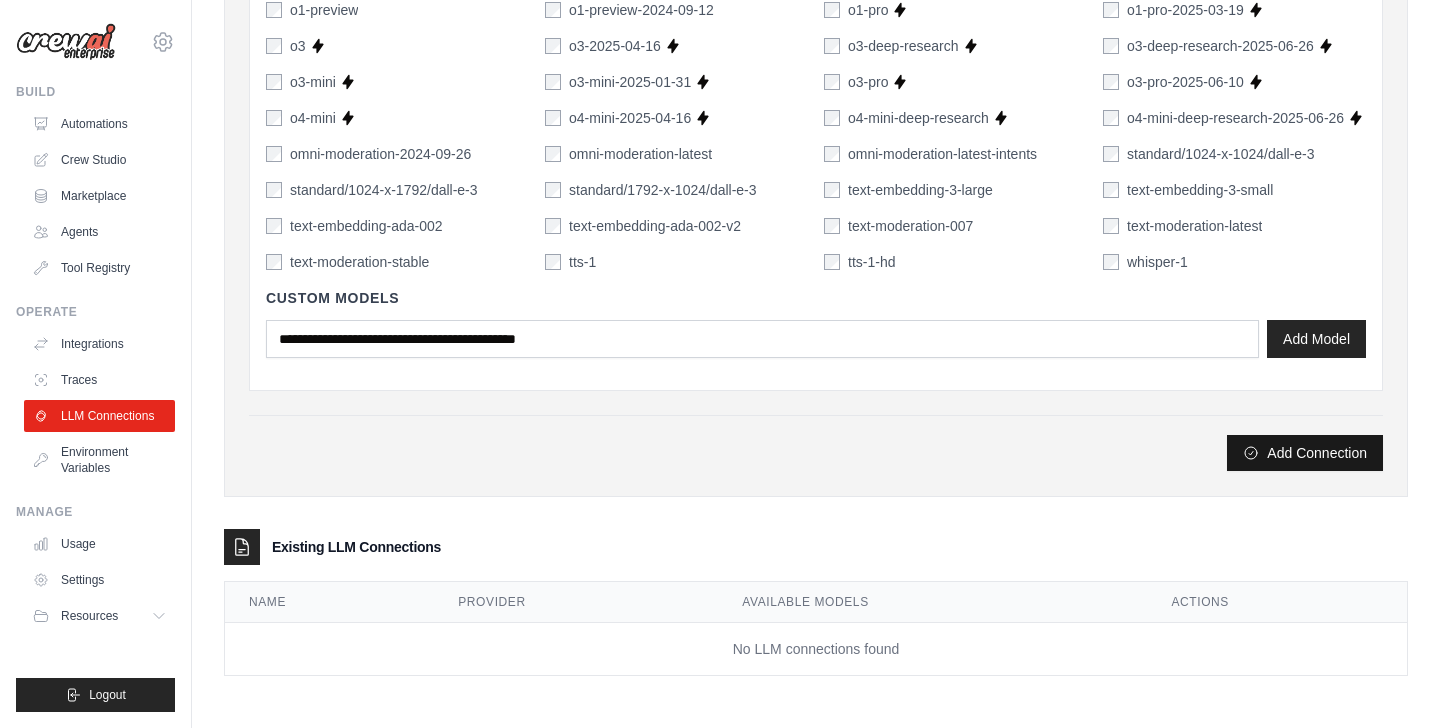 click on "Add Connection" at bounding box center [1305, 453] 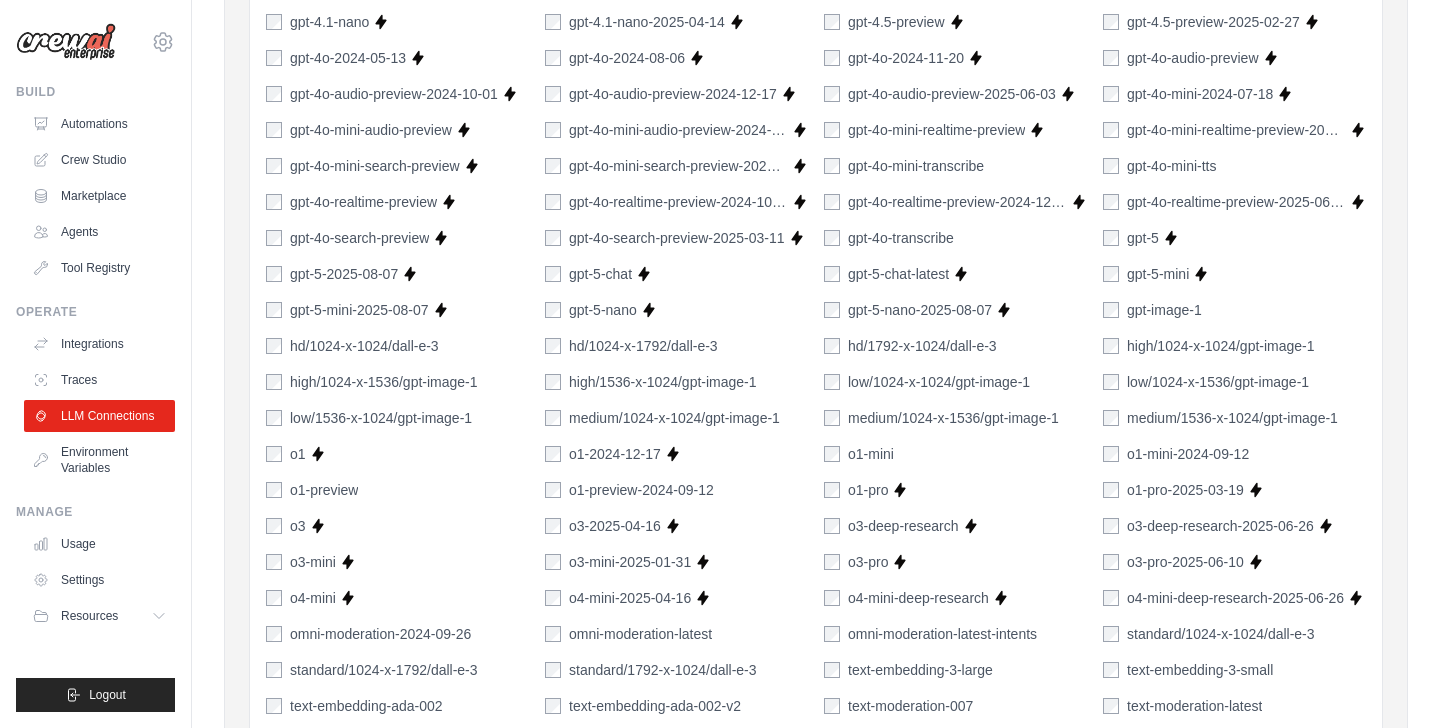 scroll, scrollTop: 1421, scrollLeft: 0, axis: vertical 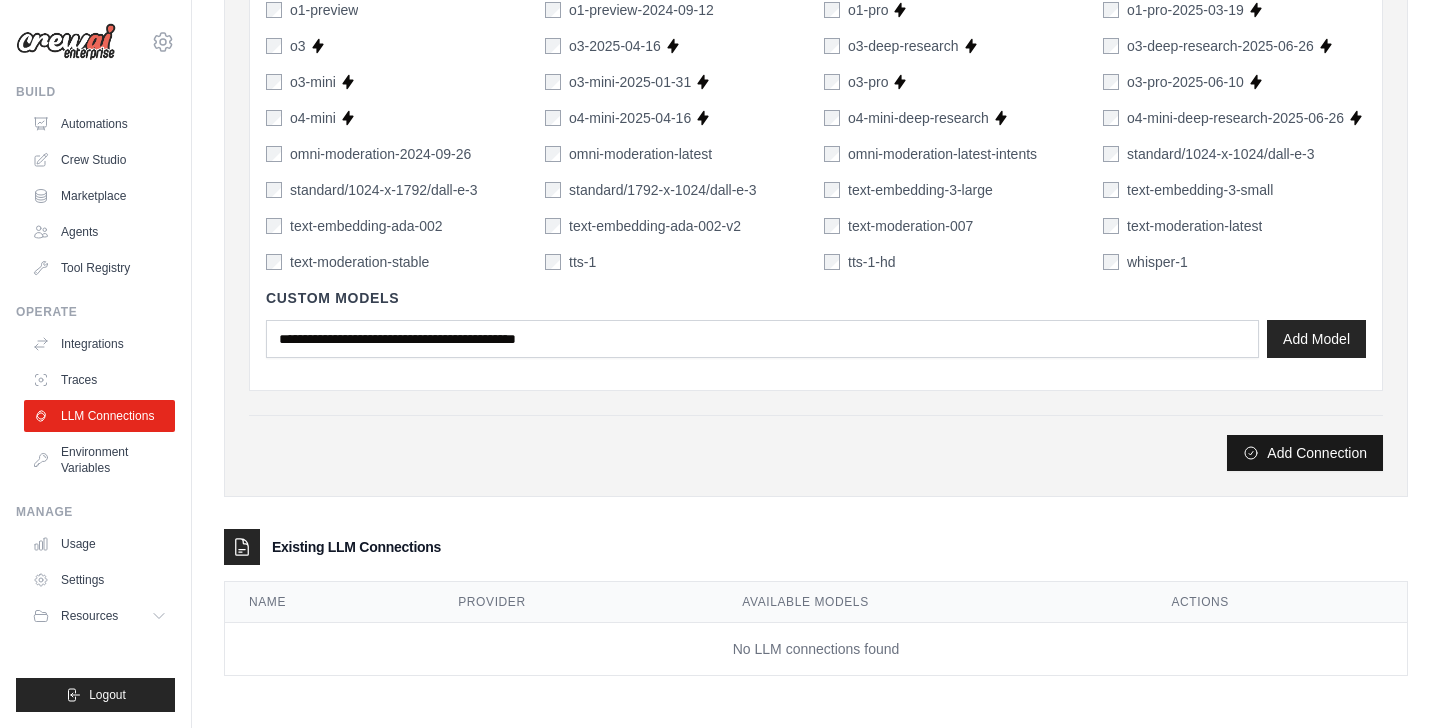 type on "******" 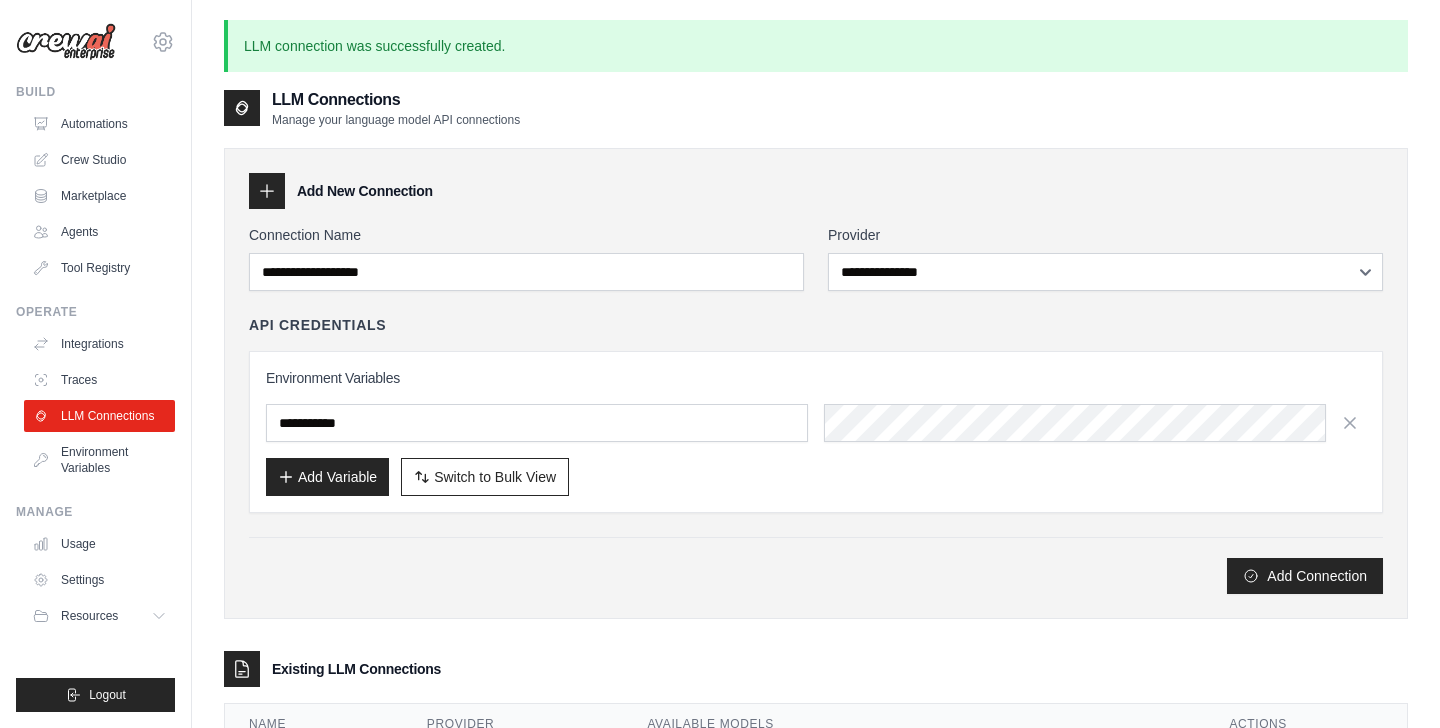 scroll, scrollTop: 122, scrollLeft: 0, axis: vertical 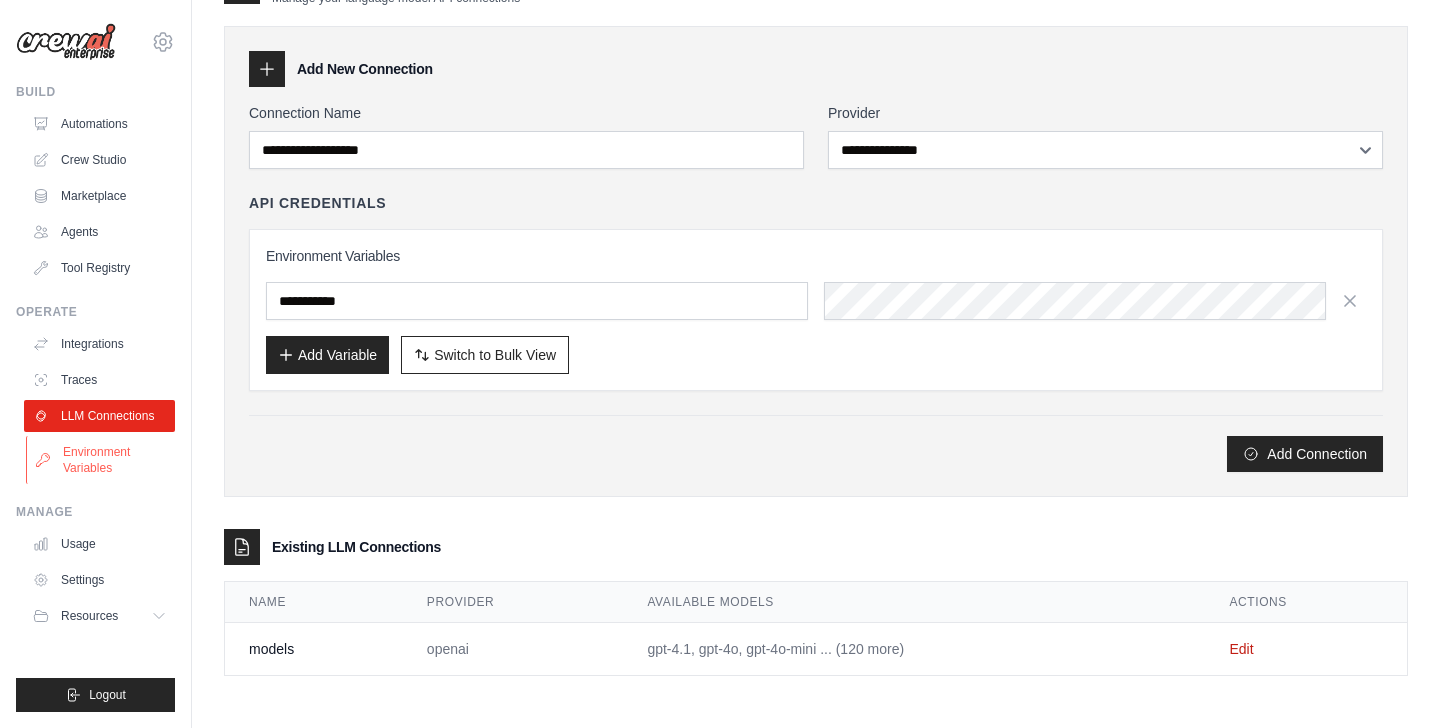 click on "Environment Variables" at bounding box center [101, 460] 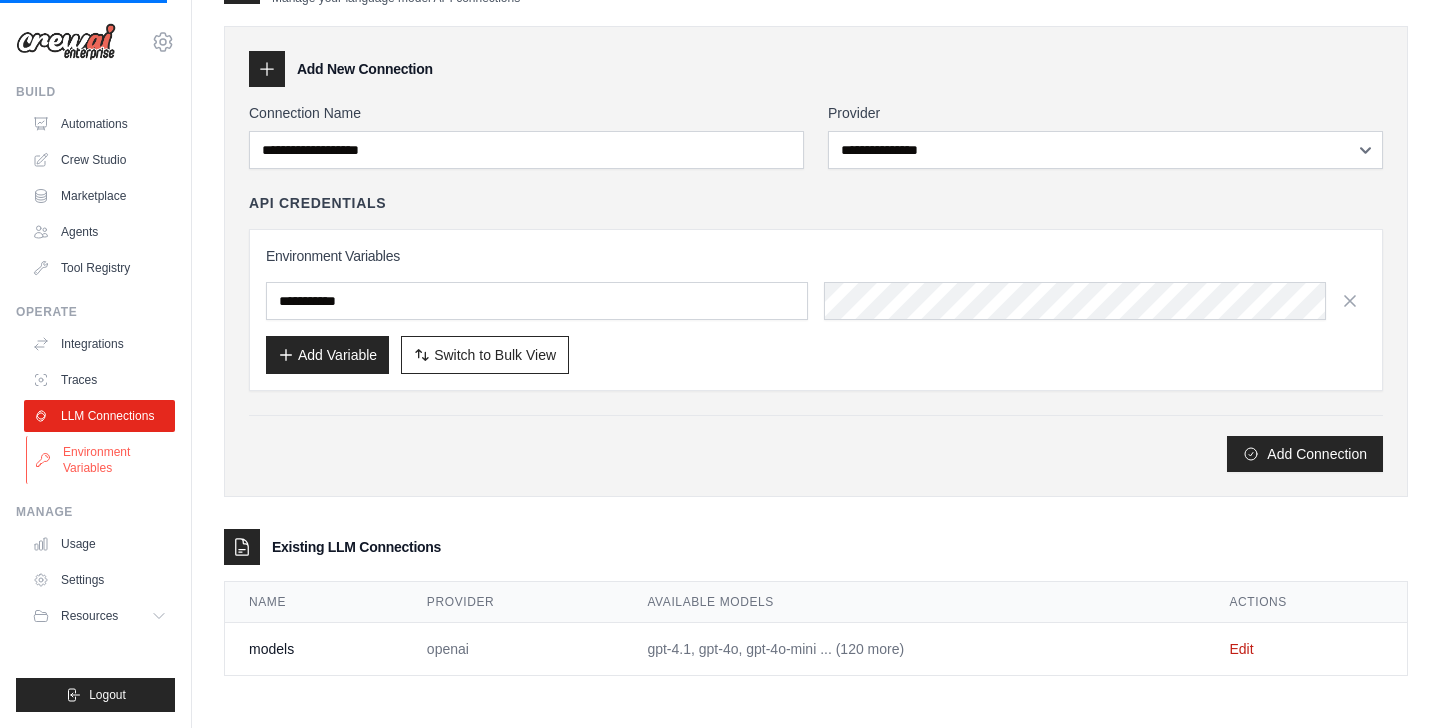 scroll, scrollTop: 0, scrollLeft: 0, axis: both 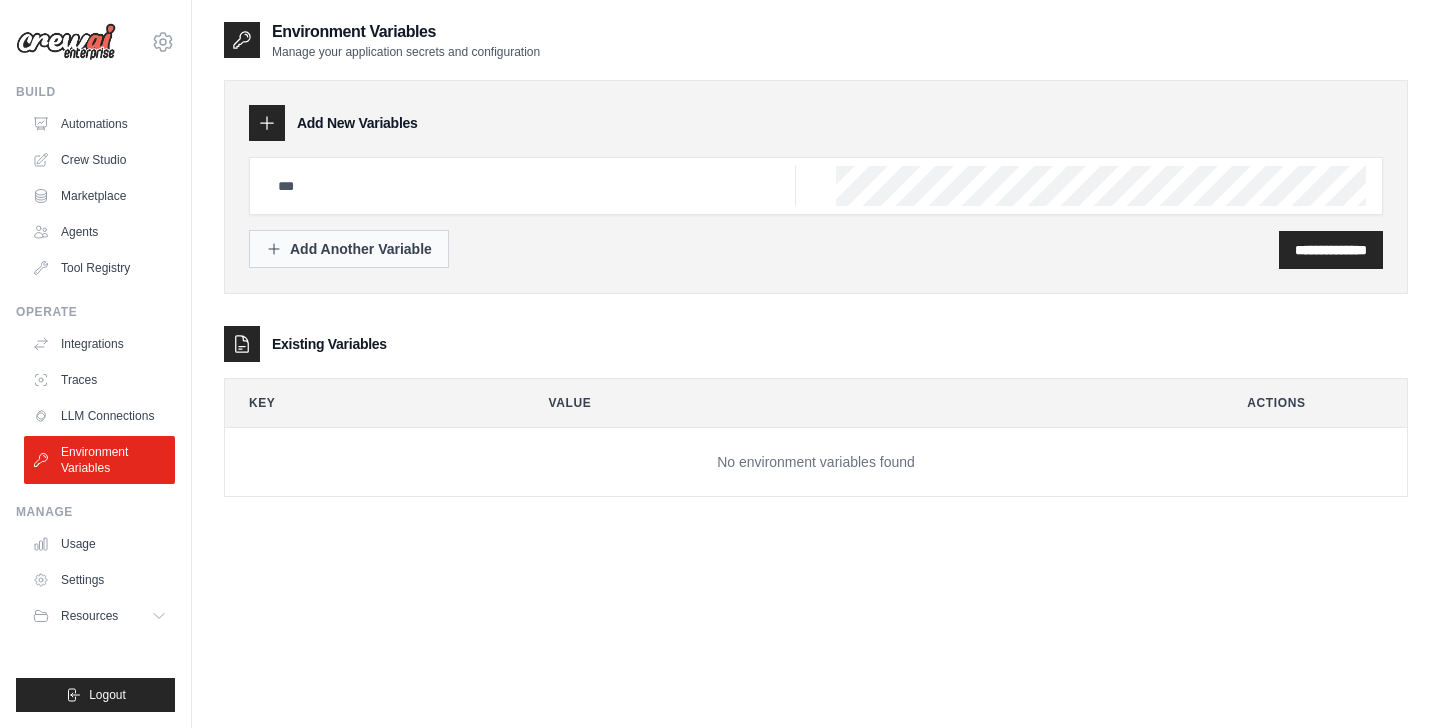 click on "Add Another Variable" at bounding box center (349, 249) 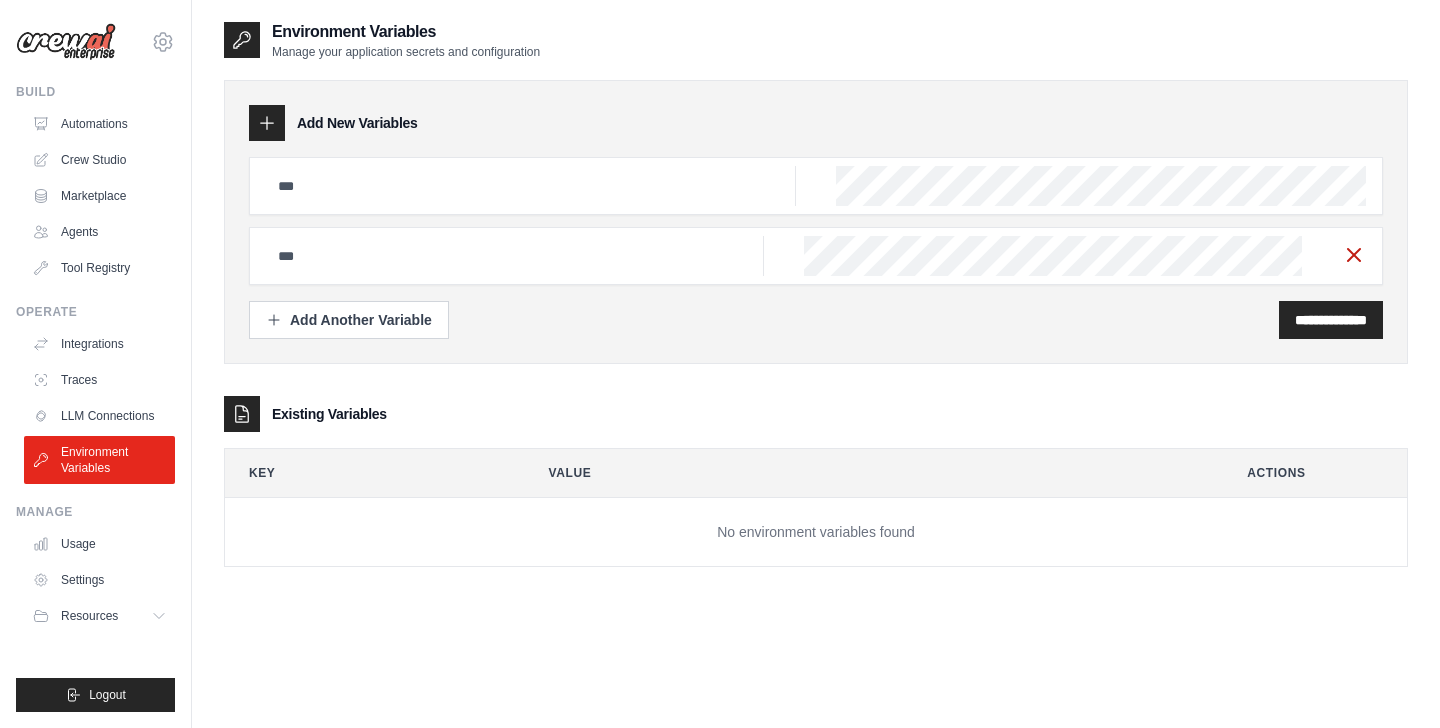 click 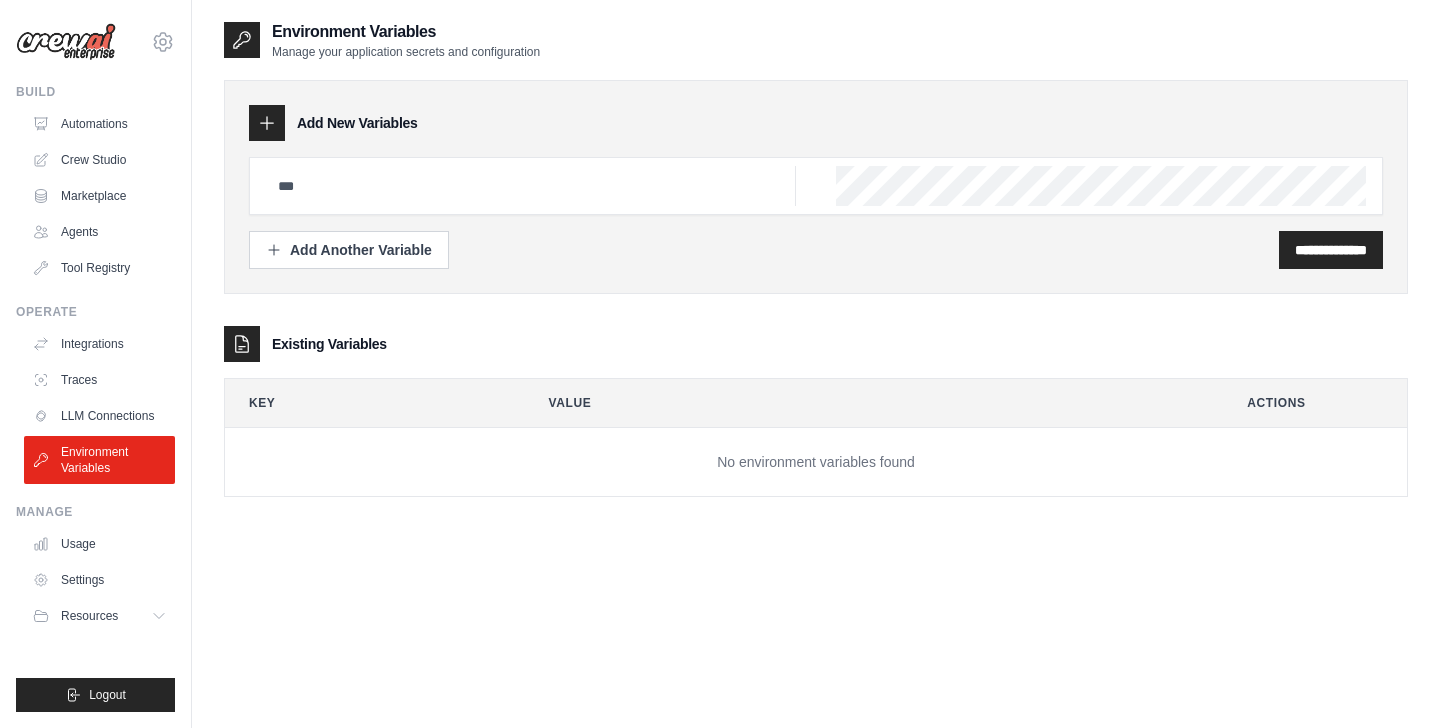 scroll, scrollTop: 40, scrollLeft: 0, axis: vertical 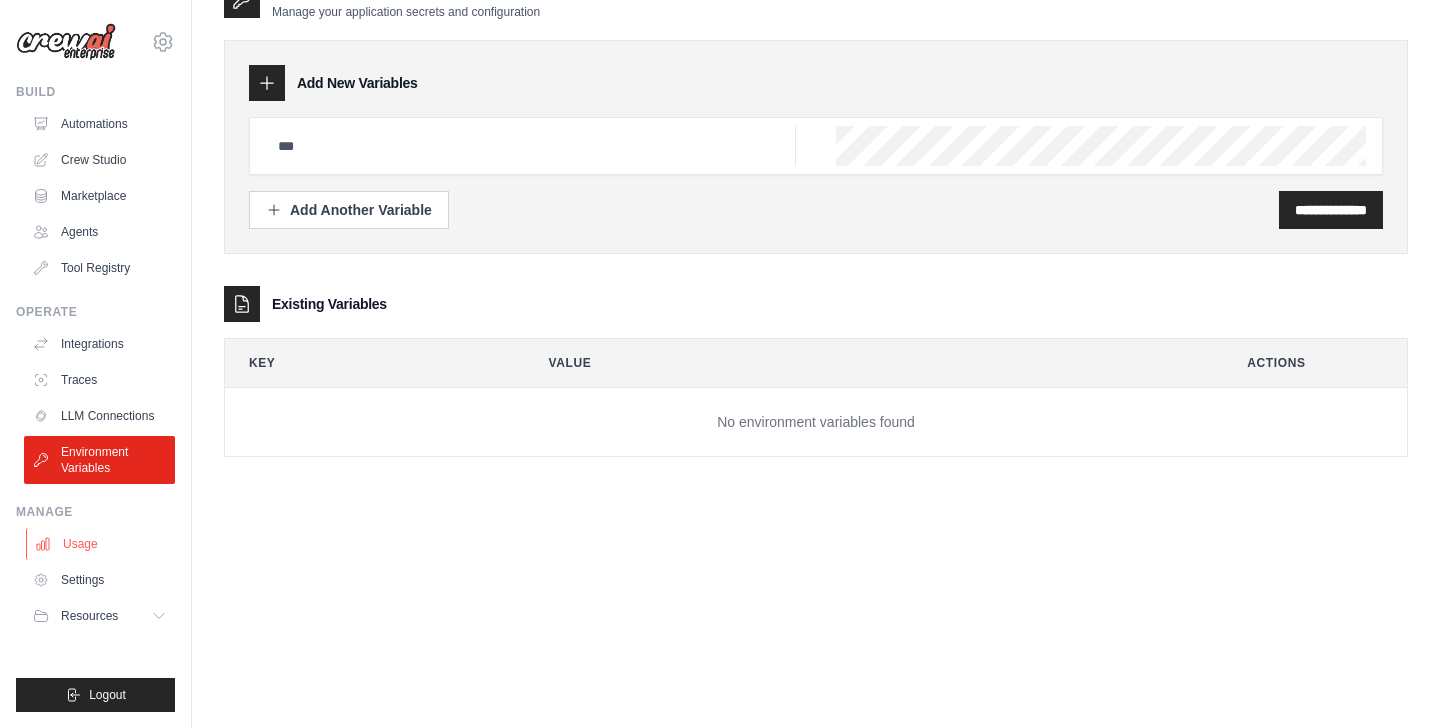 click on "Usage" at bounding box center [101, 544] 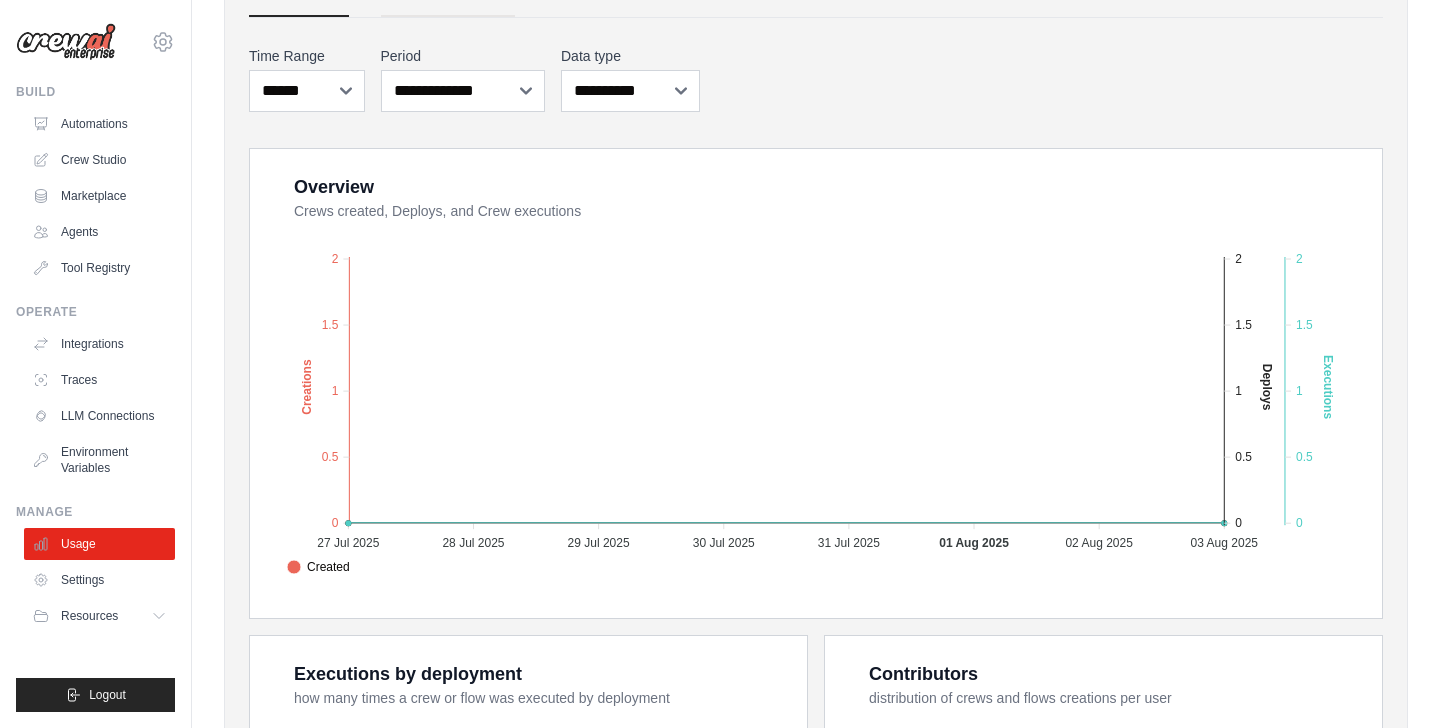 scroll, scrollTop: 233, scrollLeft: 0, axis: vertical 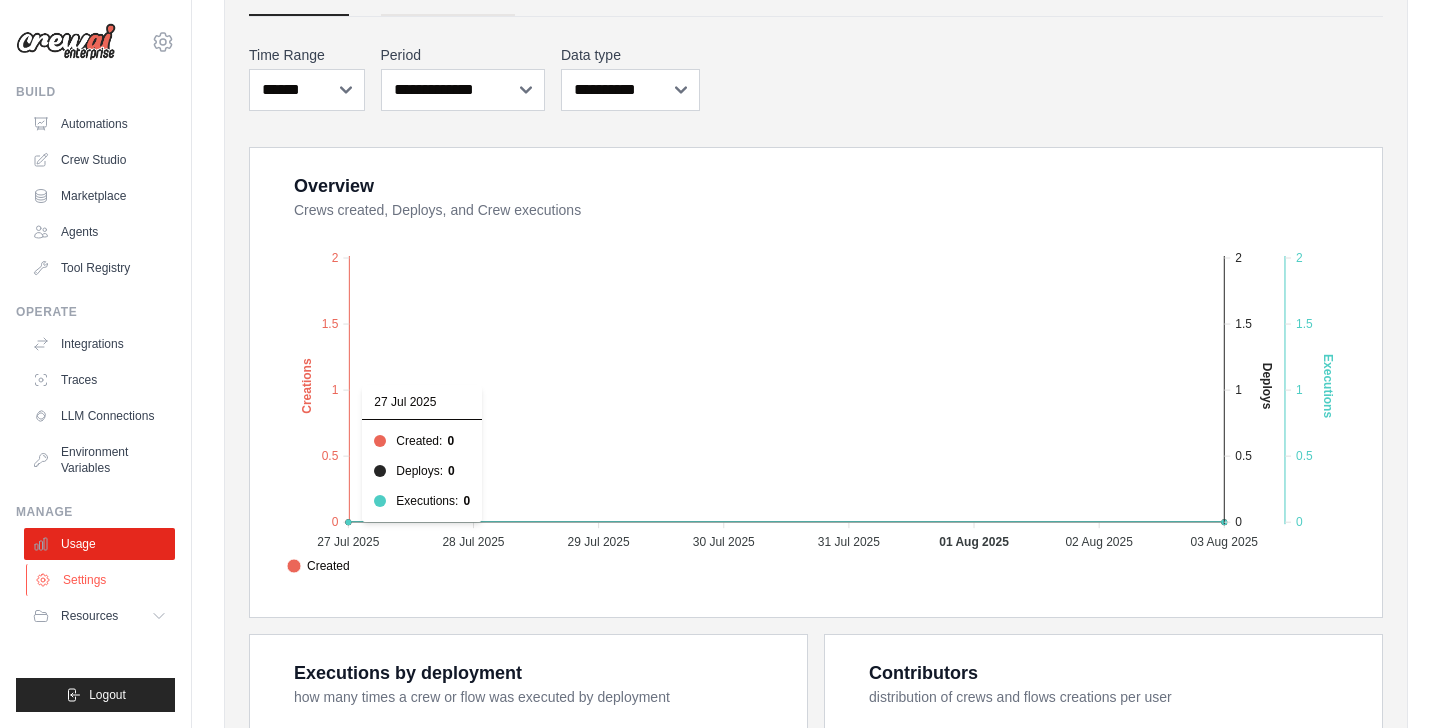 click on "Settings" at bounding box center [101, 580] 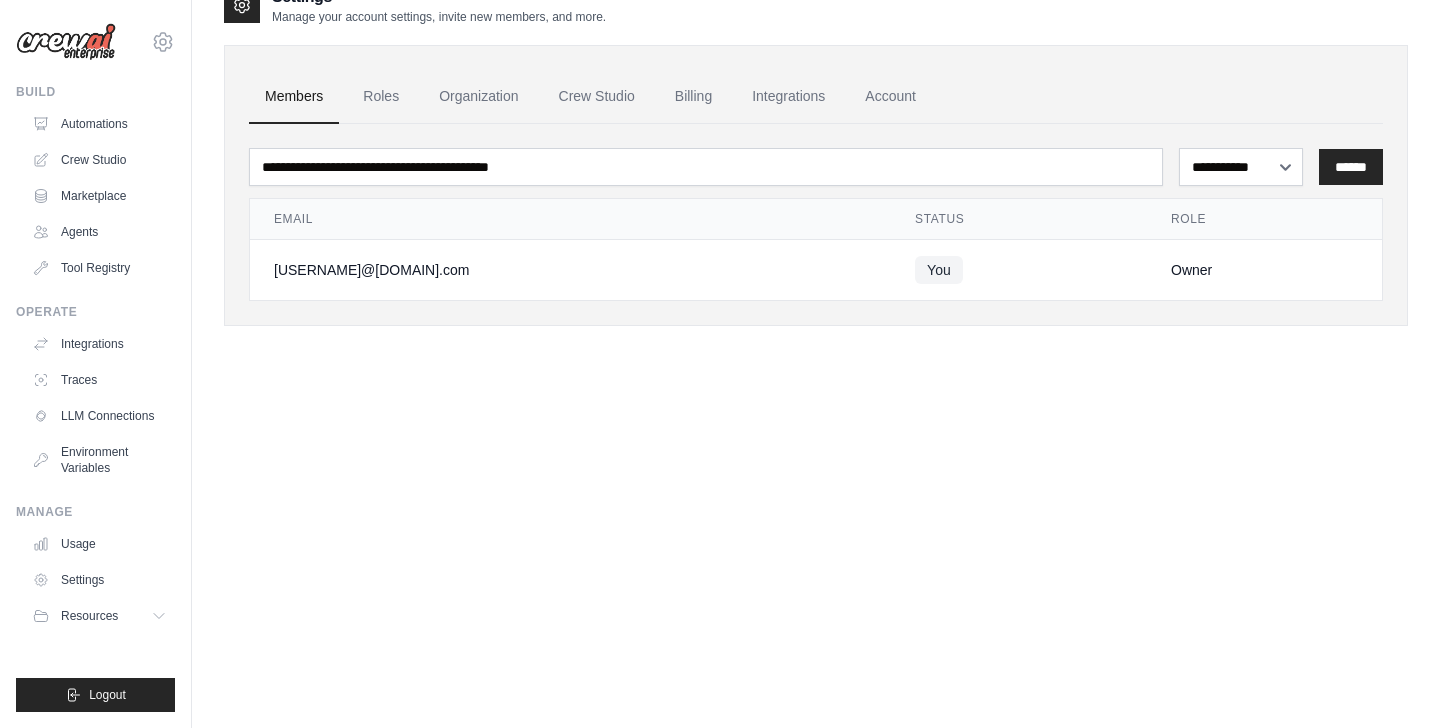 scroll, scrollTop: 0, scrollLeft: 0, axis: both 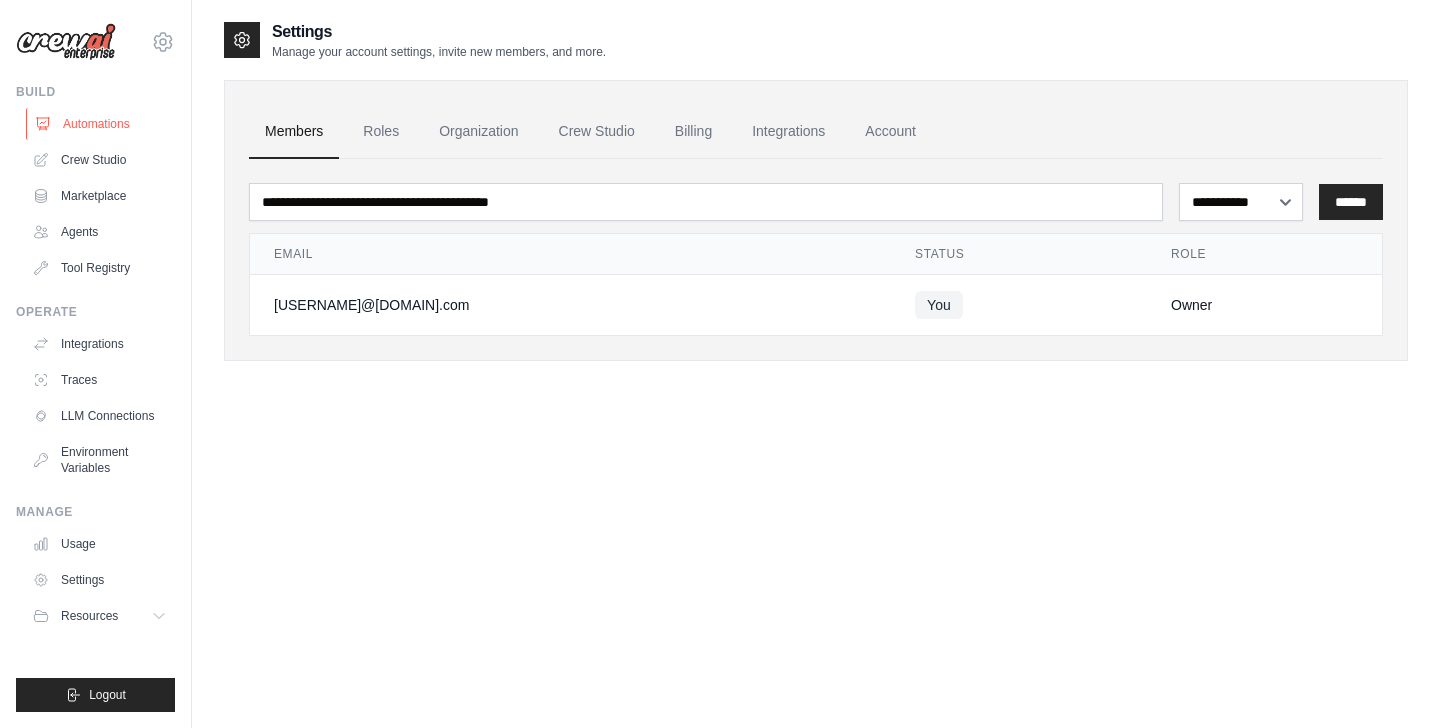 click on "Automations" at bounding box center [101, 124] 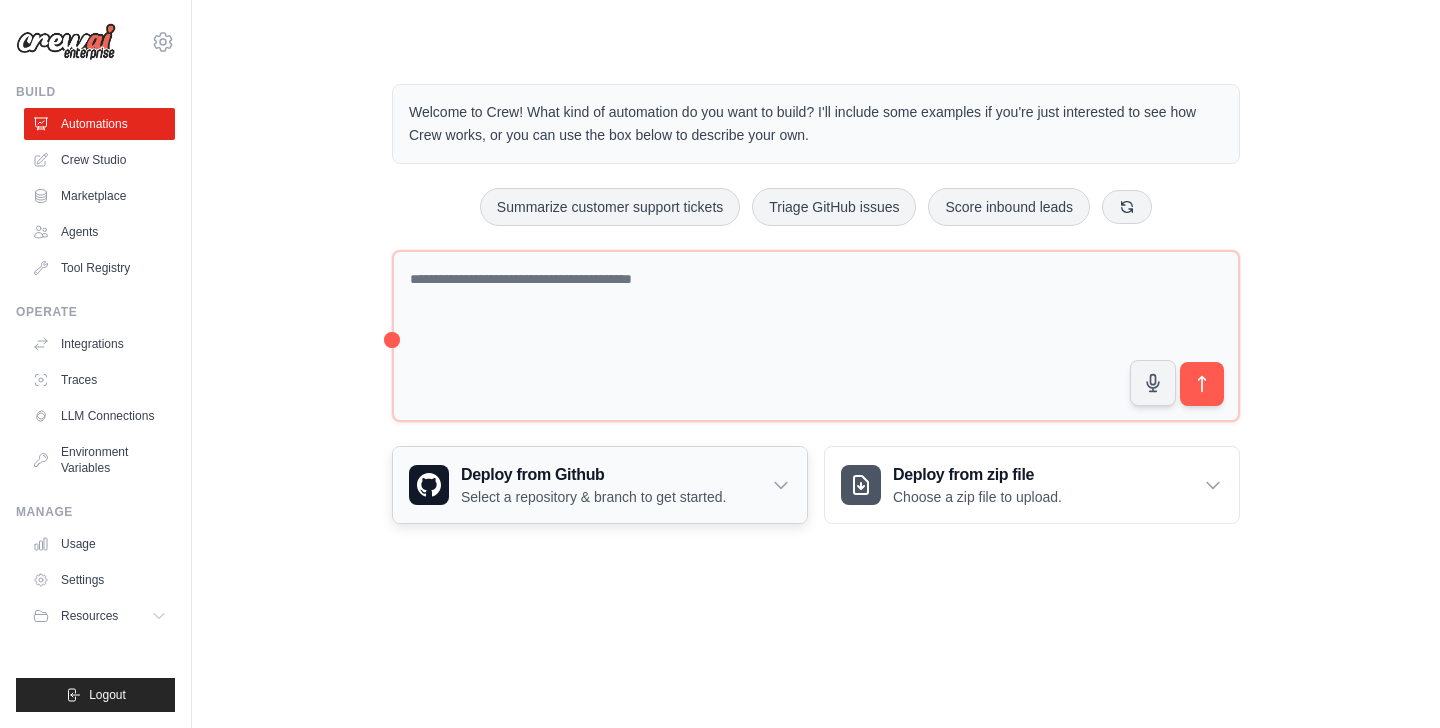 click 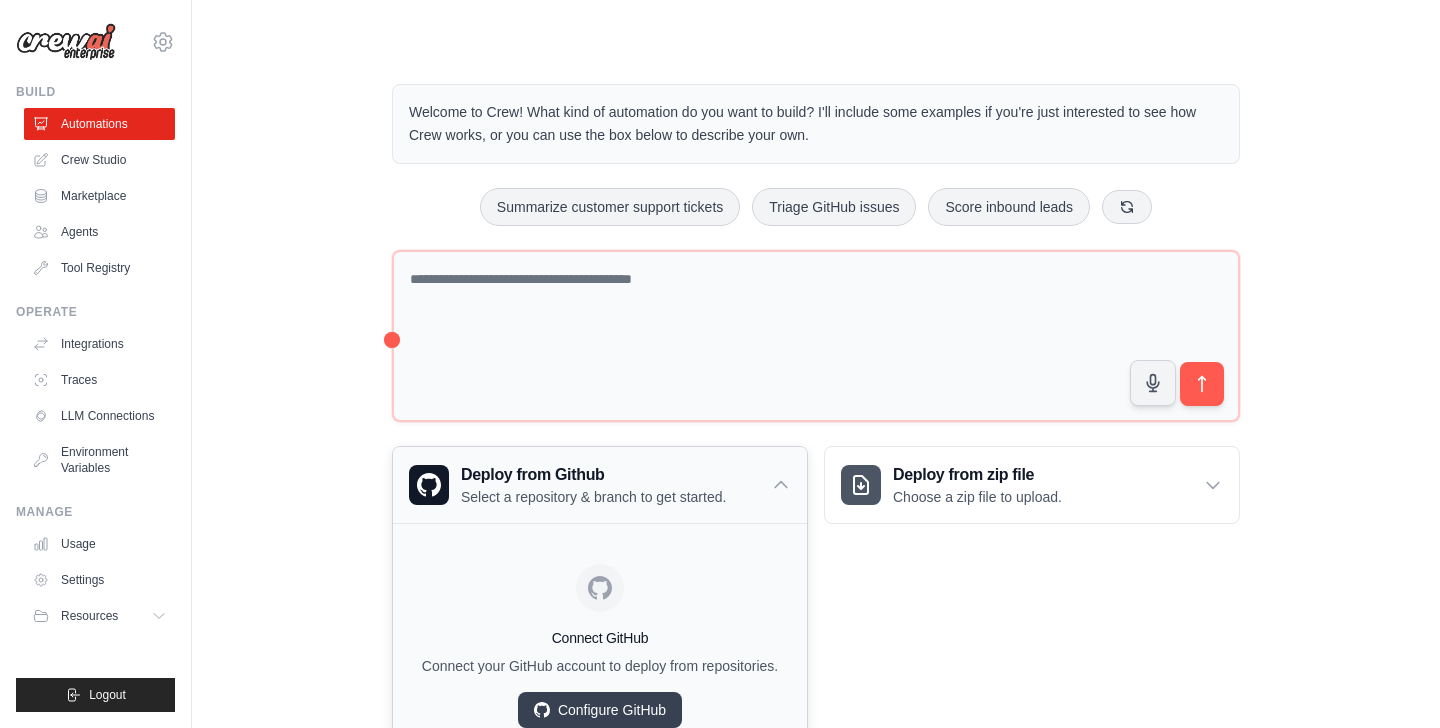 scroll, scrollTop: 112, scrollLeft: 0, axis: vertical 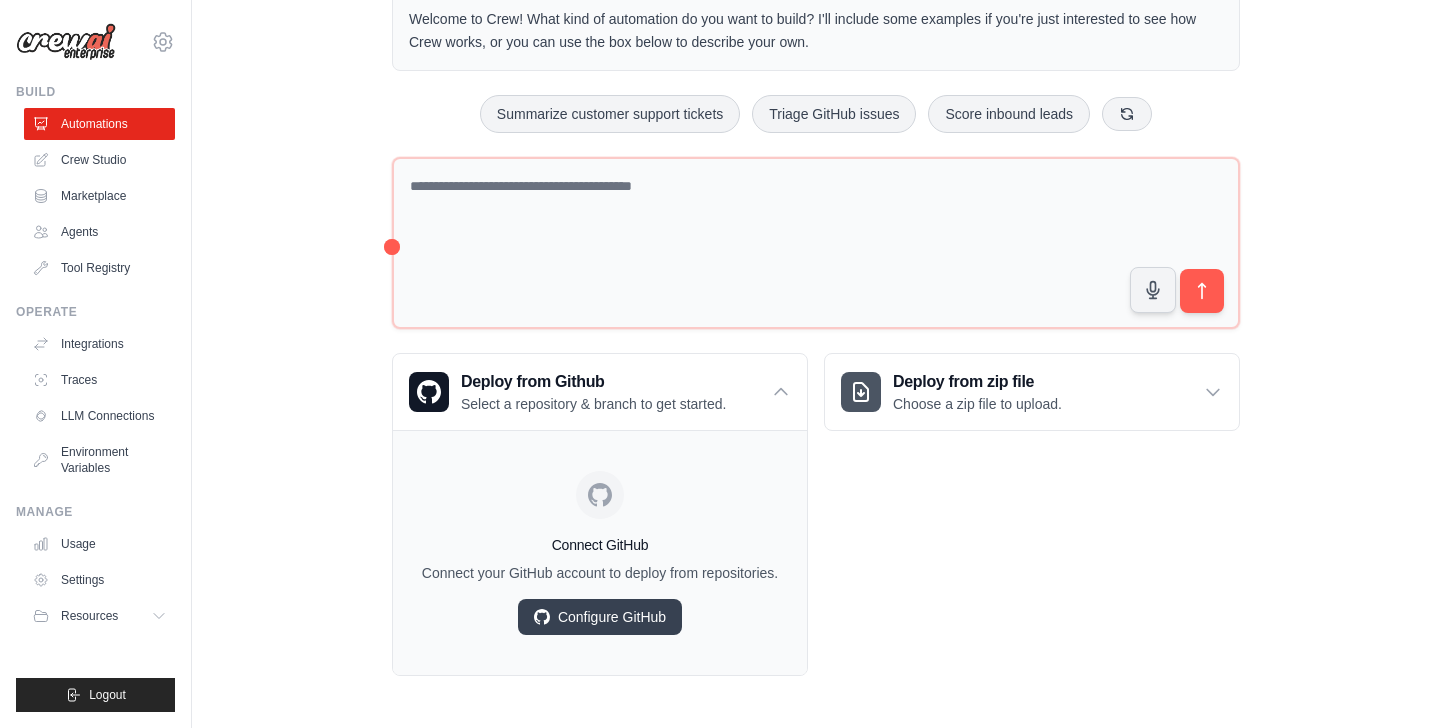 click on "Deploy from zip file
Choose a zip file to upload.
Upload a ZIP file containing your project code to deploy.
Zip File
No file selected
Browse
Only .zip files are supported
Environment Variables
Add Variable" at bounding box center [1032, 514] 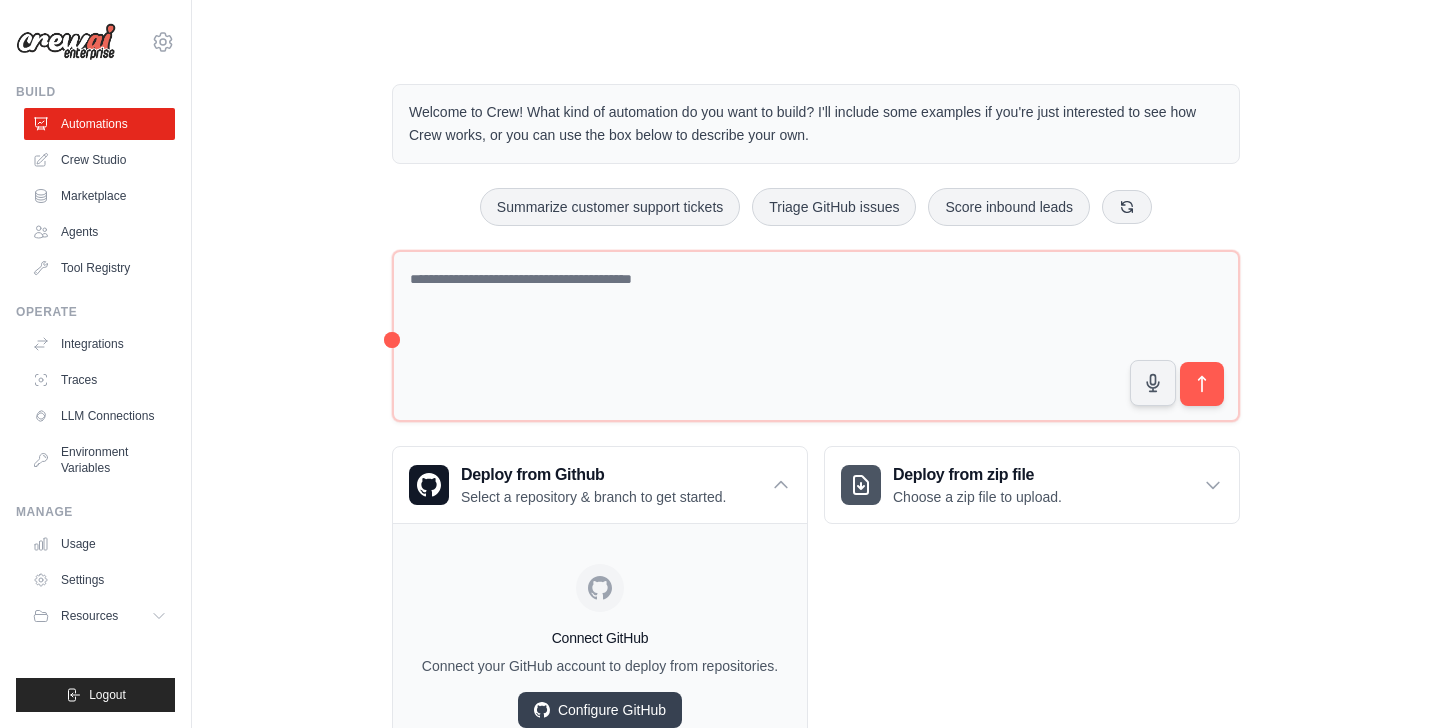 click on "Welcome to Crew! What kind of automation do you want to build?
I'll include some examples if you're just interested to see how
Crew works, or you can use the box below to describe your own.
Summarize customer support tickets
Triage GitHub issues
Score inbound leads" at bounding box center [816, 426] 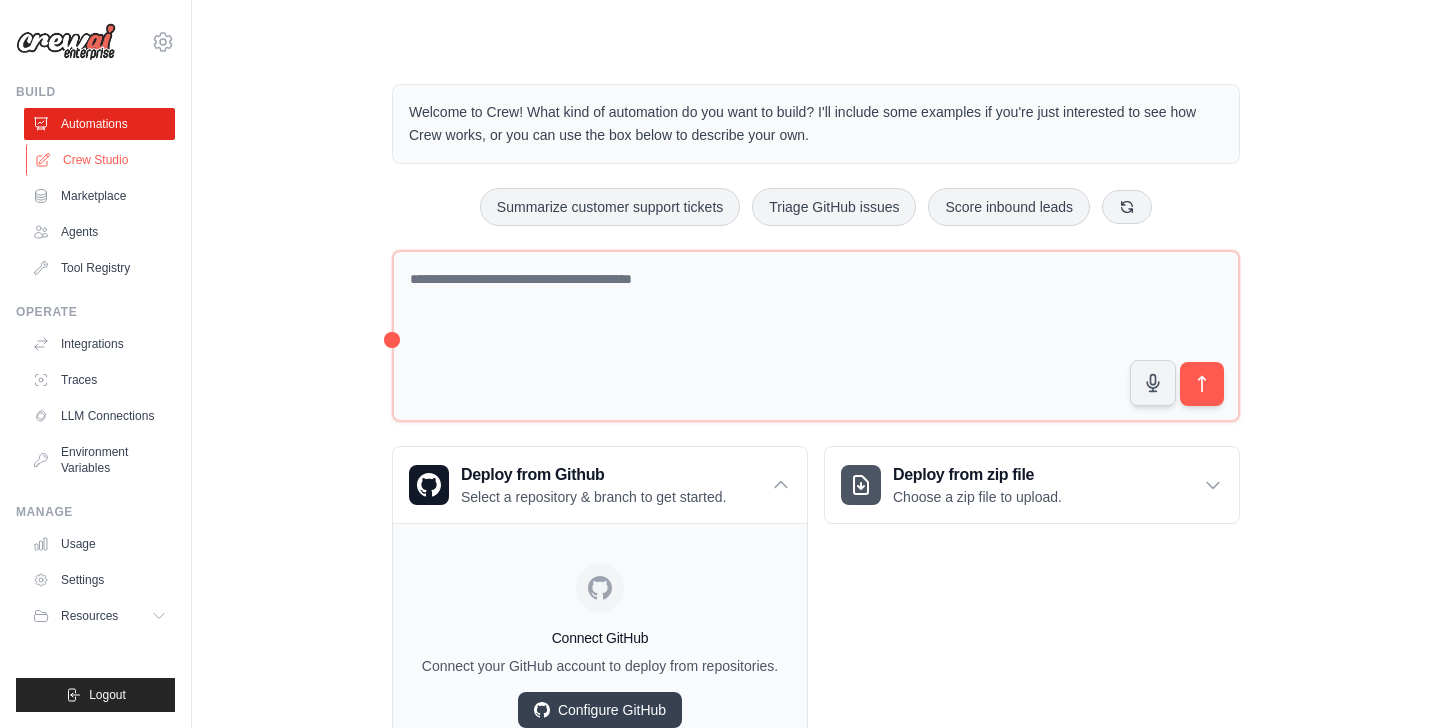 click on "Crew Studio" at bounding box center (101, 160) 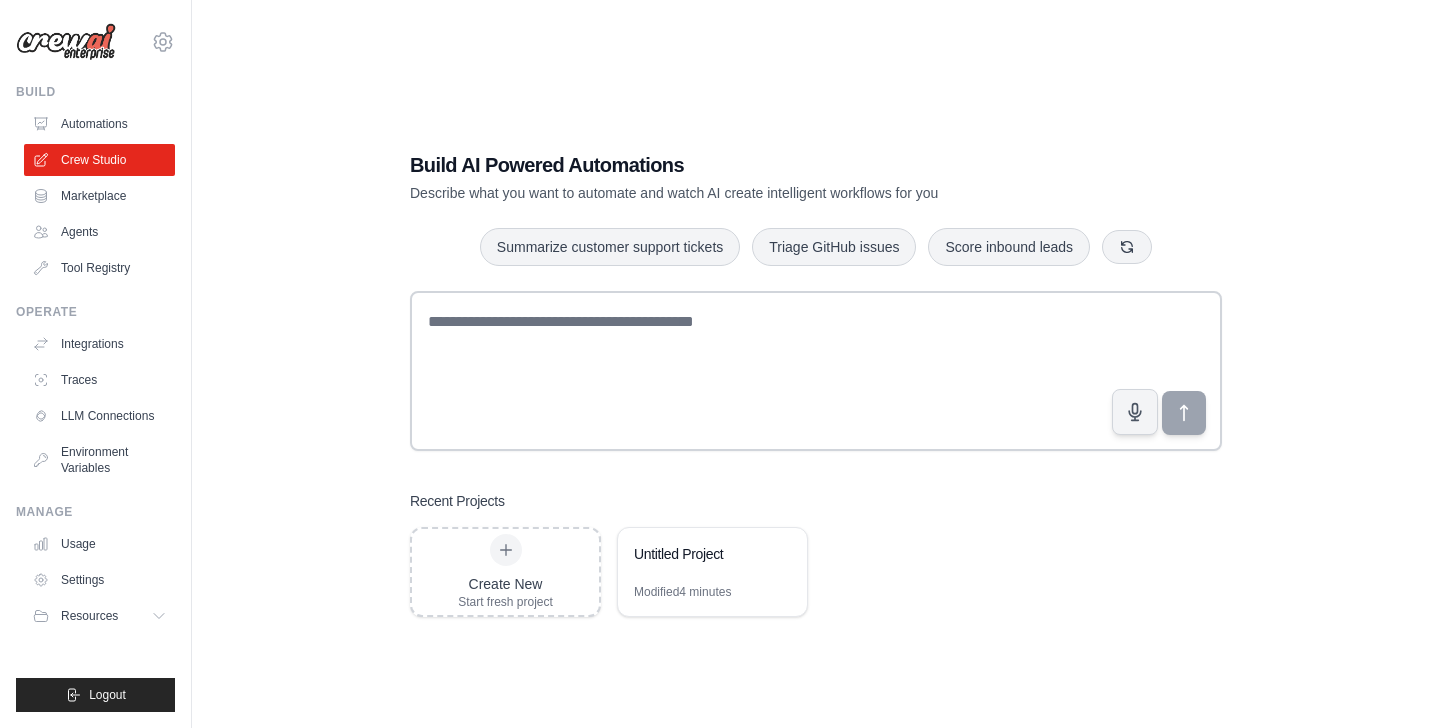 scroll, scrollTop: 0, scrollLeft: 0, axis: both 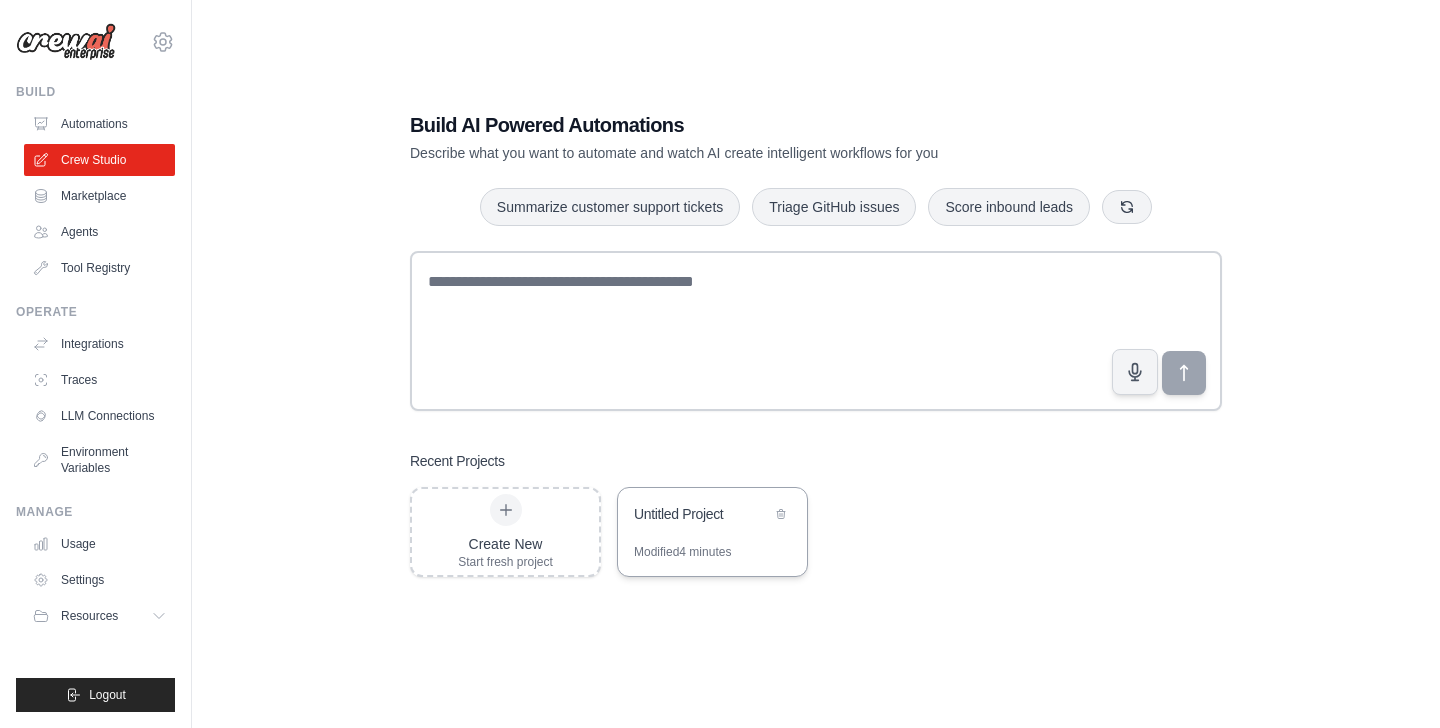 click on "Untitled Project" at bounding box center (712, 516) 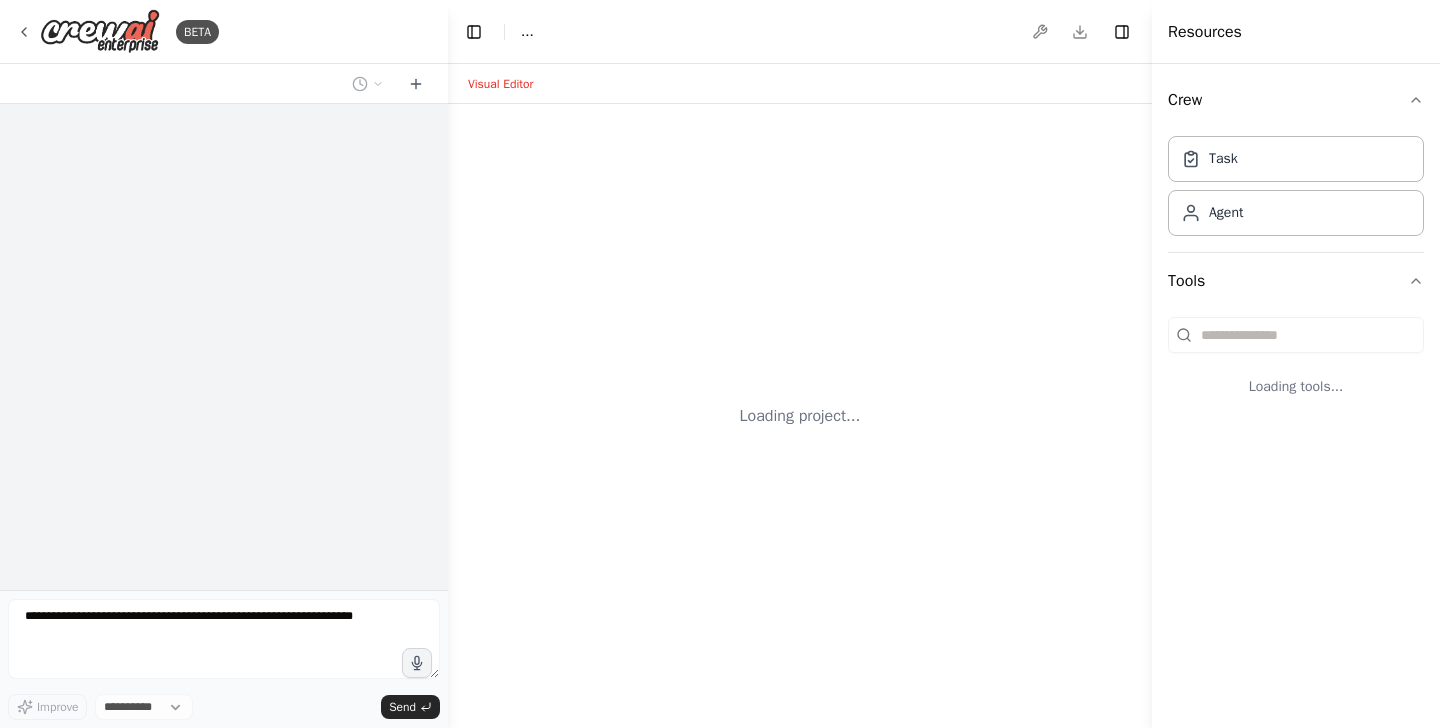 scroll, scrollTop: 0, scrollLeft: 0, axis: both 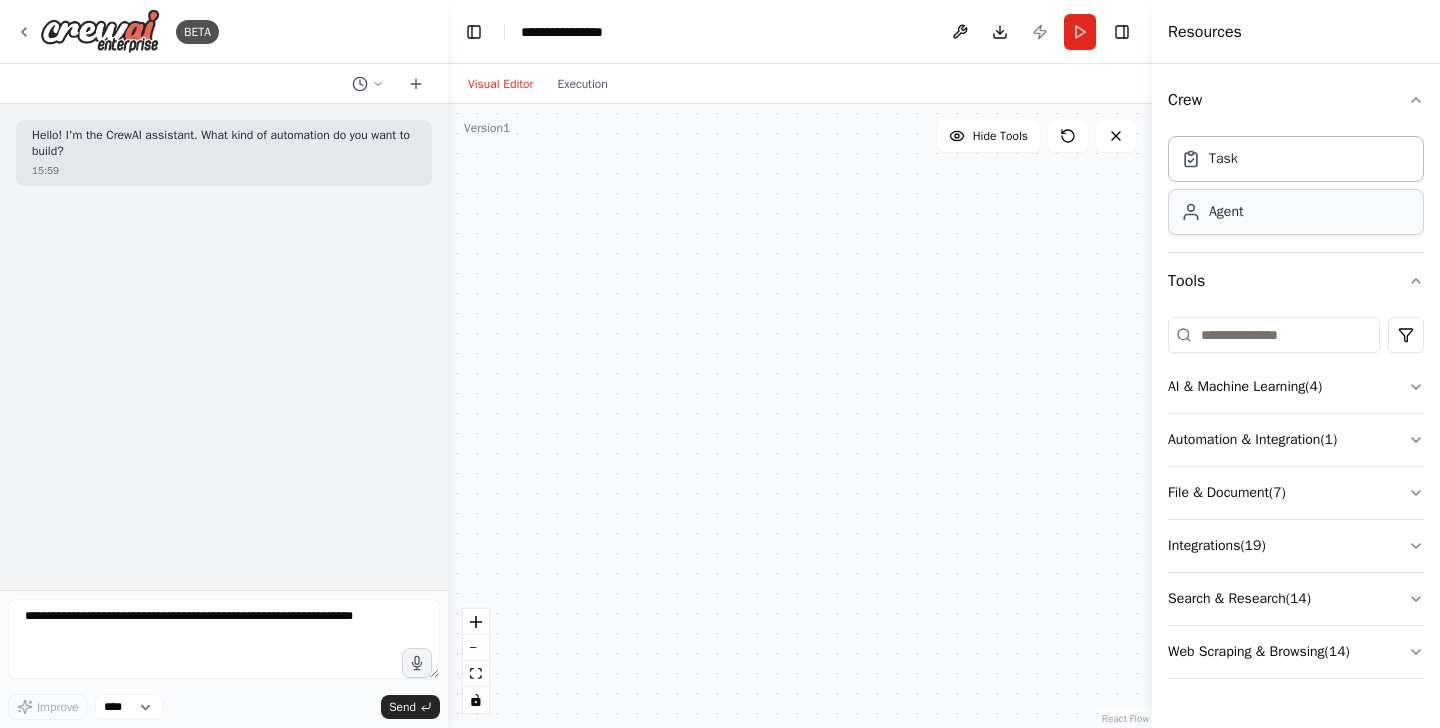 click on "Agent" at bounding box center [1296, 212] 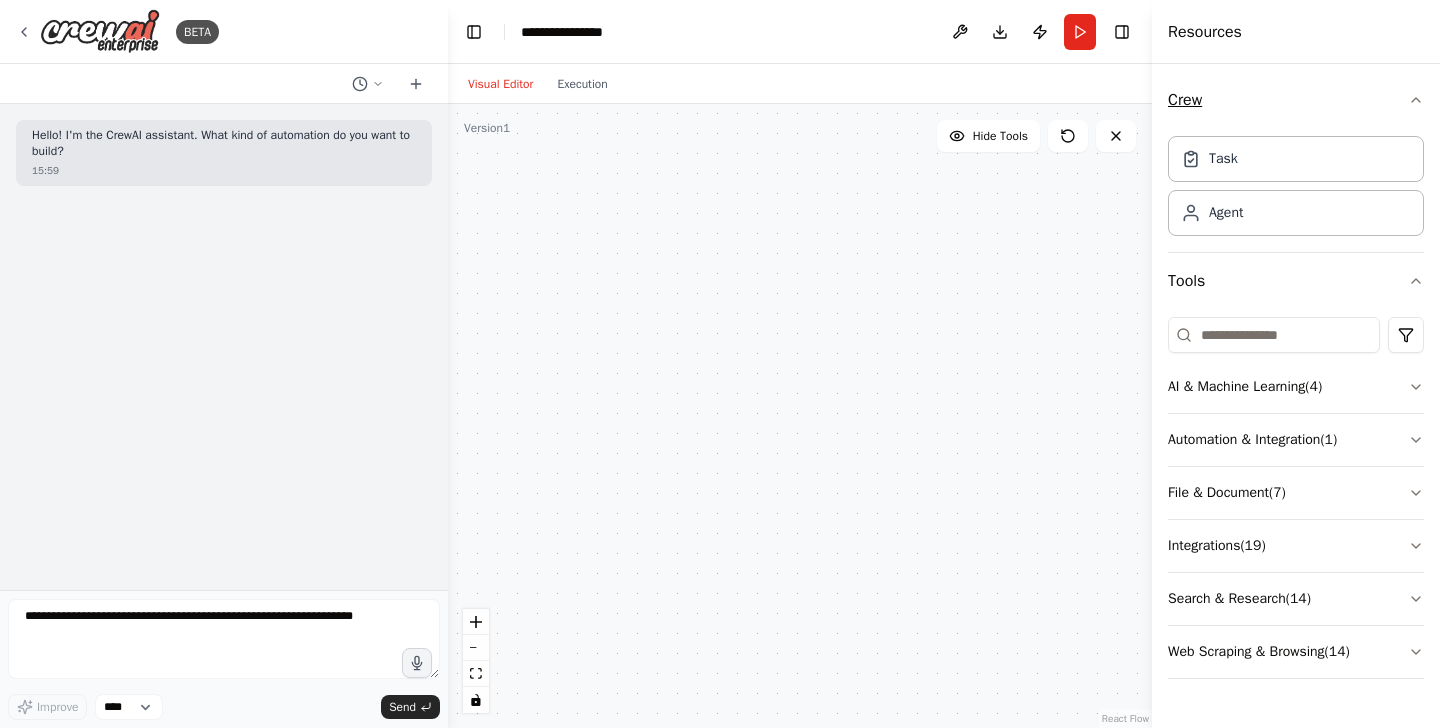 scroll, scrollTop: 0, scrollLeft: 0, axis: both 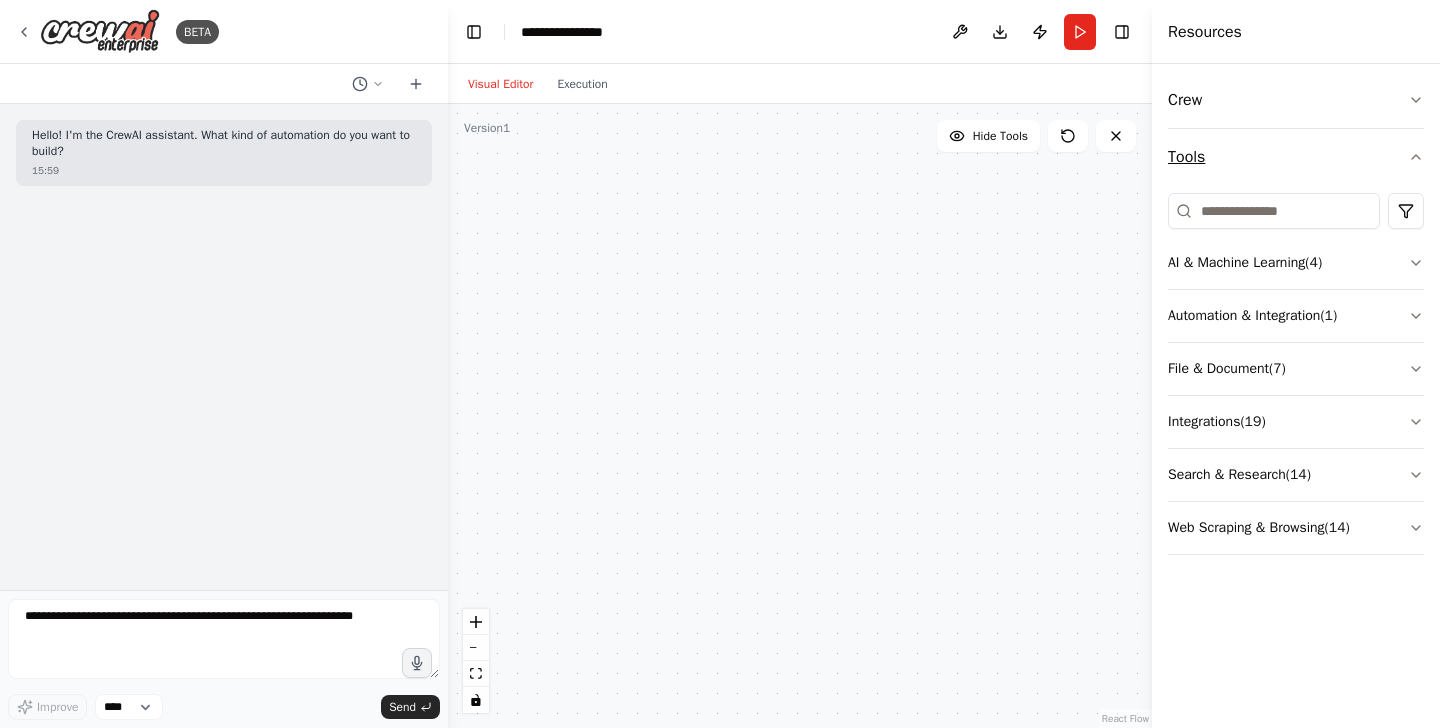 click on "Tools" at bounding box center [1296, 157] 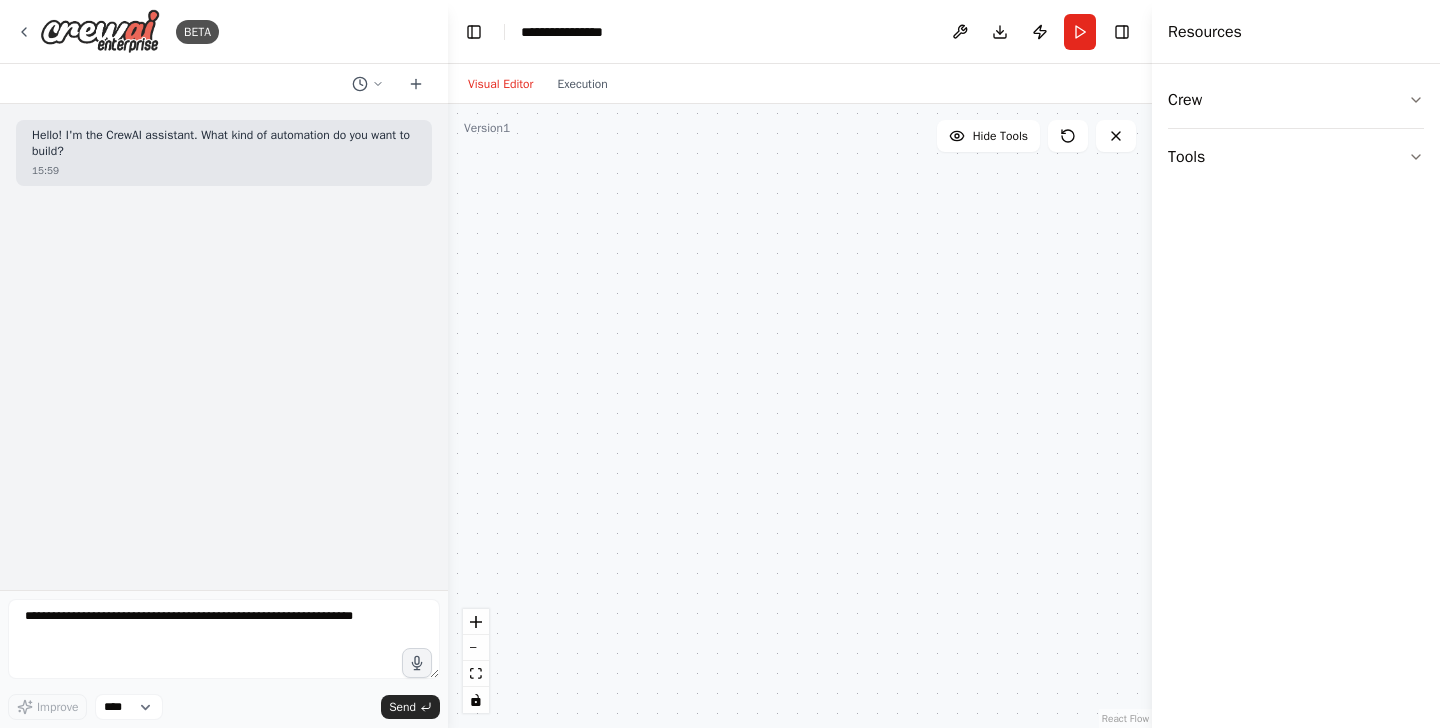 click at bounding box center (800, 416) 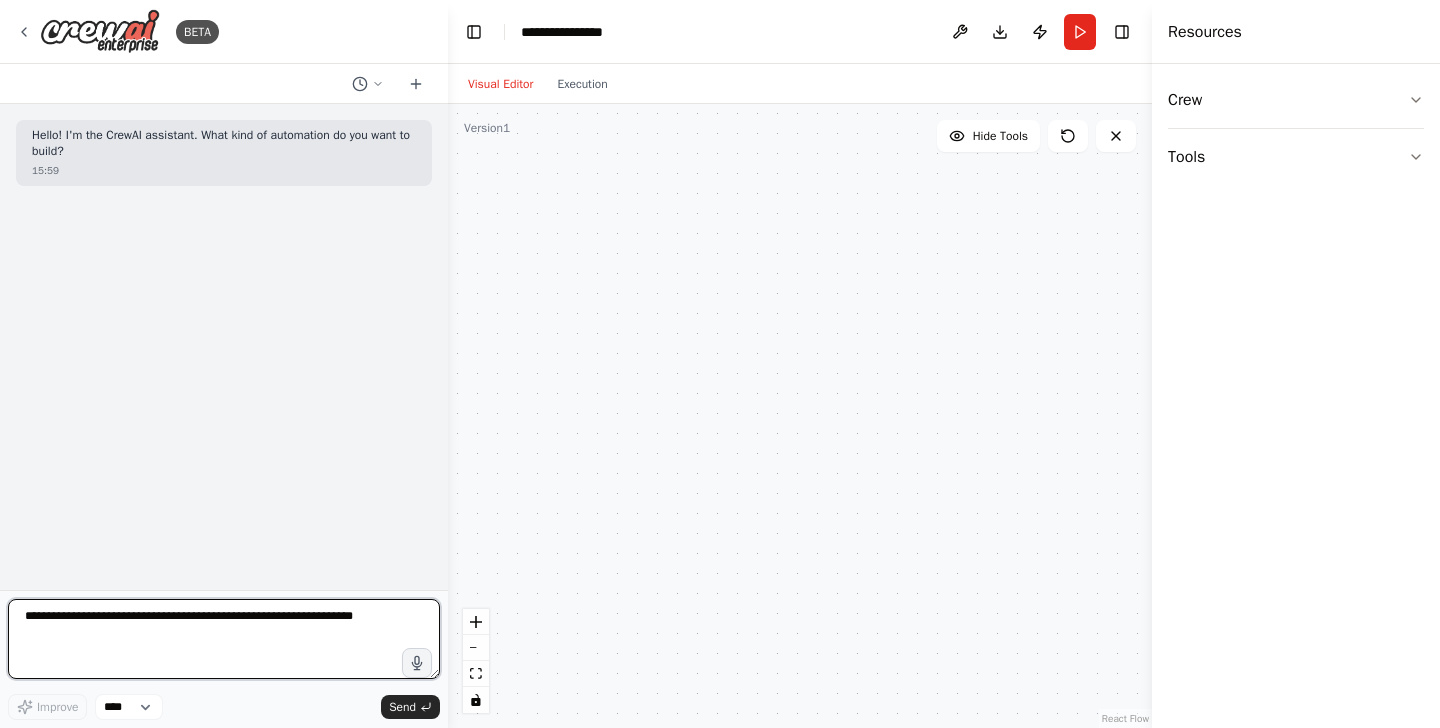 click at bounding box center [224, 639] 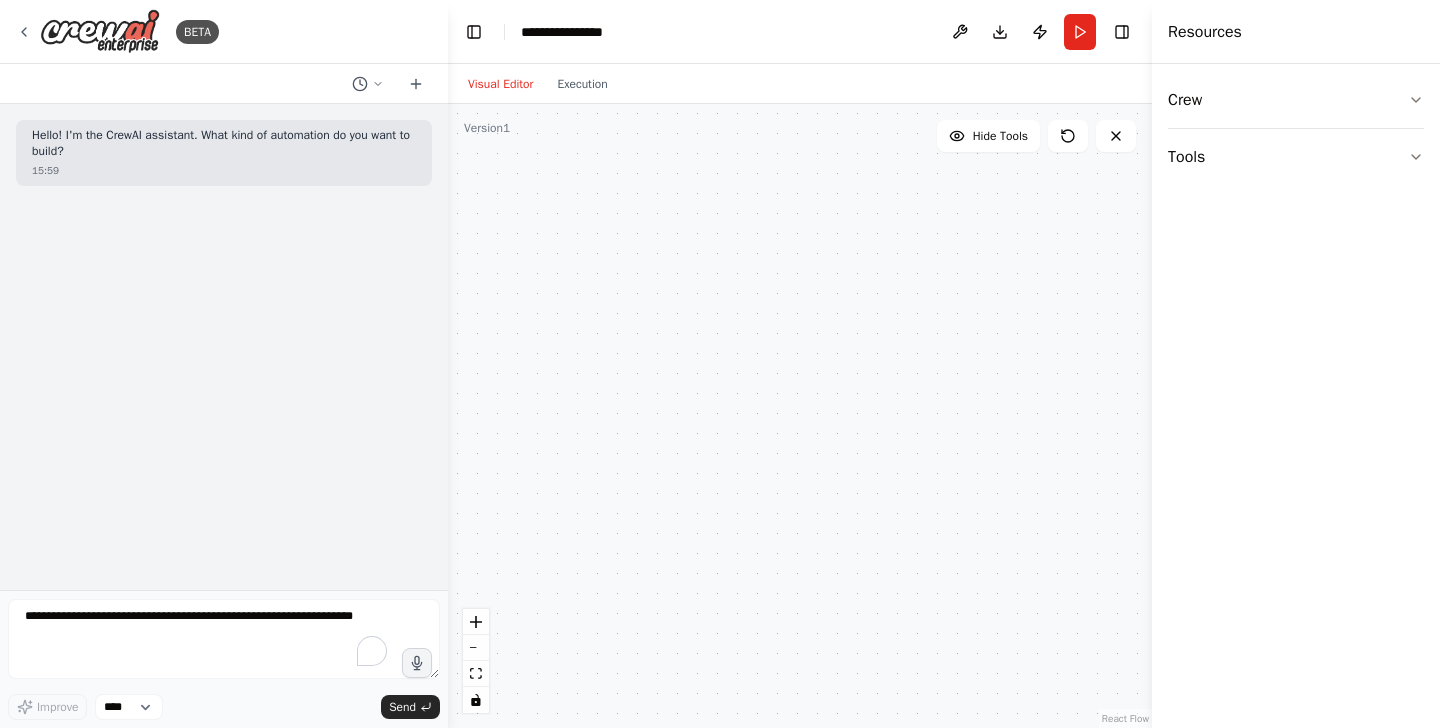 click on "Improve **** Send" at bounding box center (224, 659) 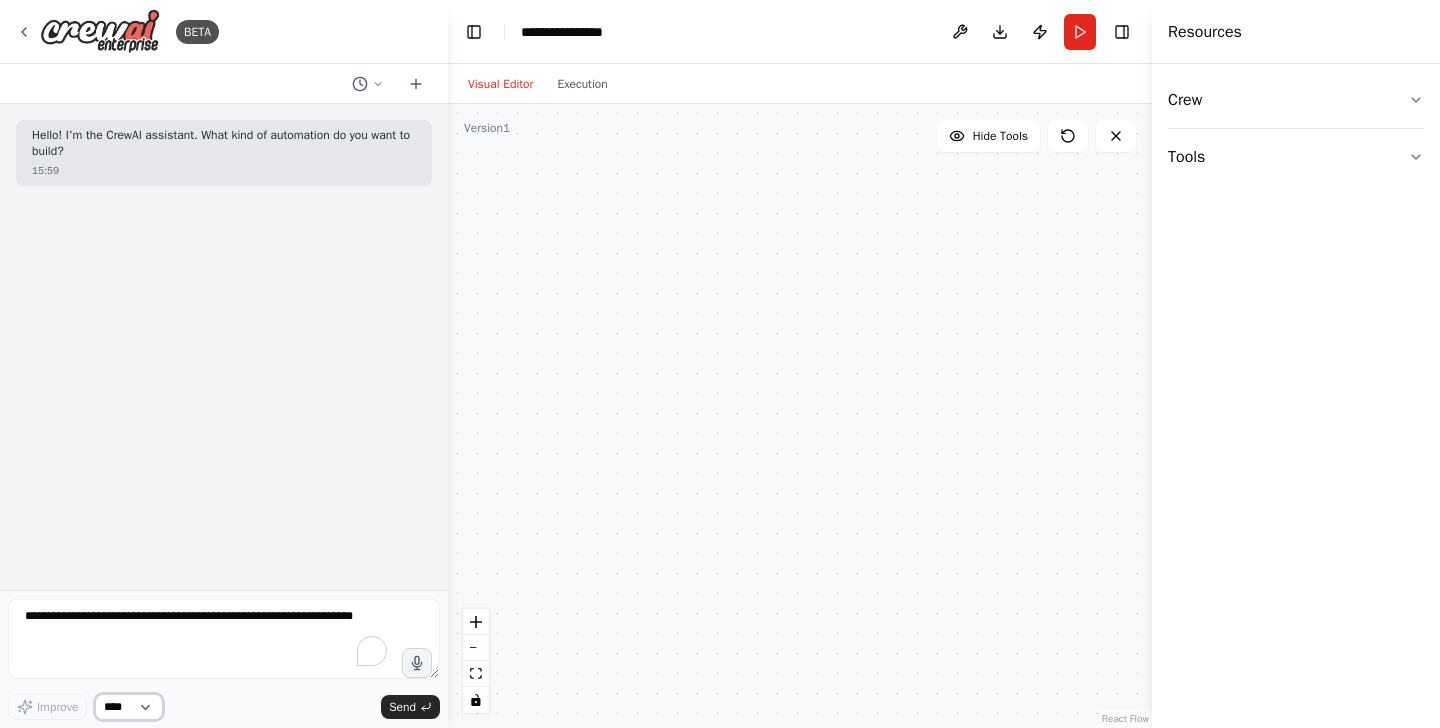 click on "****" at bounding box center [129, 707] 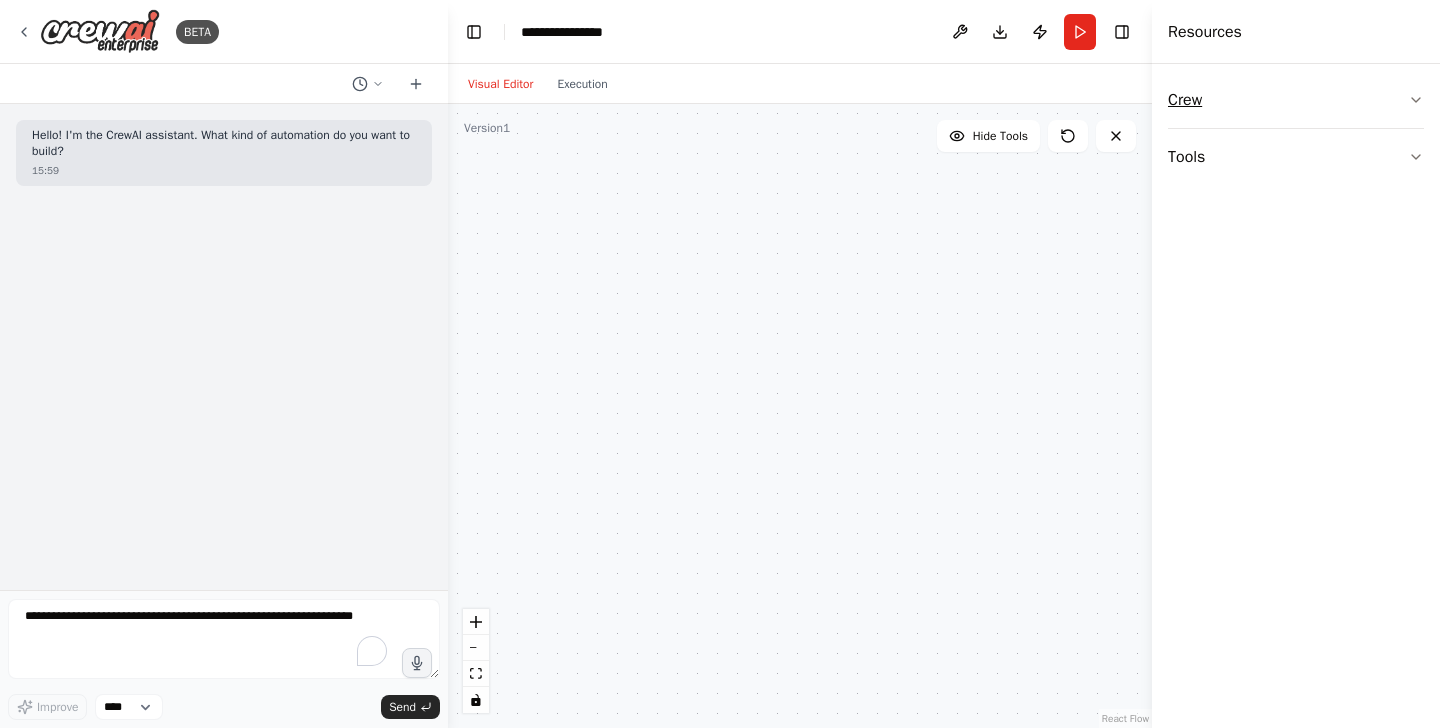 click on "Crew" at bounding box center (1296, 100) 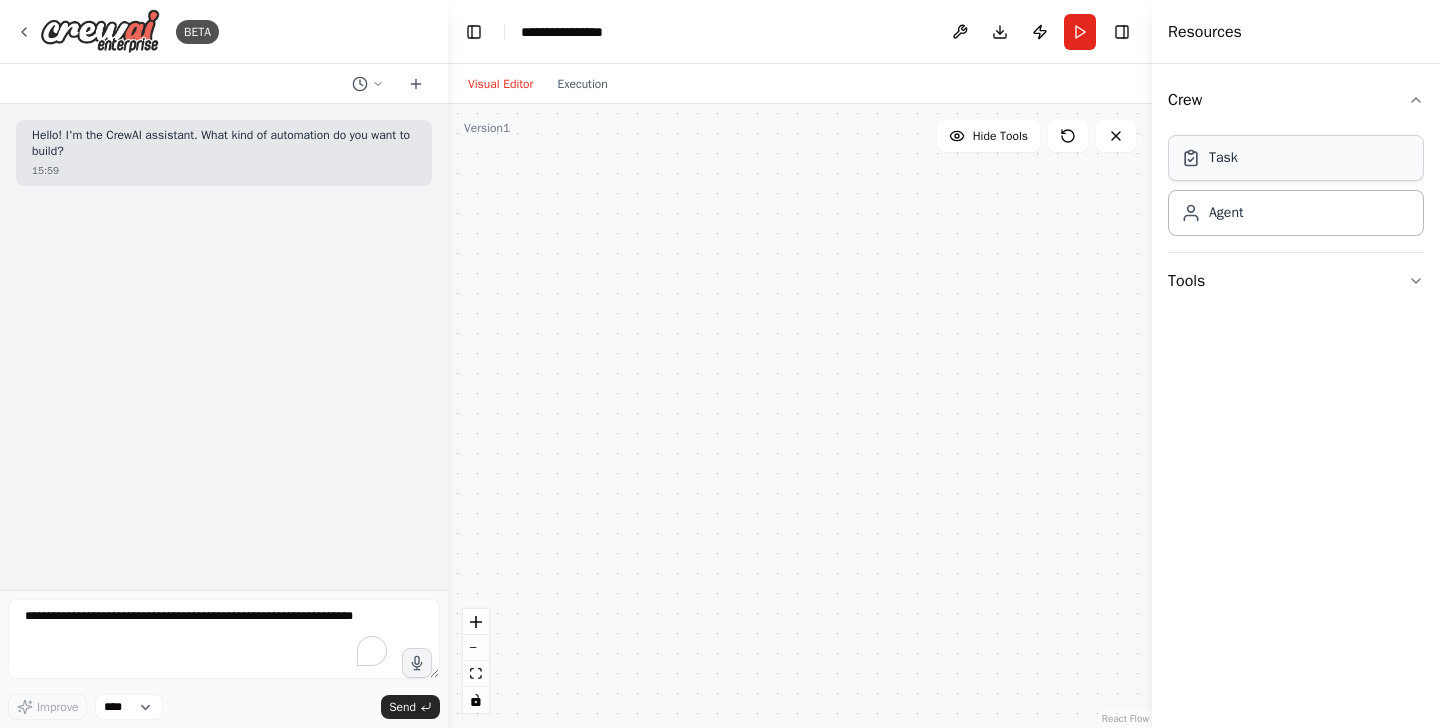 click on "Task" at bounding box center (1296, 158) 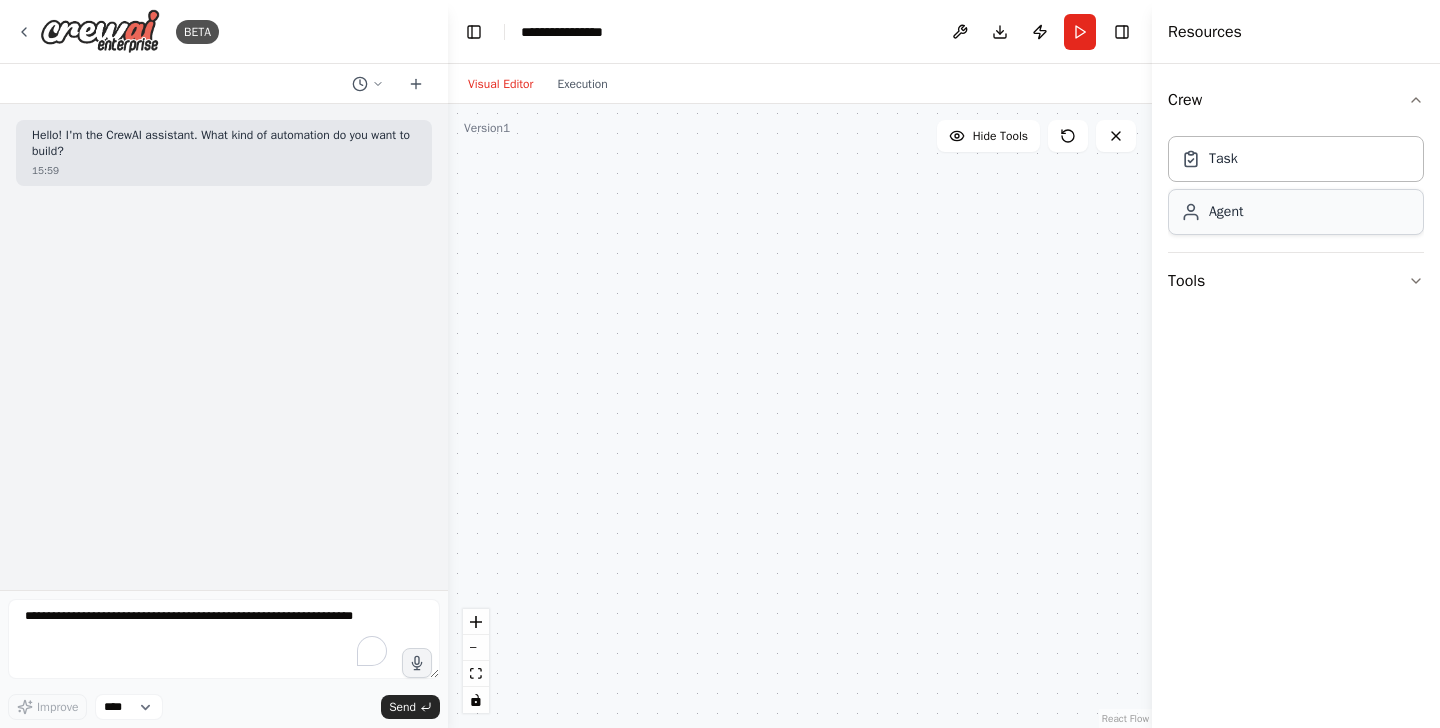 click on "Agent" at bounding box center (1226, 212) 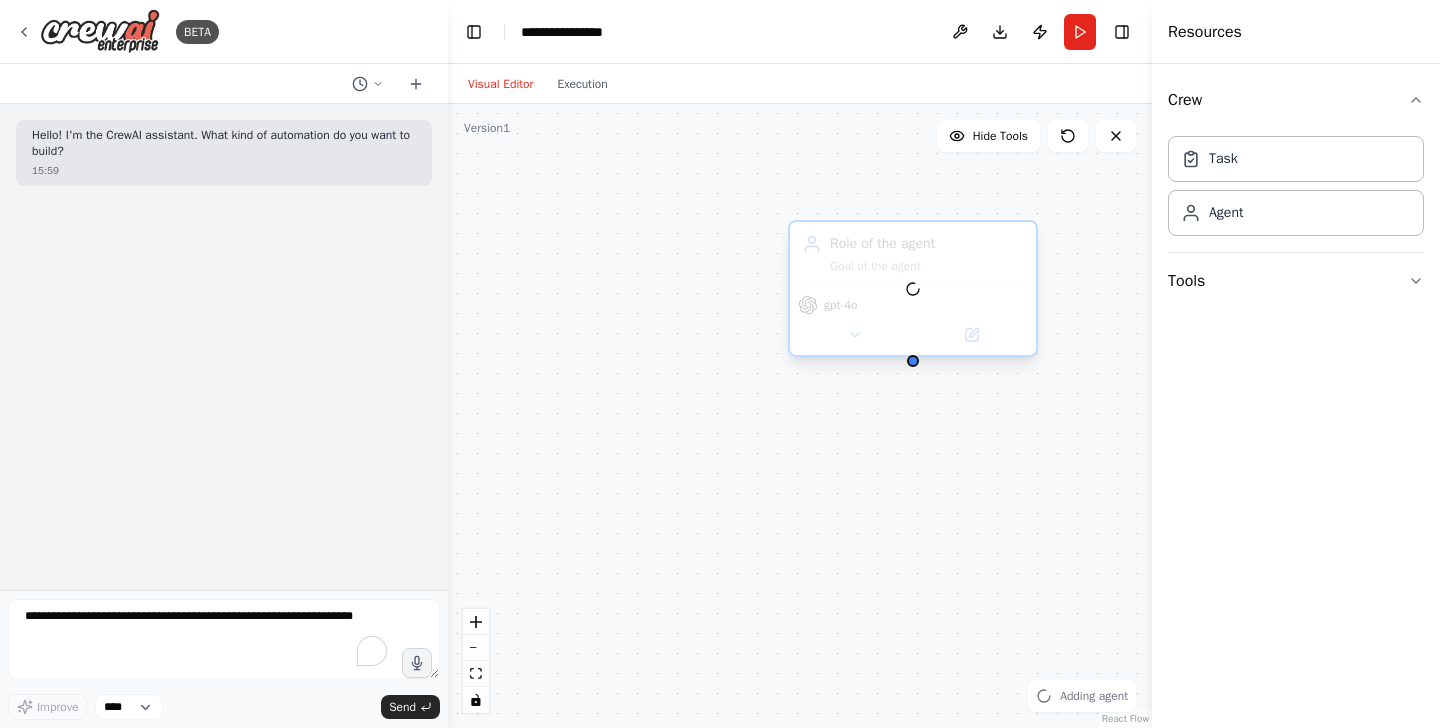 click at bounding box center [913, 288] 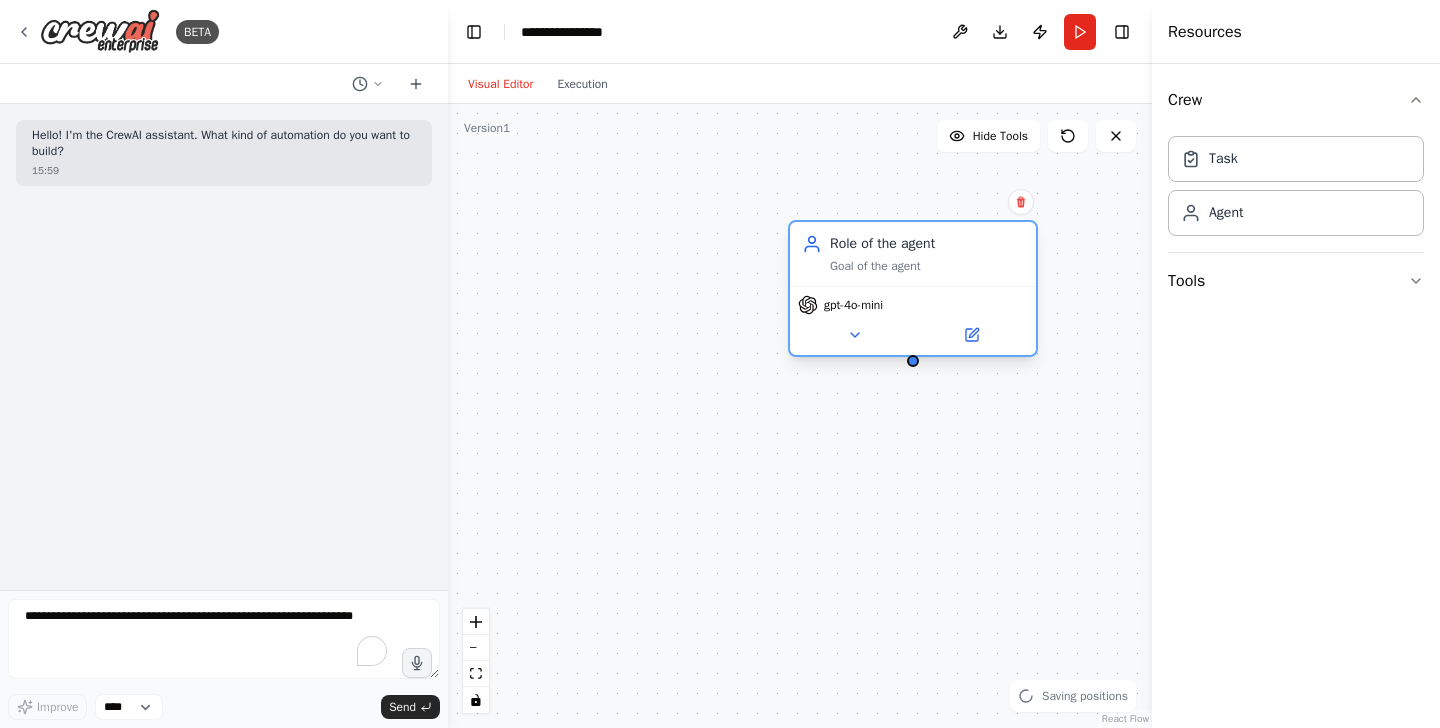 click on "Goal of the agent" at bounding box center (927, 266) 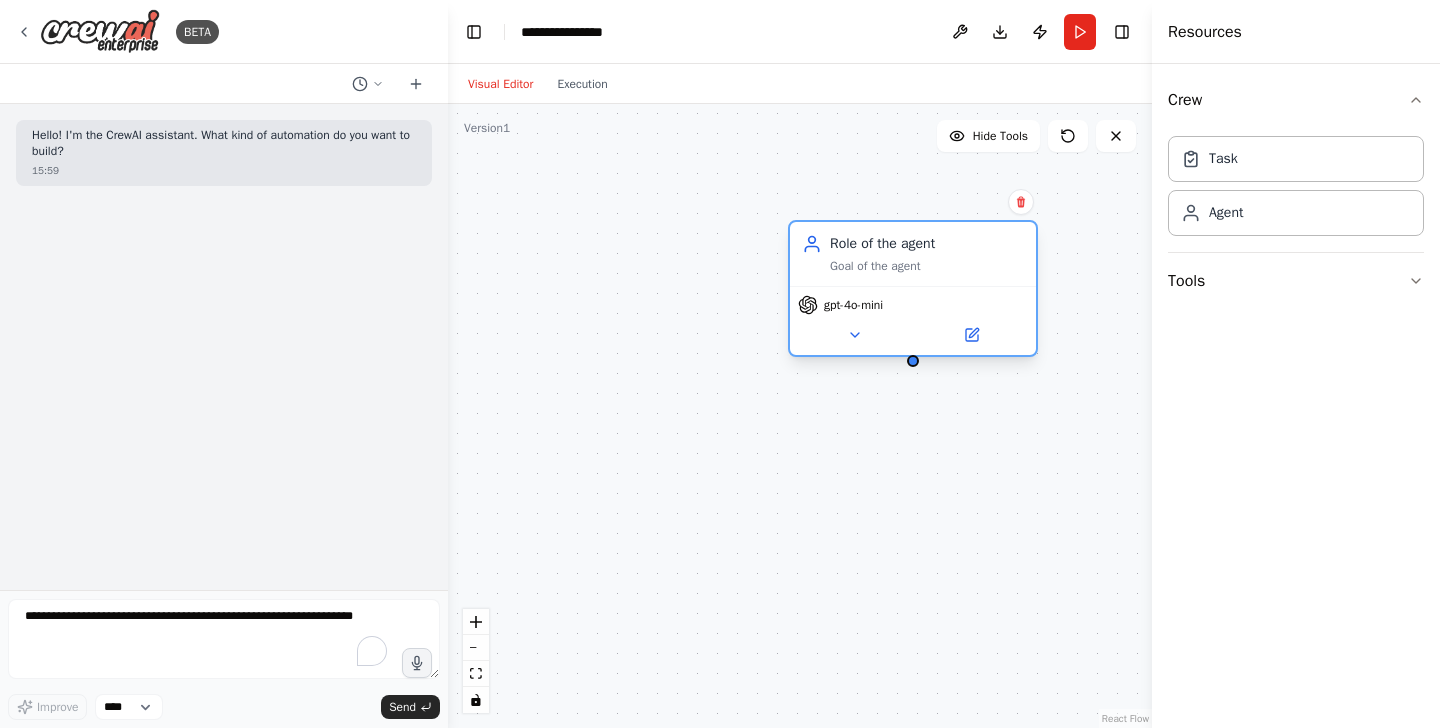 click on "Goal of the agent" at bounding box center (927, 266) 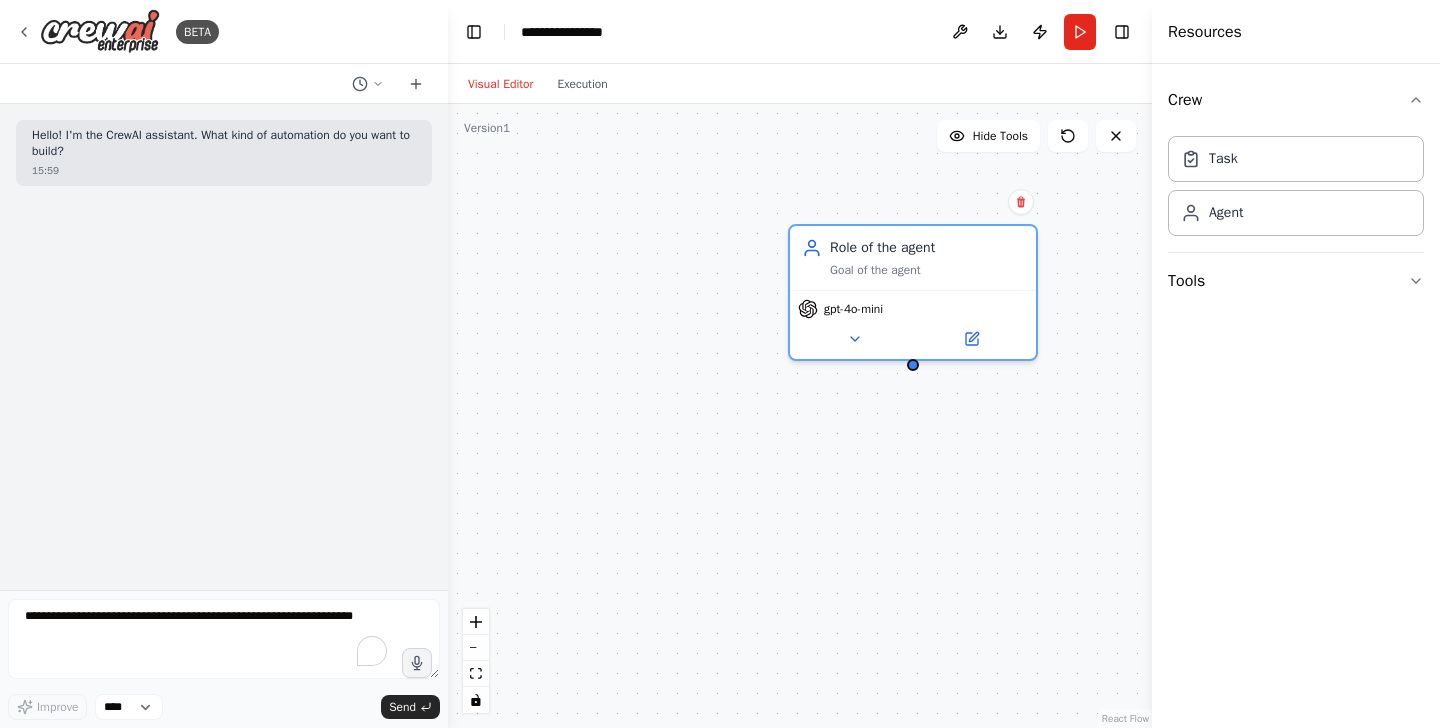 click on "Role of the agent Goal of the agent gpt-4o-mini" at bounding box center [800, 416] 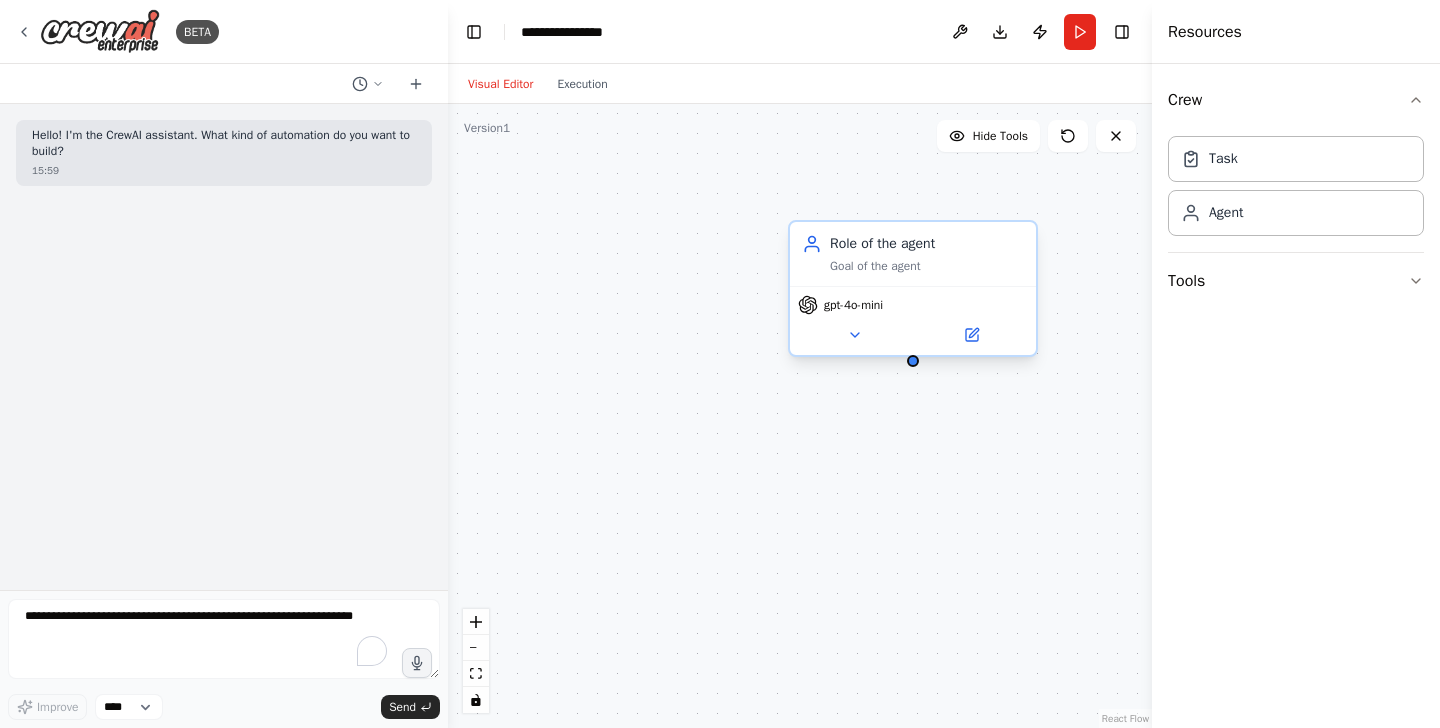 click on "Role of the agent" at bounding box center [927, 244] 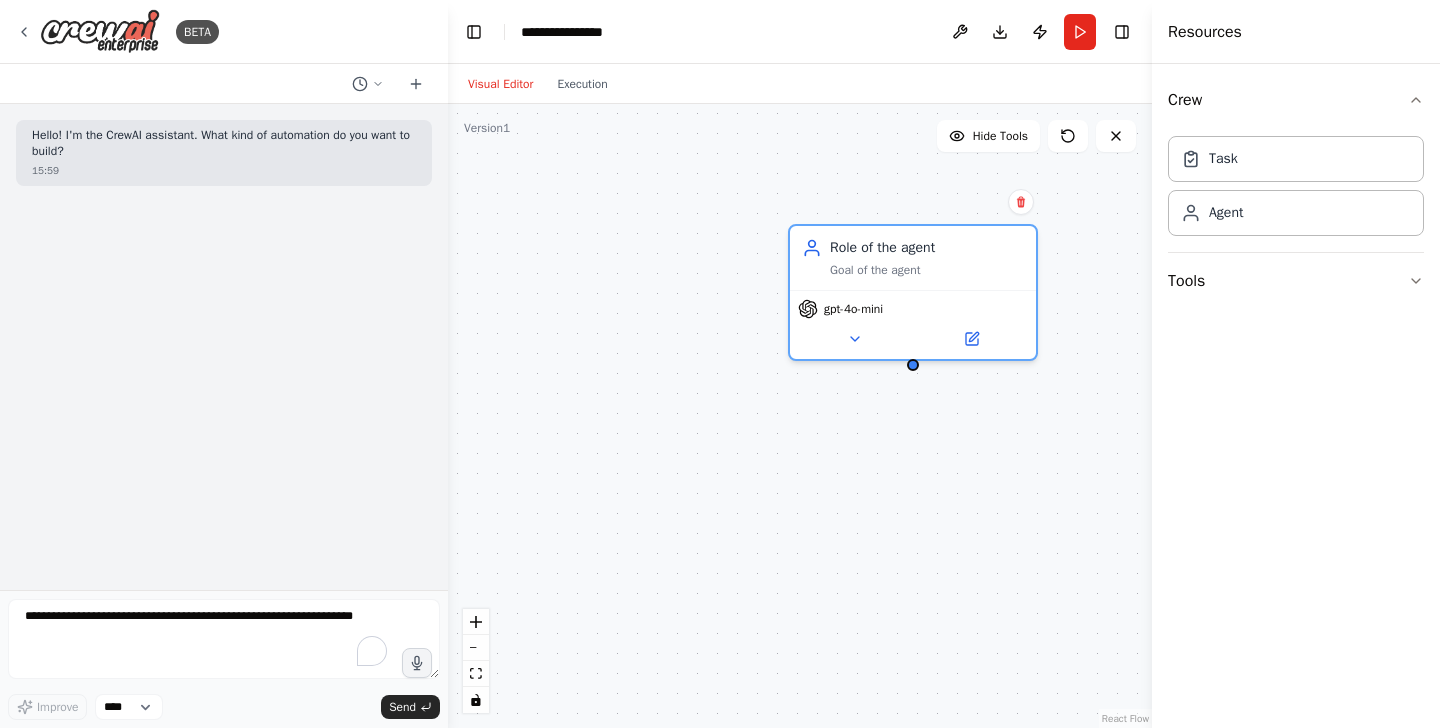 click on "Role of the agent Goal of the agent gpt-4o-mini" at bounding box center (800, 416) 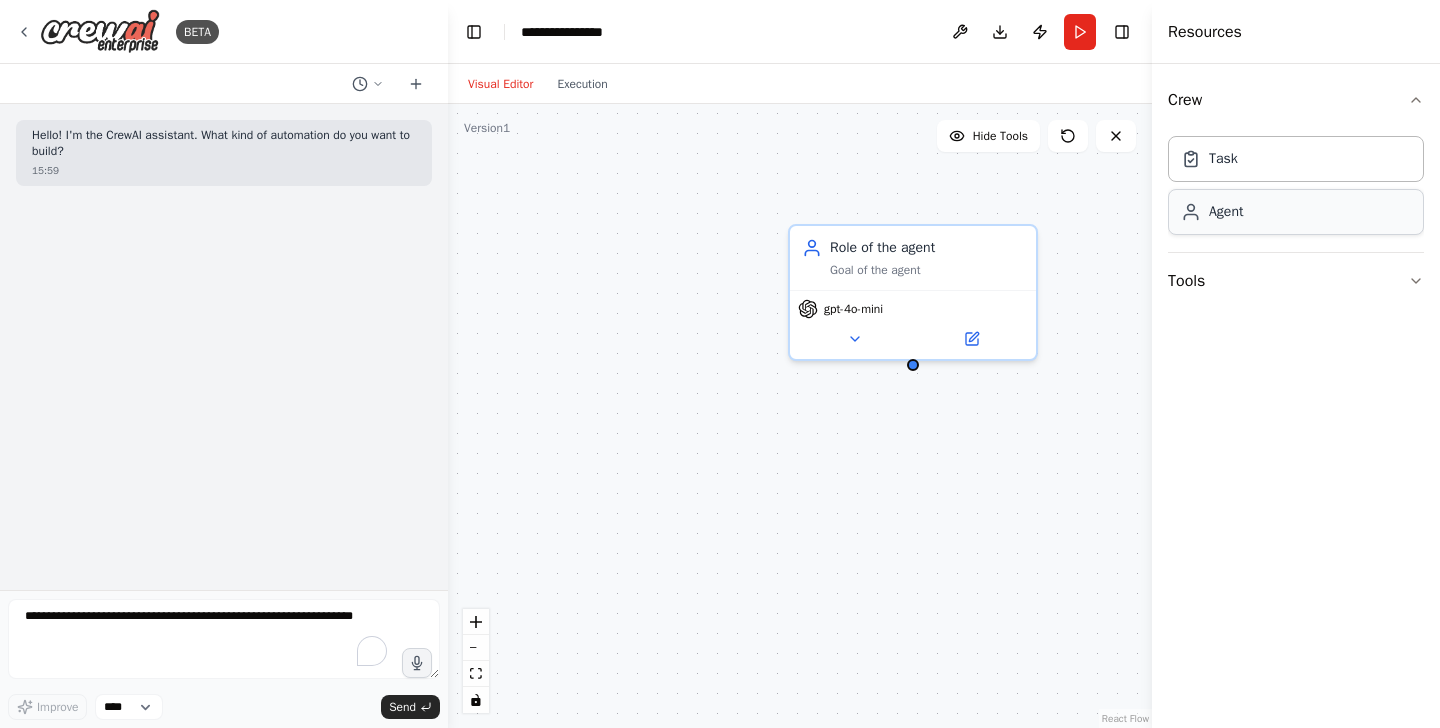 click on "Agent" at bounding box center (1296, 212) 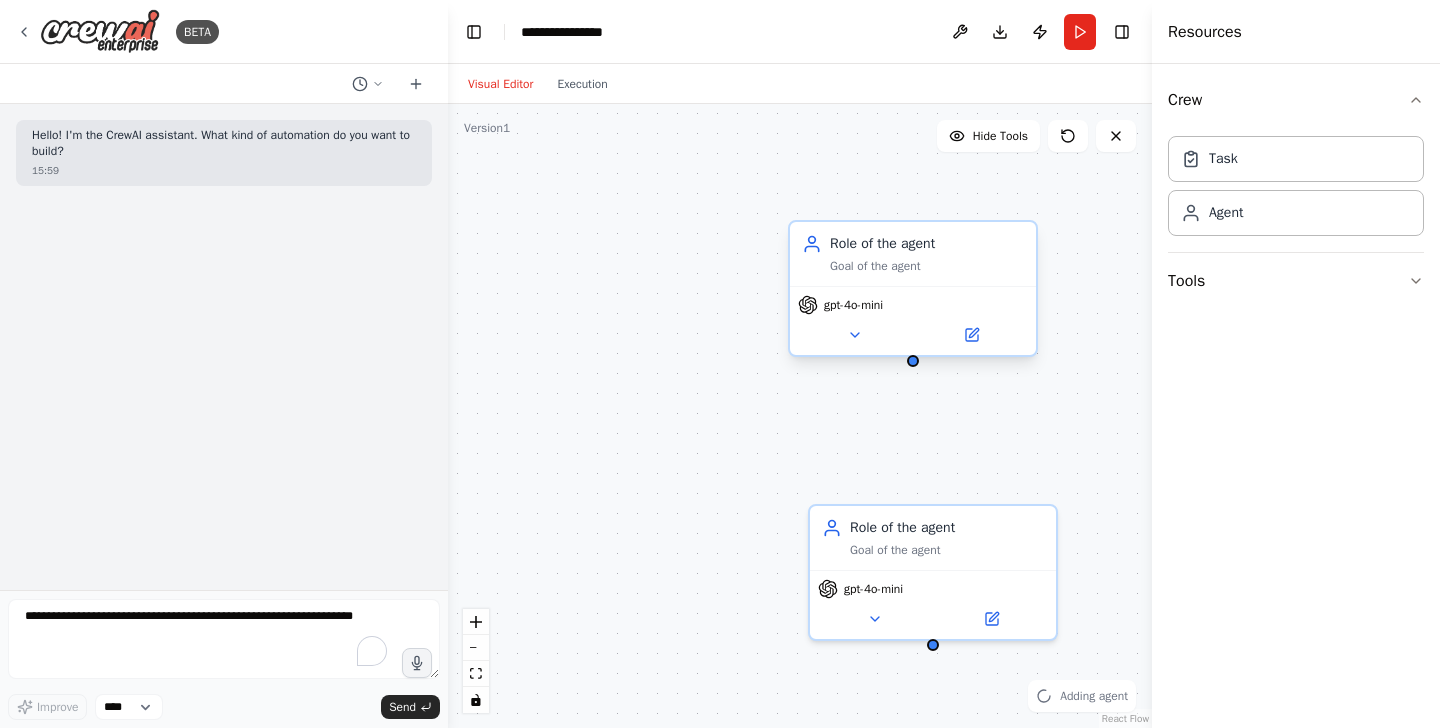click on "Role of the agent" at bounding box center (927, 244) 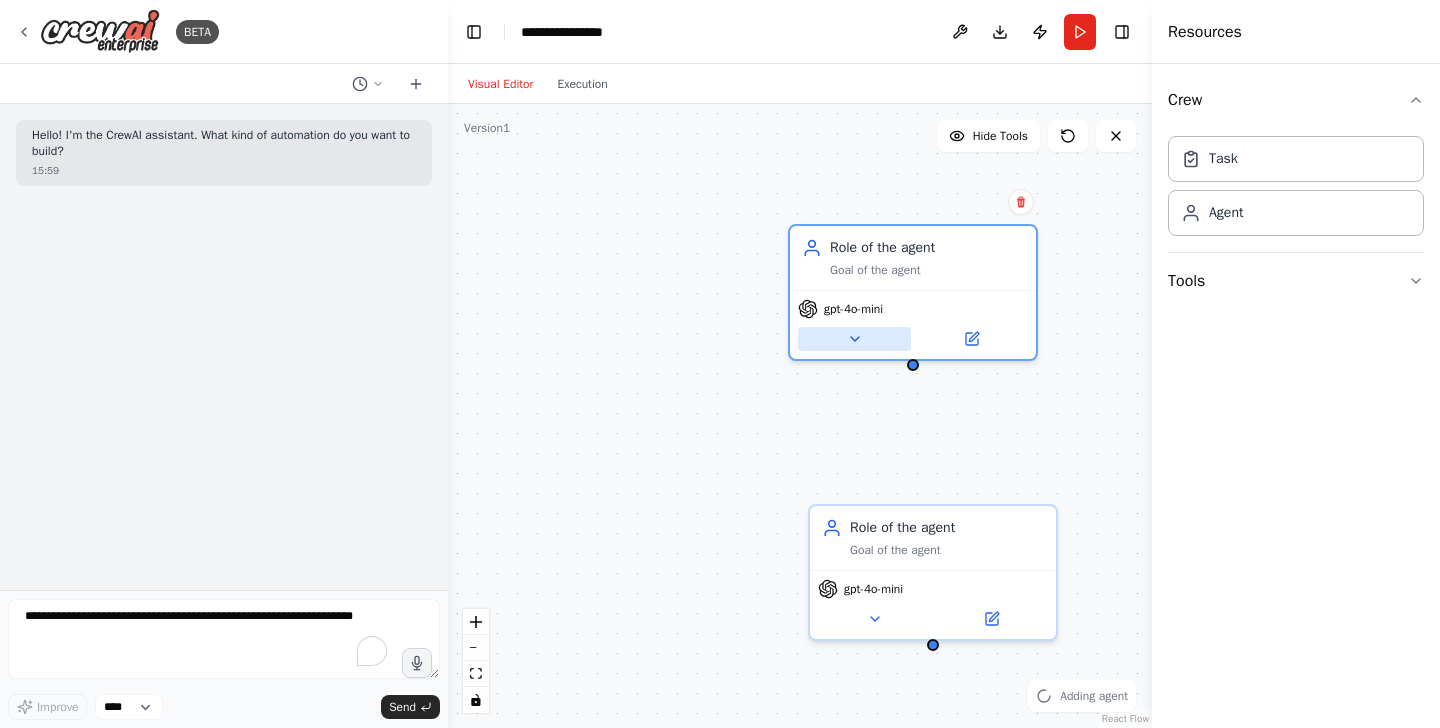 click 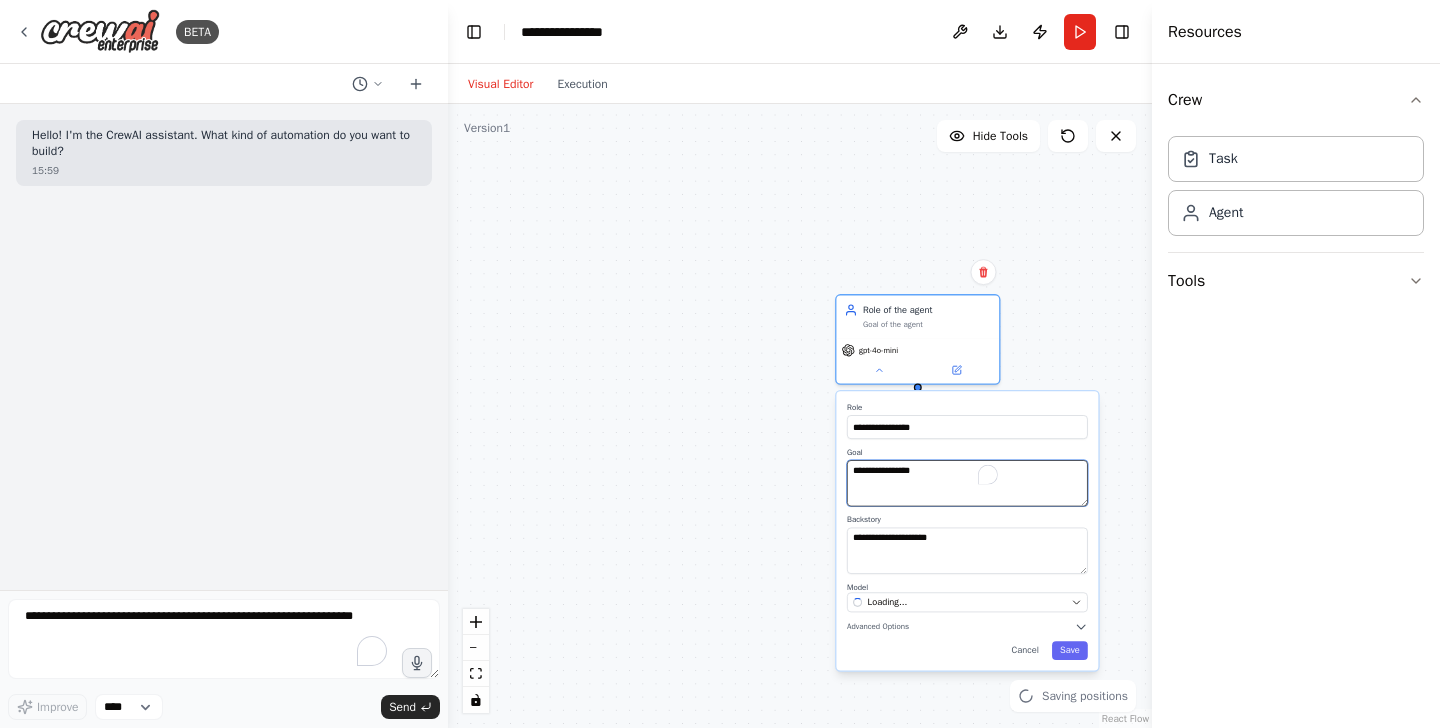 click on "**********" at bounding box center (967, 483) 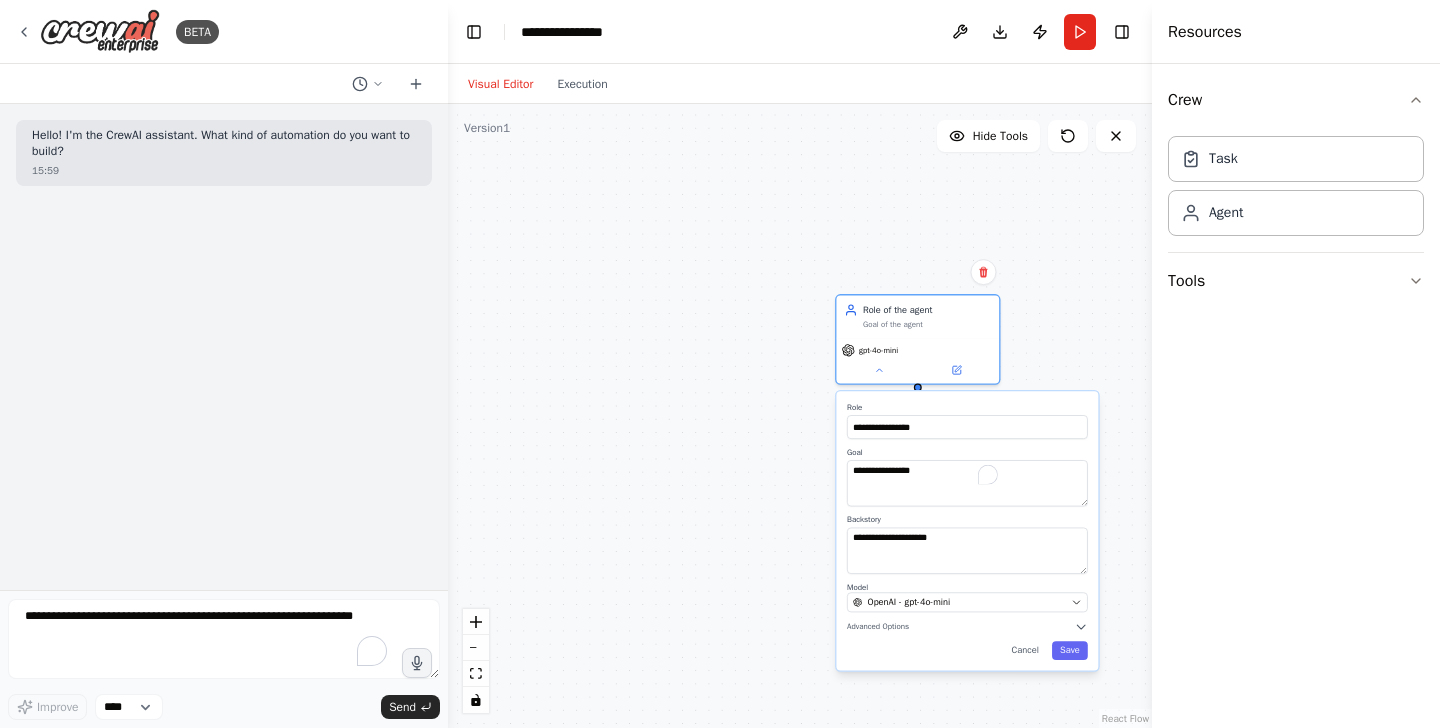 click on "**********" at bounding box center (800, 416) 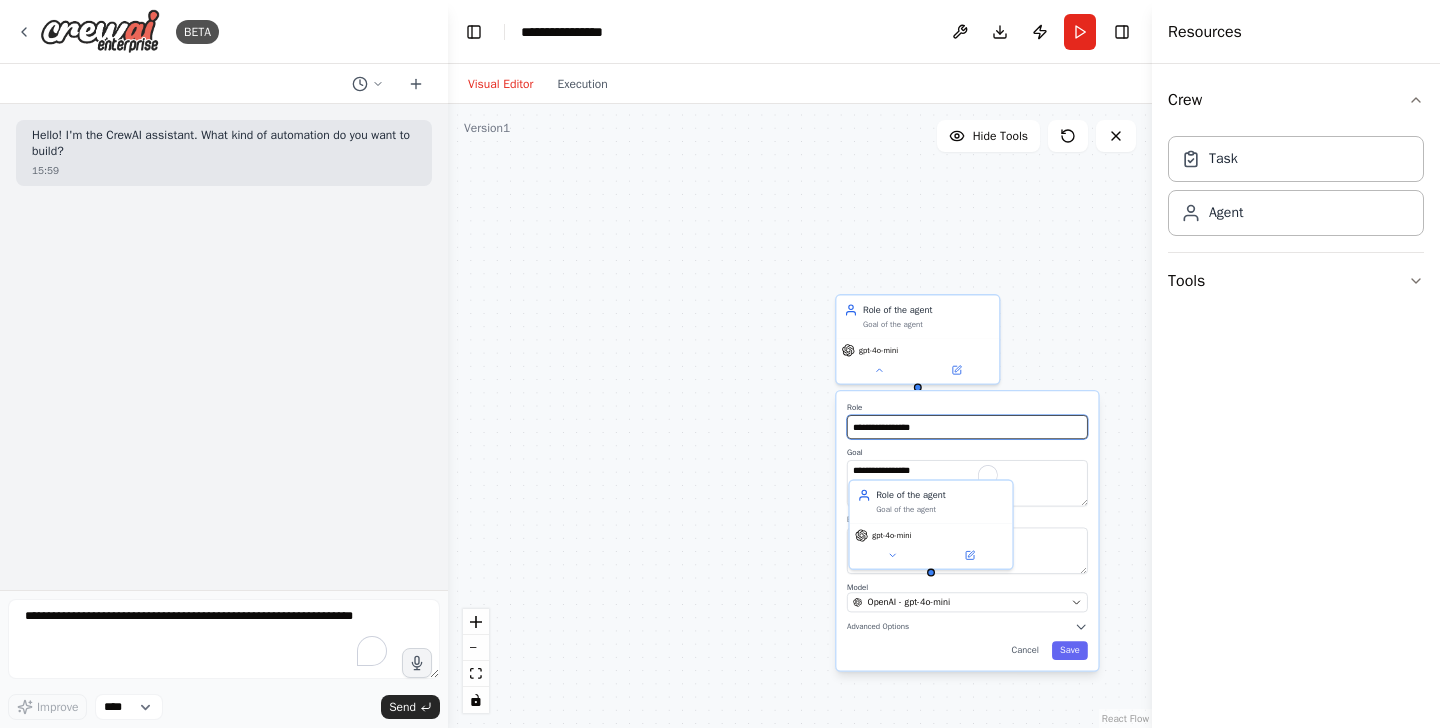 drag, startPoint x: 988, startPoint y: 438, endPoint x: 815, endPoint y: 374, distance: 184.45866 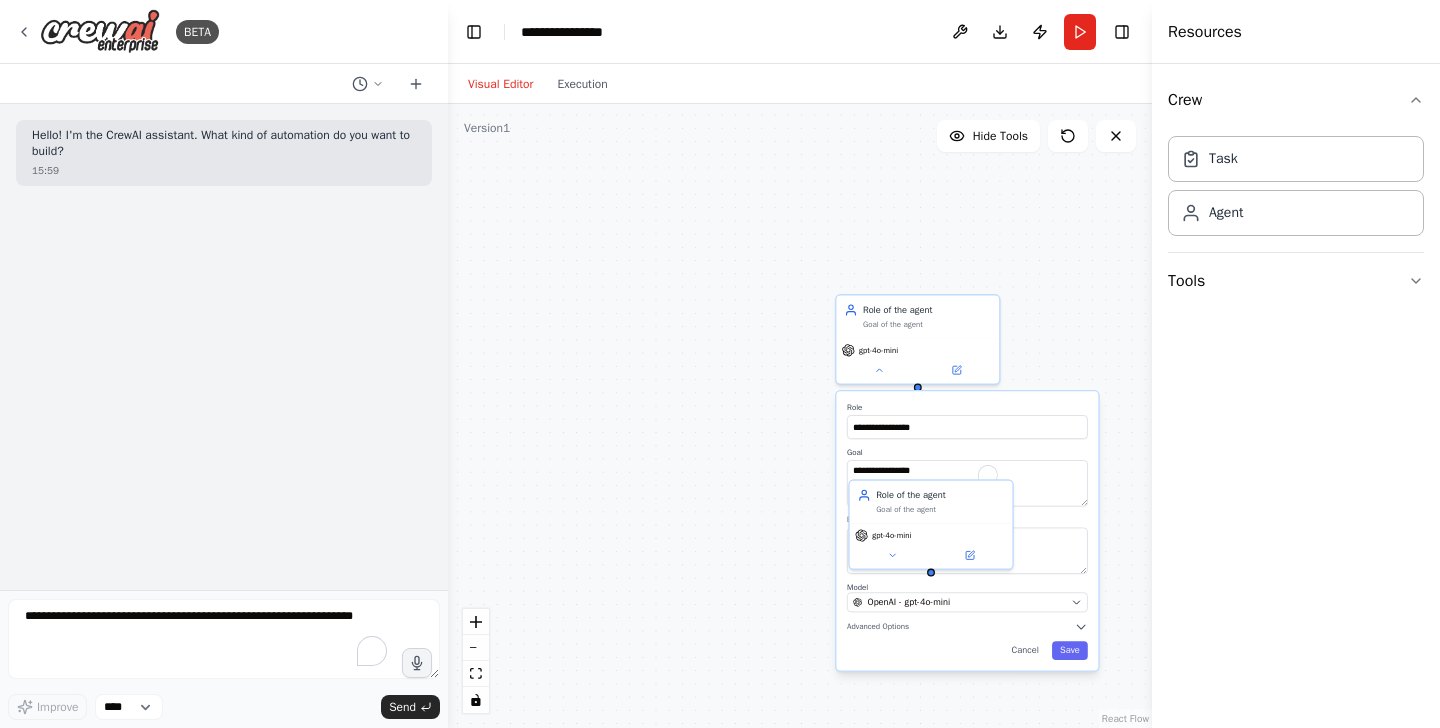 click on "**********" at bounding box center [800, 416] 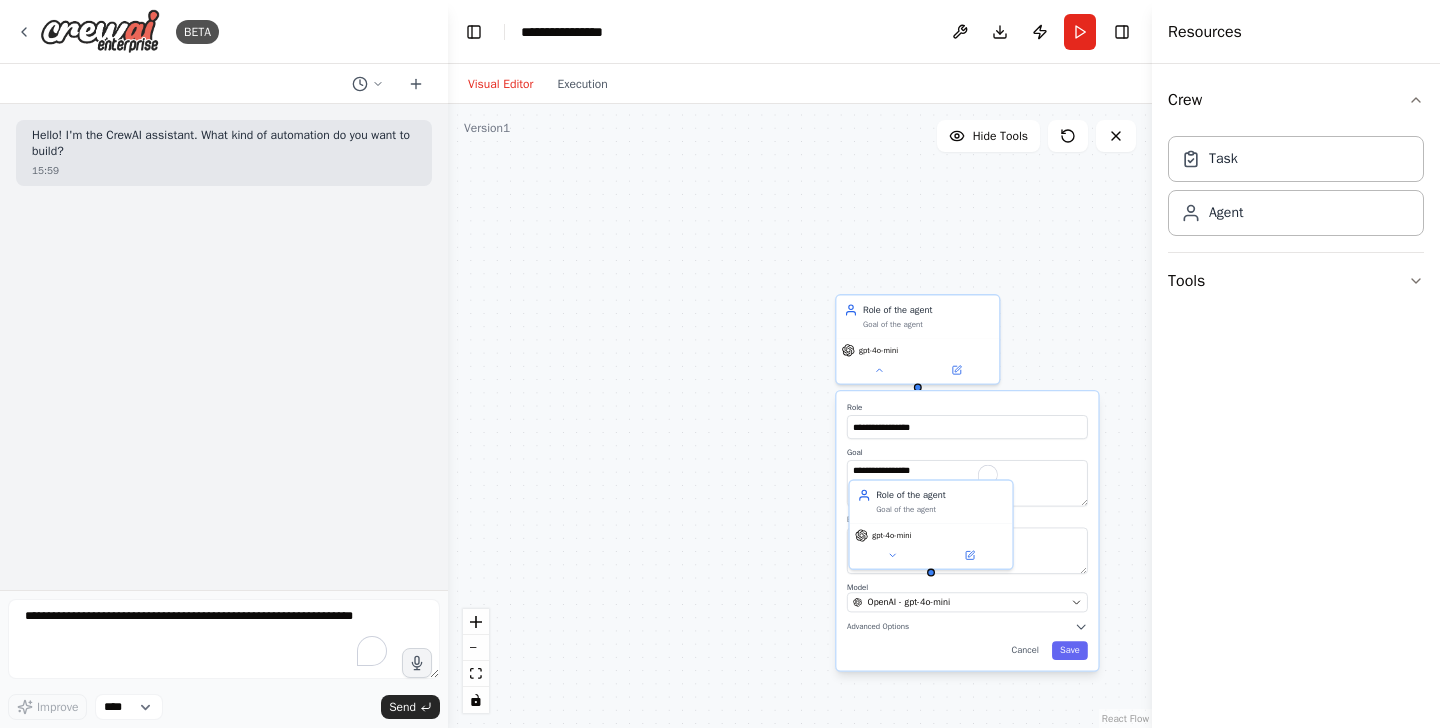click on "**********" at bounding box center (800, 416) 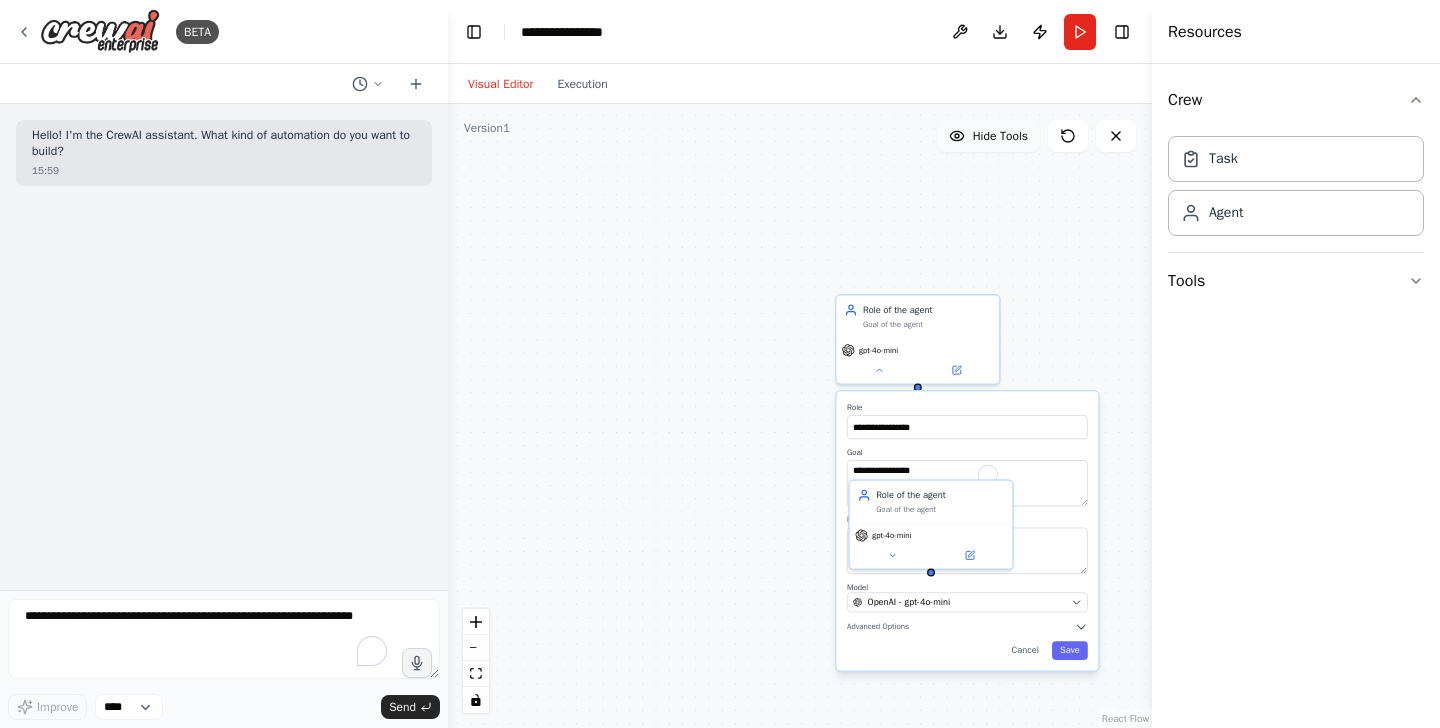 click on "Hide Tools" at bounding box center (988, 136) 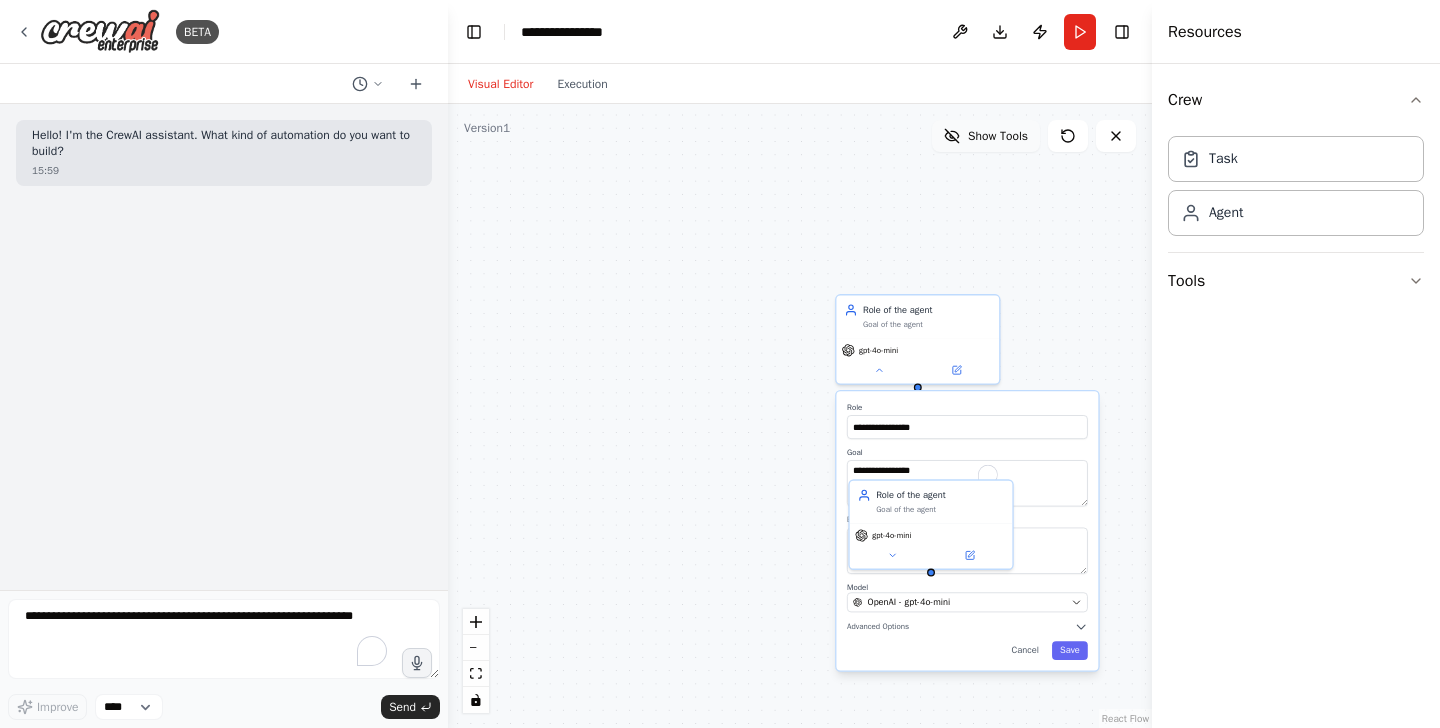 click on "Show Tools" at bounding box center (986, 136) 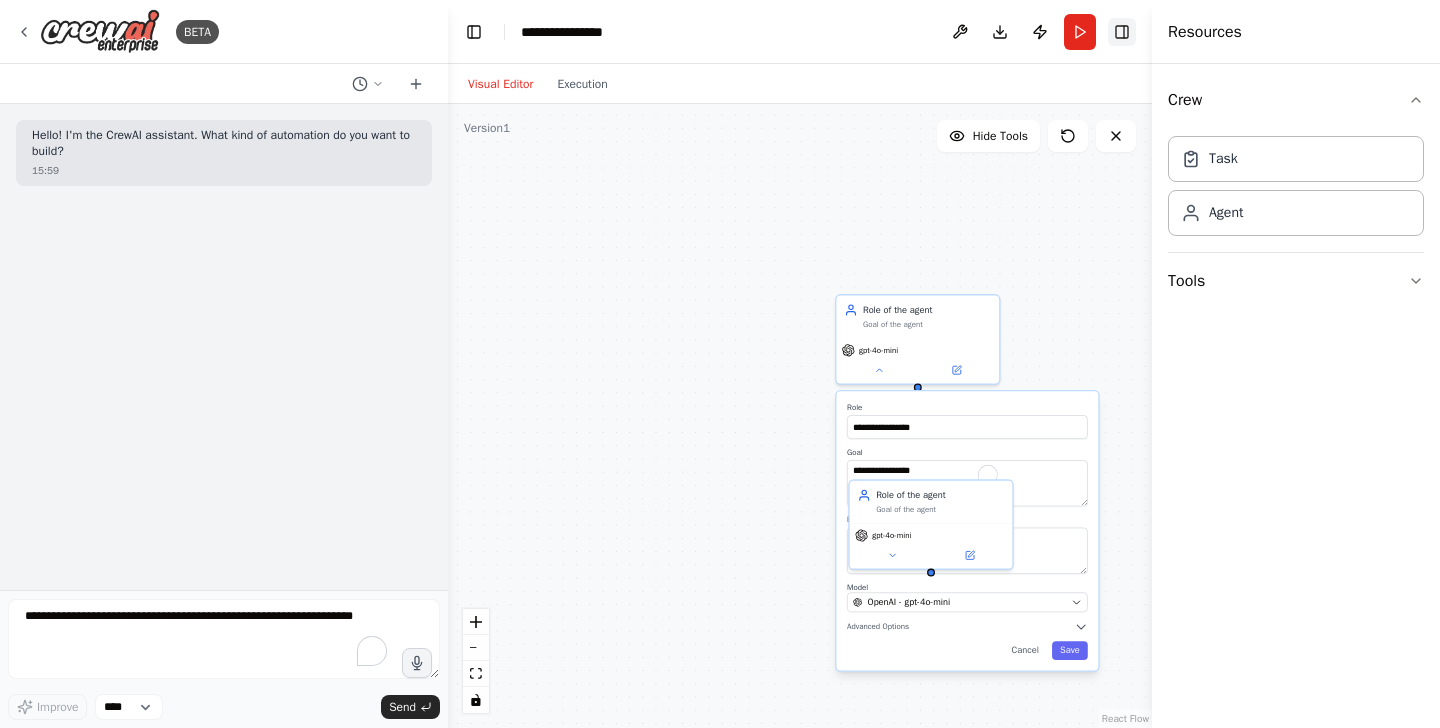 click on "Toggle Right Sidebar" at bounding box center (1122, 32) 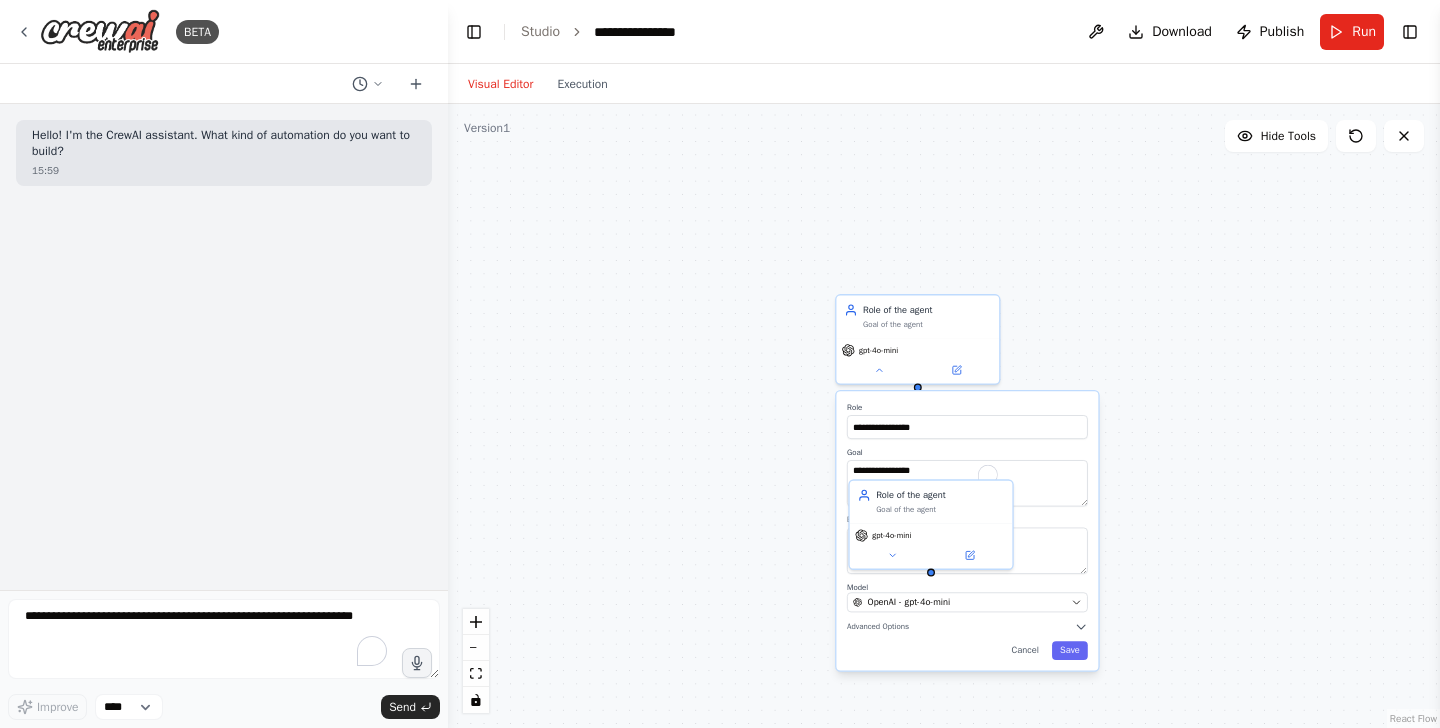click on "**********" at bounding box center [944, 416] 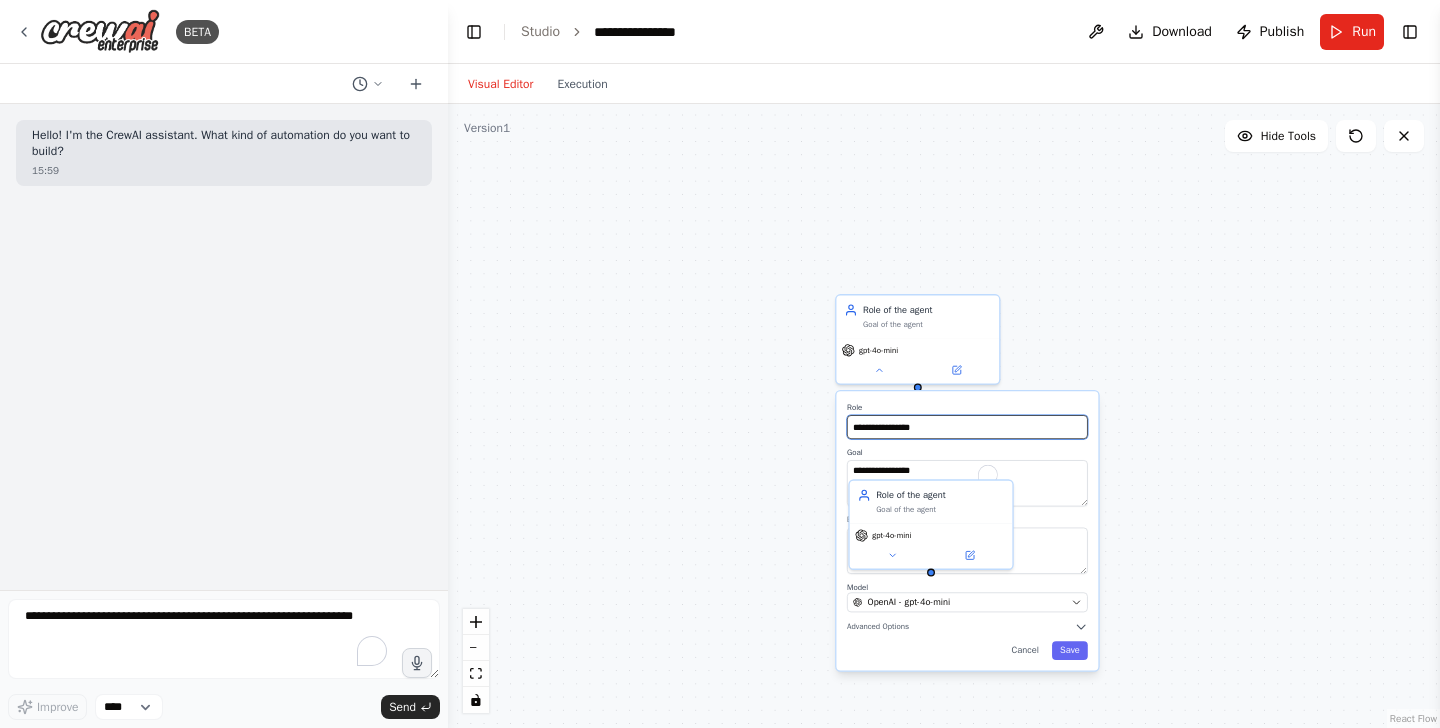click on "**********" at bounding box center [967, 427] 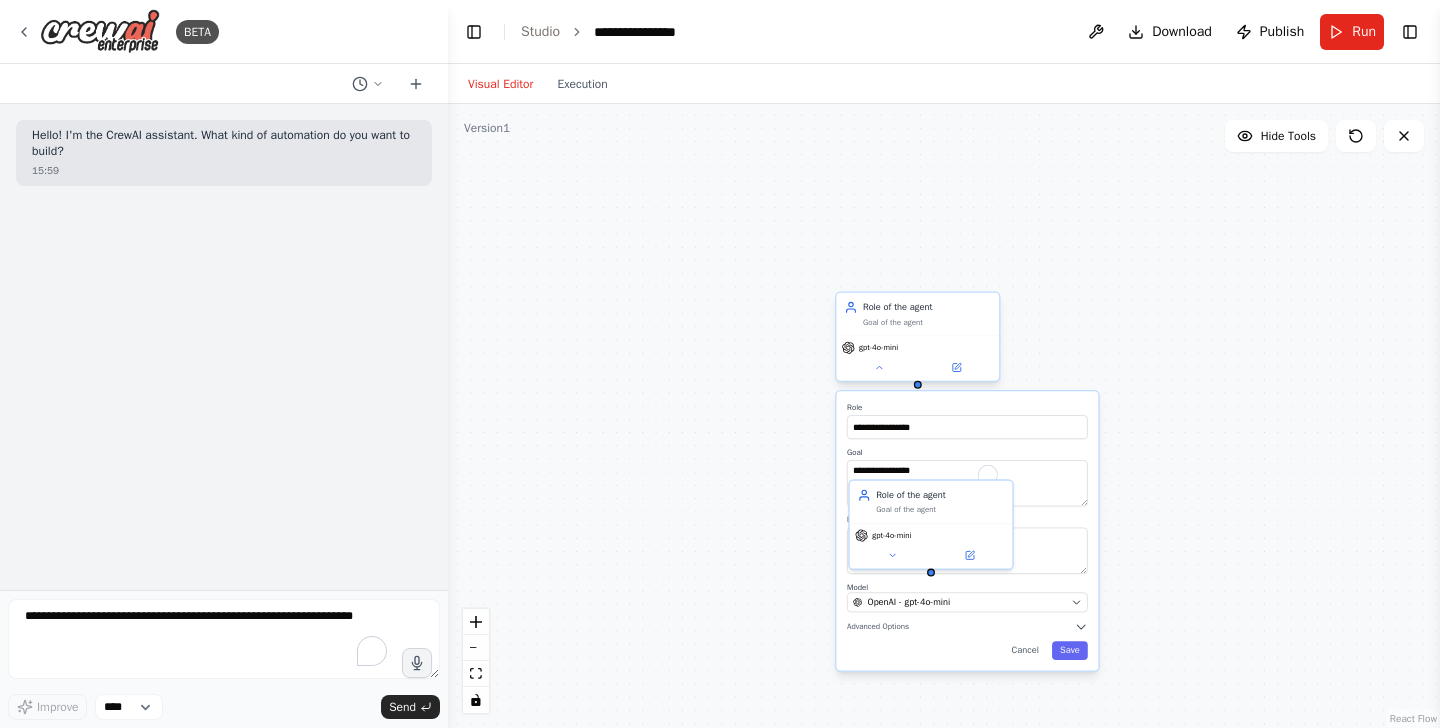 click on "Goal of the agent" at bounding box center (927, 322) 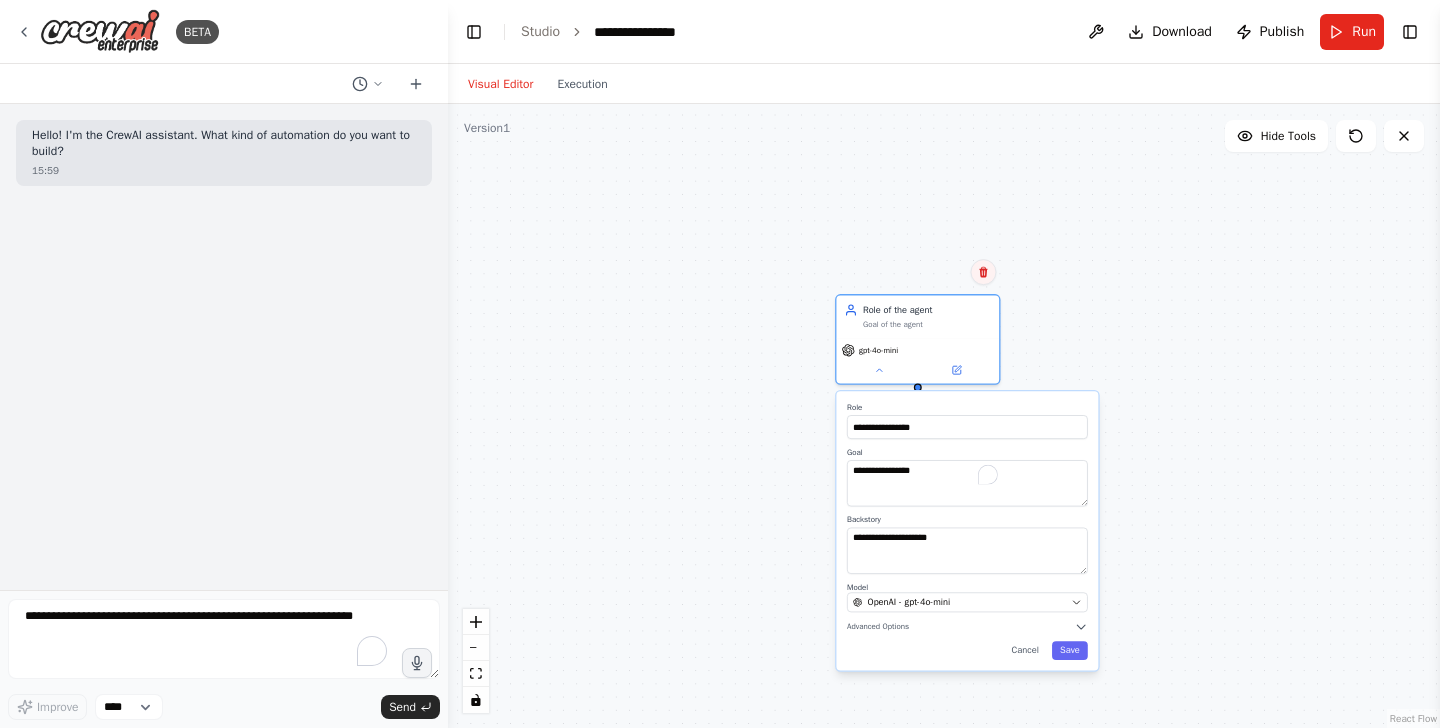 click 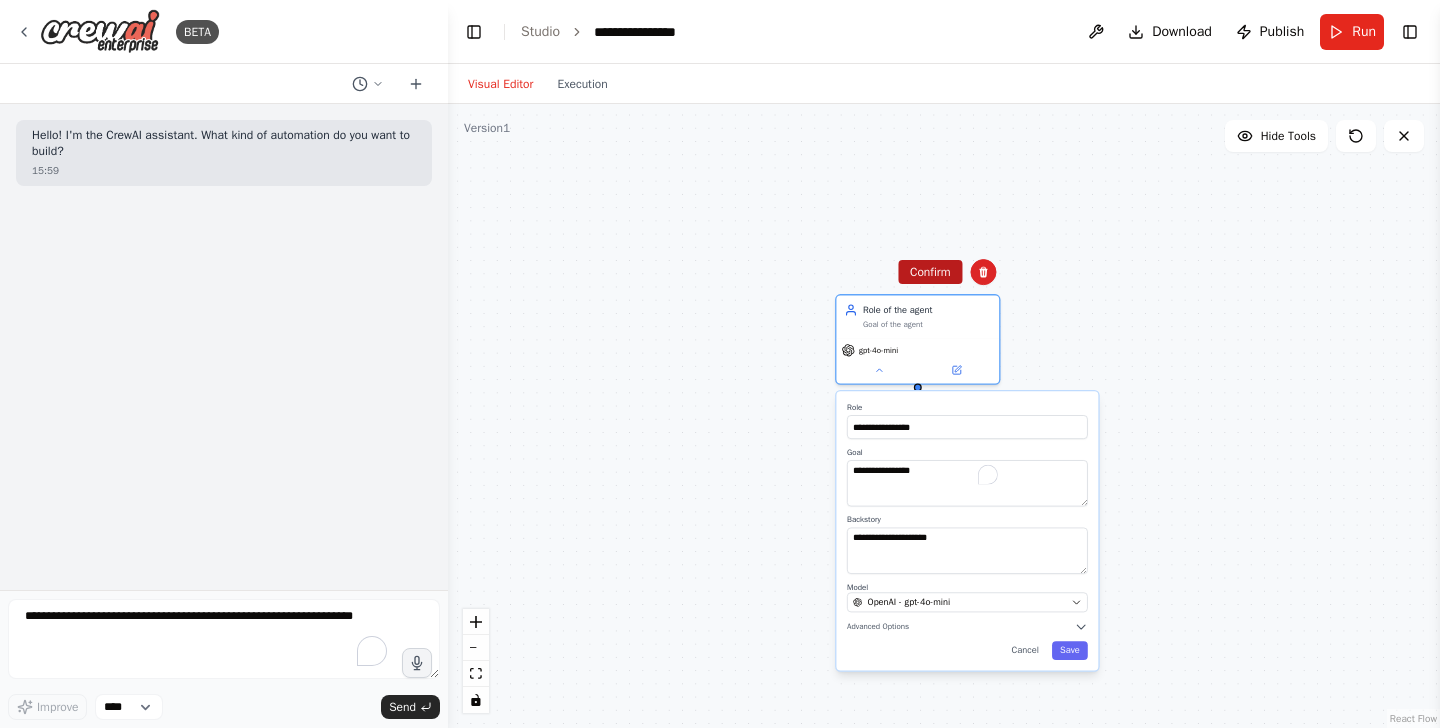 click on "Confirm" at bounding box center (930, 272) 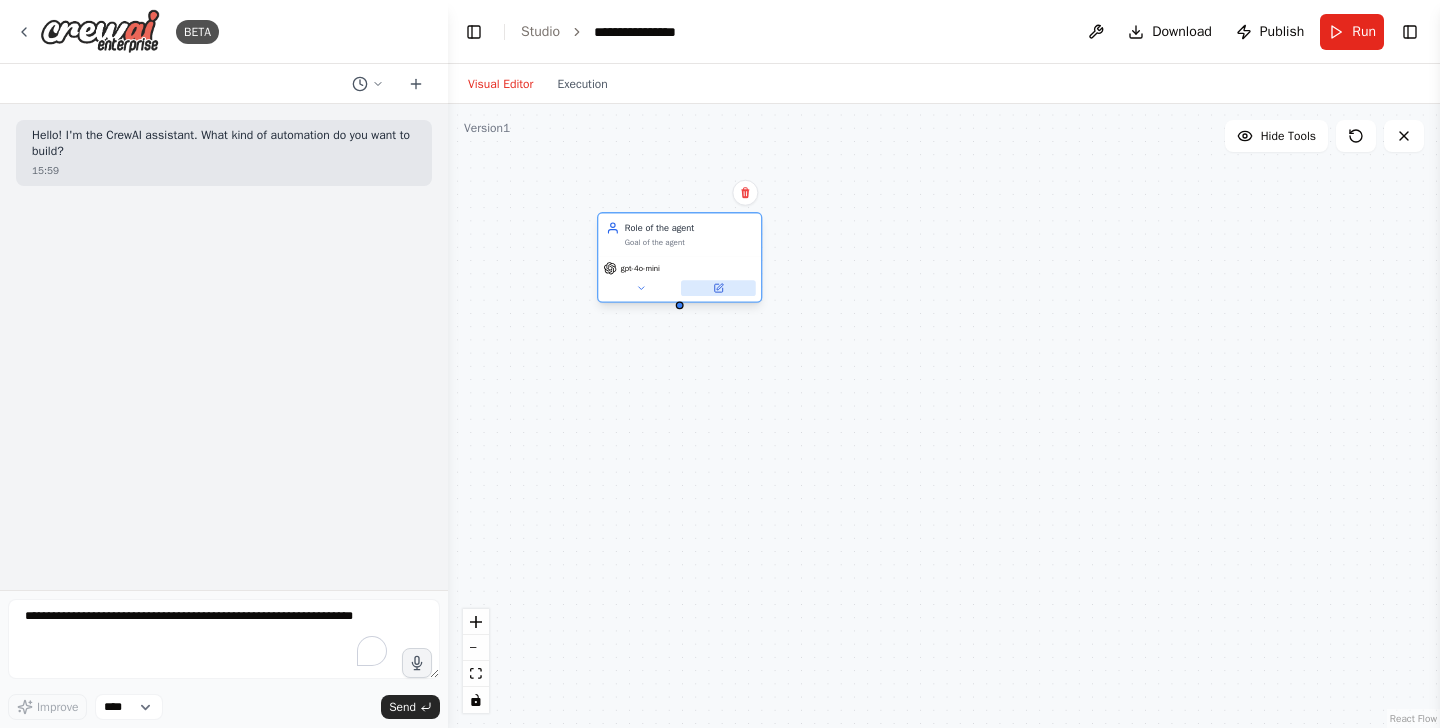 drag, startPoint x: 934, startPoint y: 542, endPoint x: 668, endPoint y: 271, distance: 379.7328 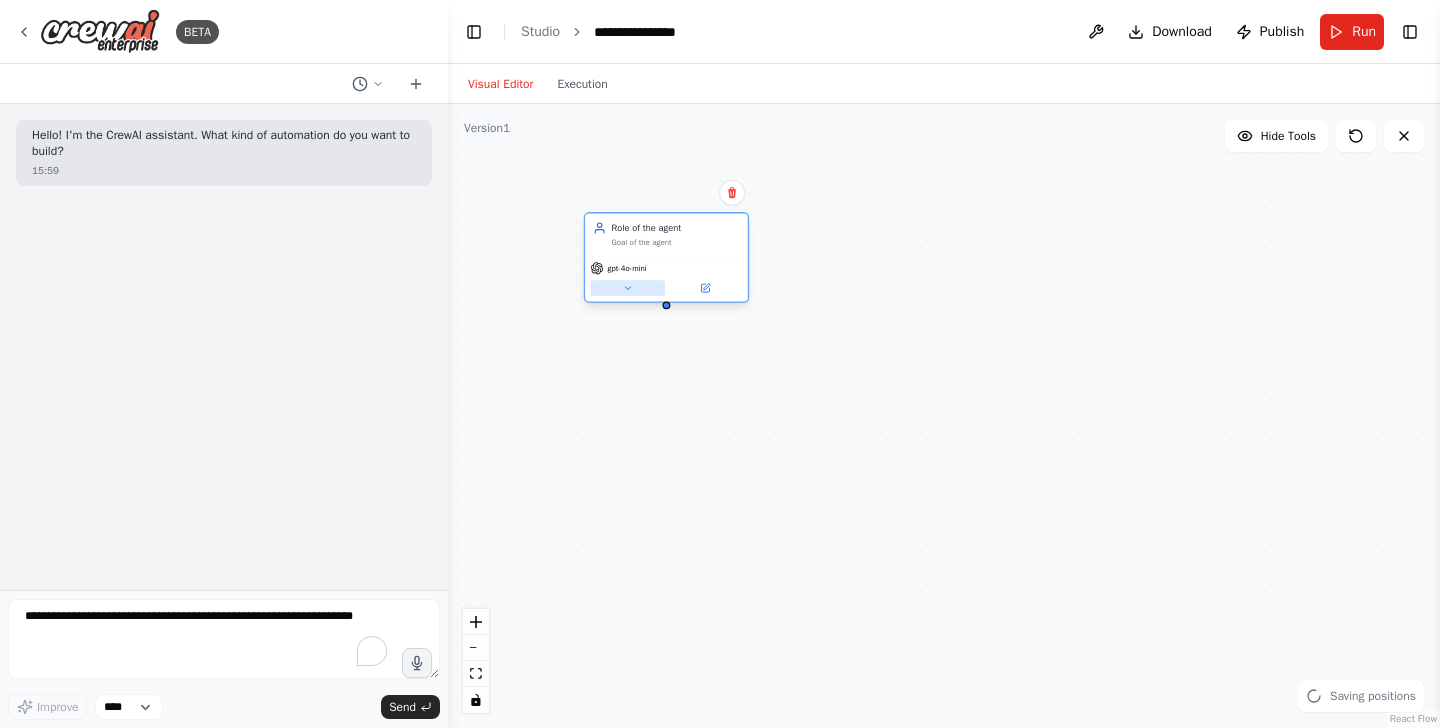 click 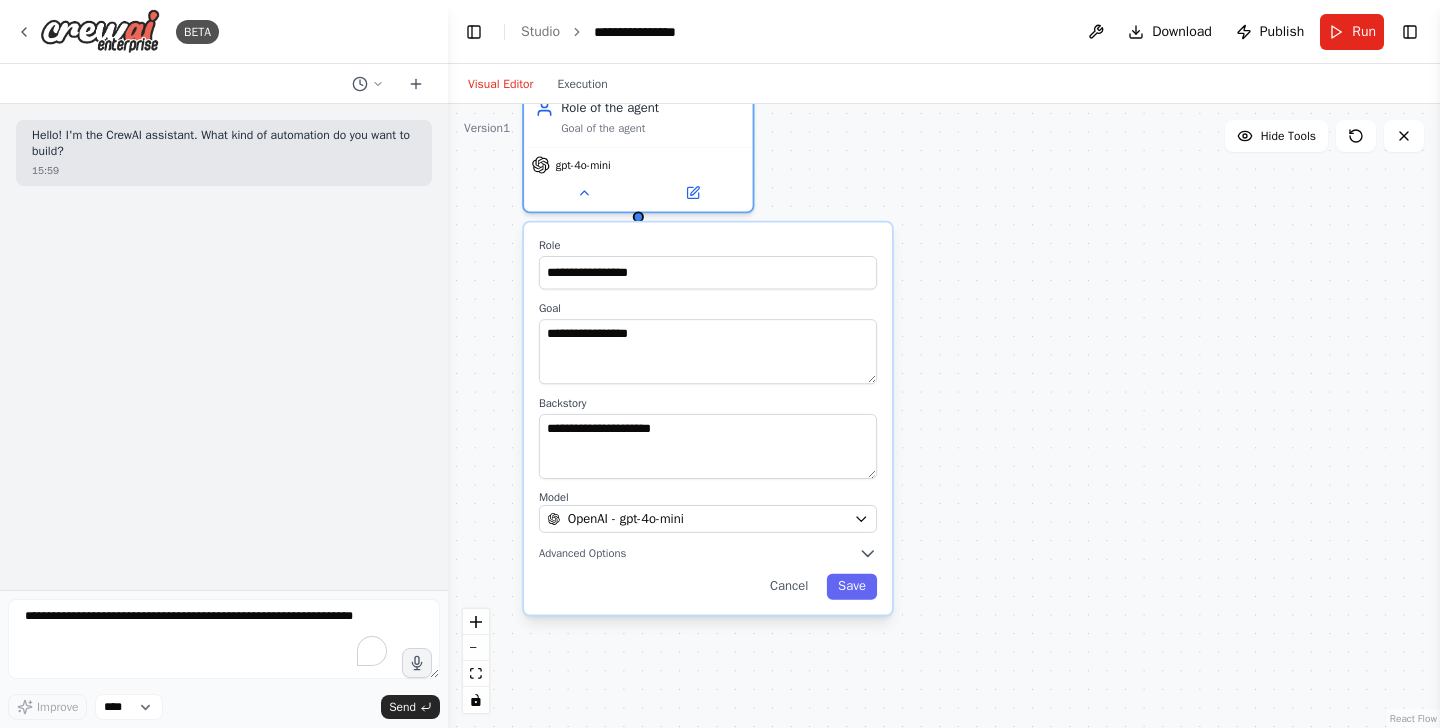 click on "**********" at bounding box center (708, 419) 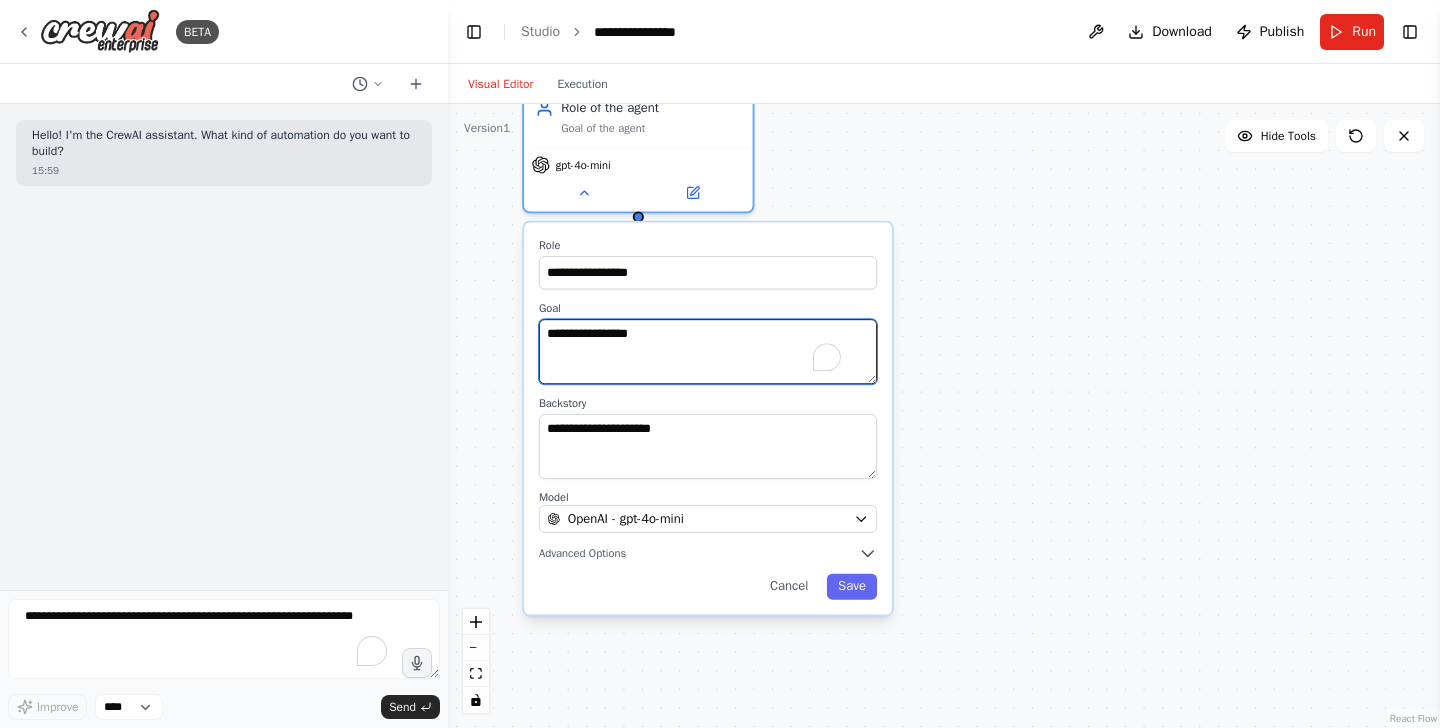 drag, startPoint x: 808, startPoint y: 334, endPoint x: 911, endPoint y: 376, distance: 111.233986 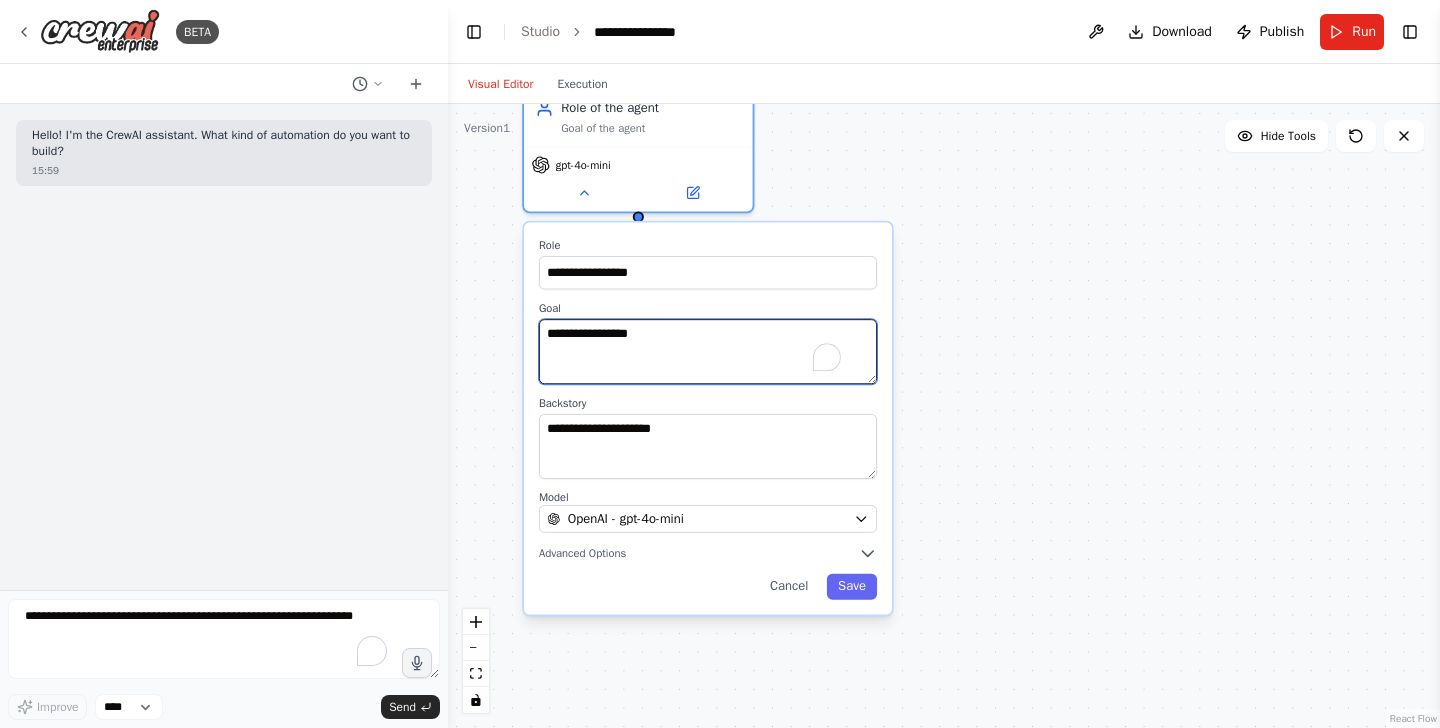 click on "**********" at bounding box center [944, 416] 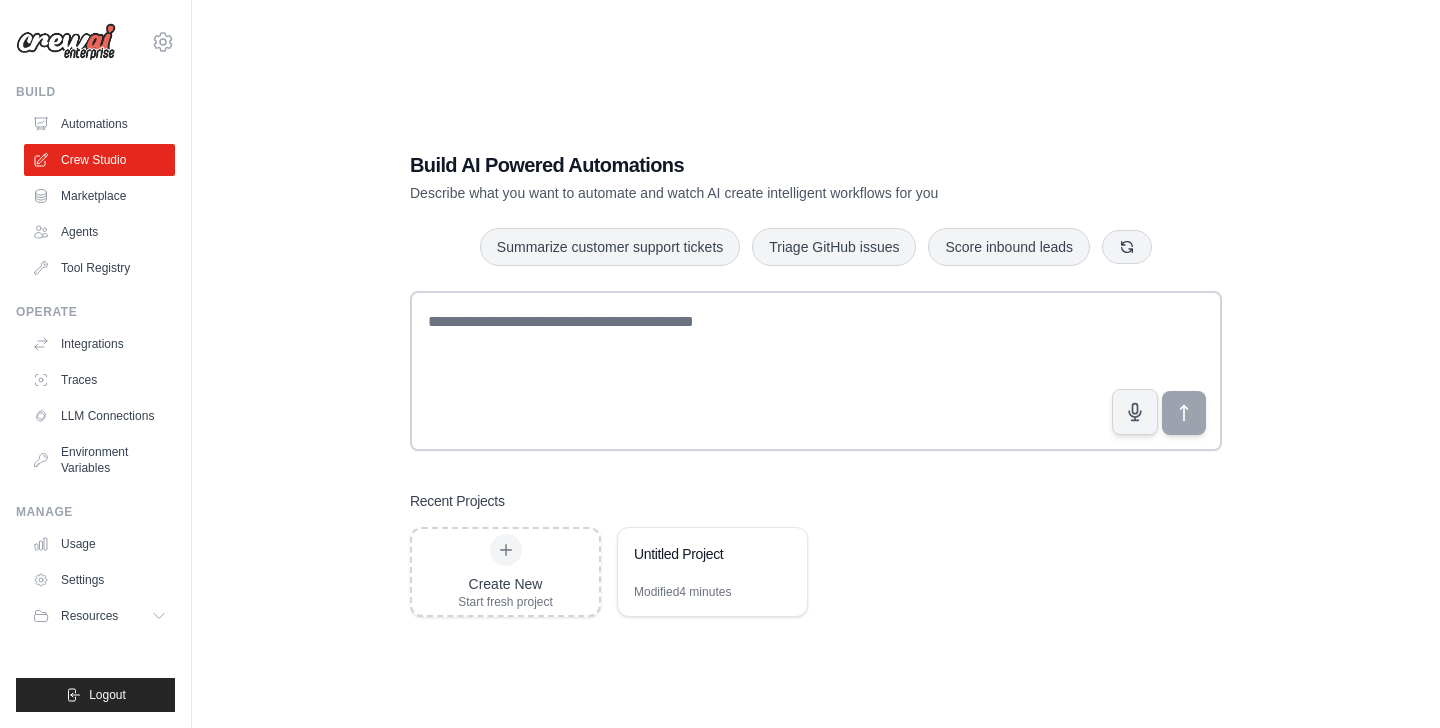 scroll, scrollTop: 39, scrollLeft: 0, axis: vertical 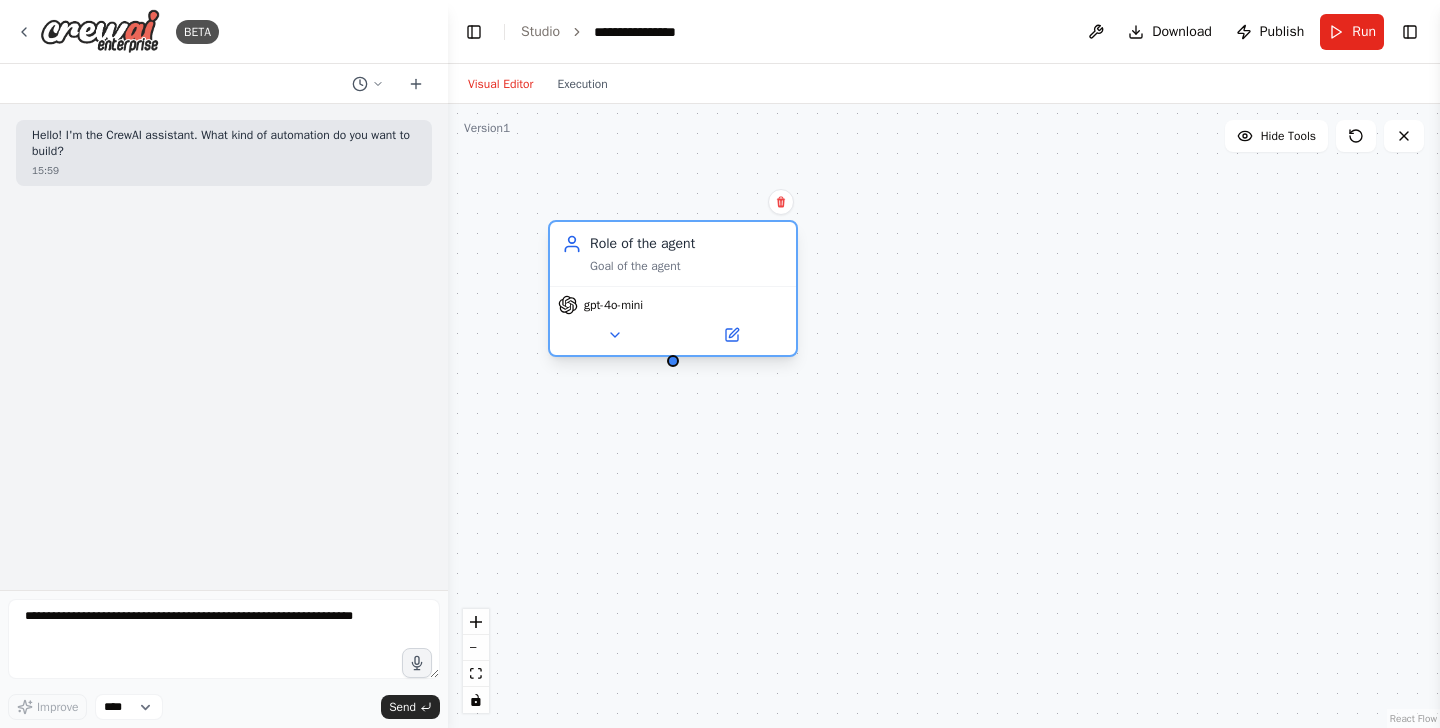 drag, startPoint x: 598, startPoint y: 147, endPoint x: 753, endPoint y: 262, distance: 193.0026 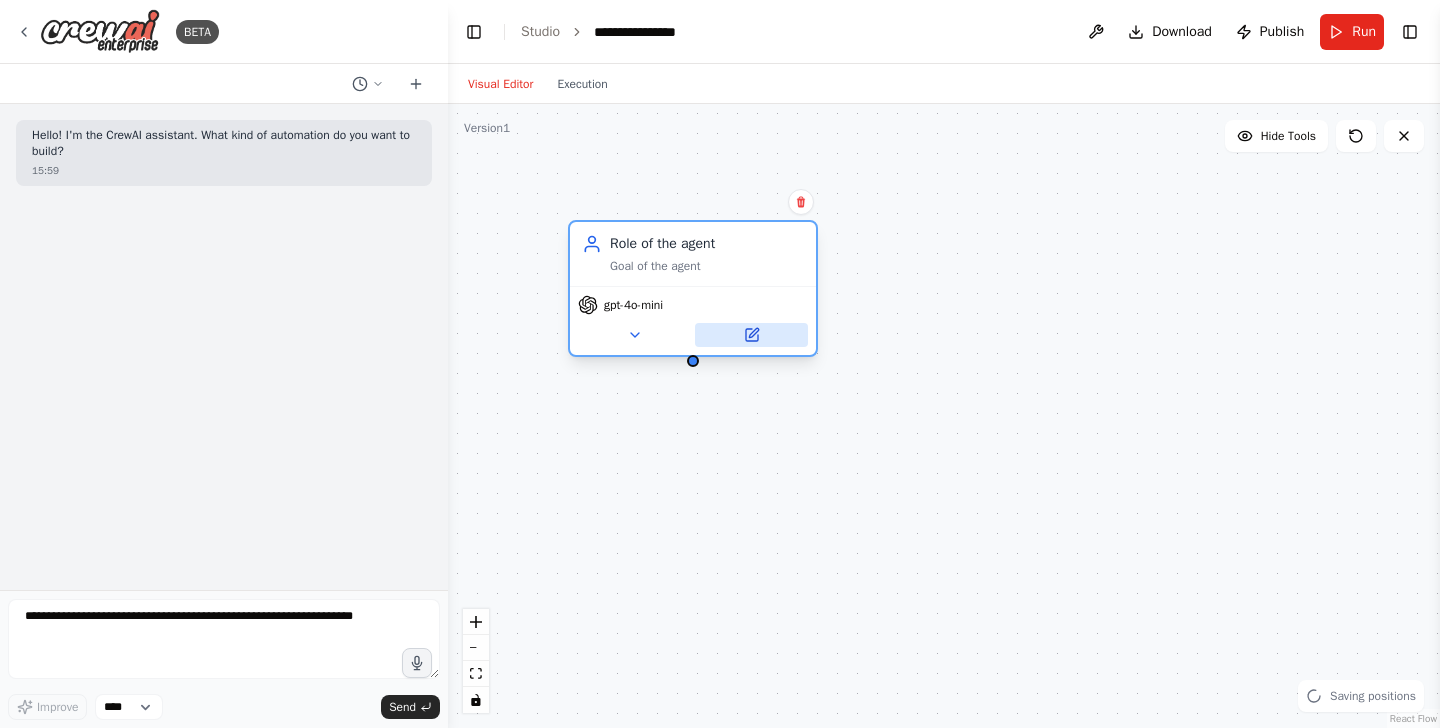 click at bounding box center [751, 335] 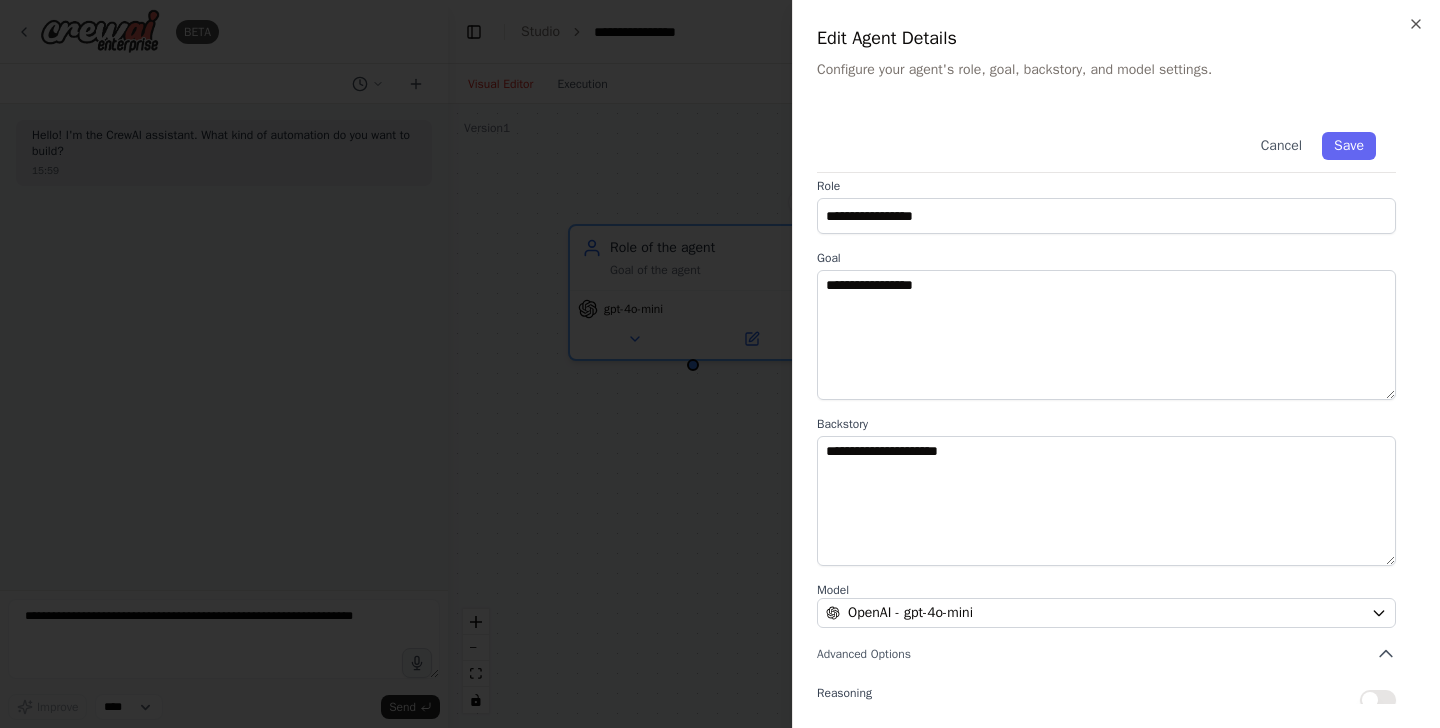 scroll, scrollTop: 0, scrollLeft: 0, axis: both 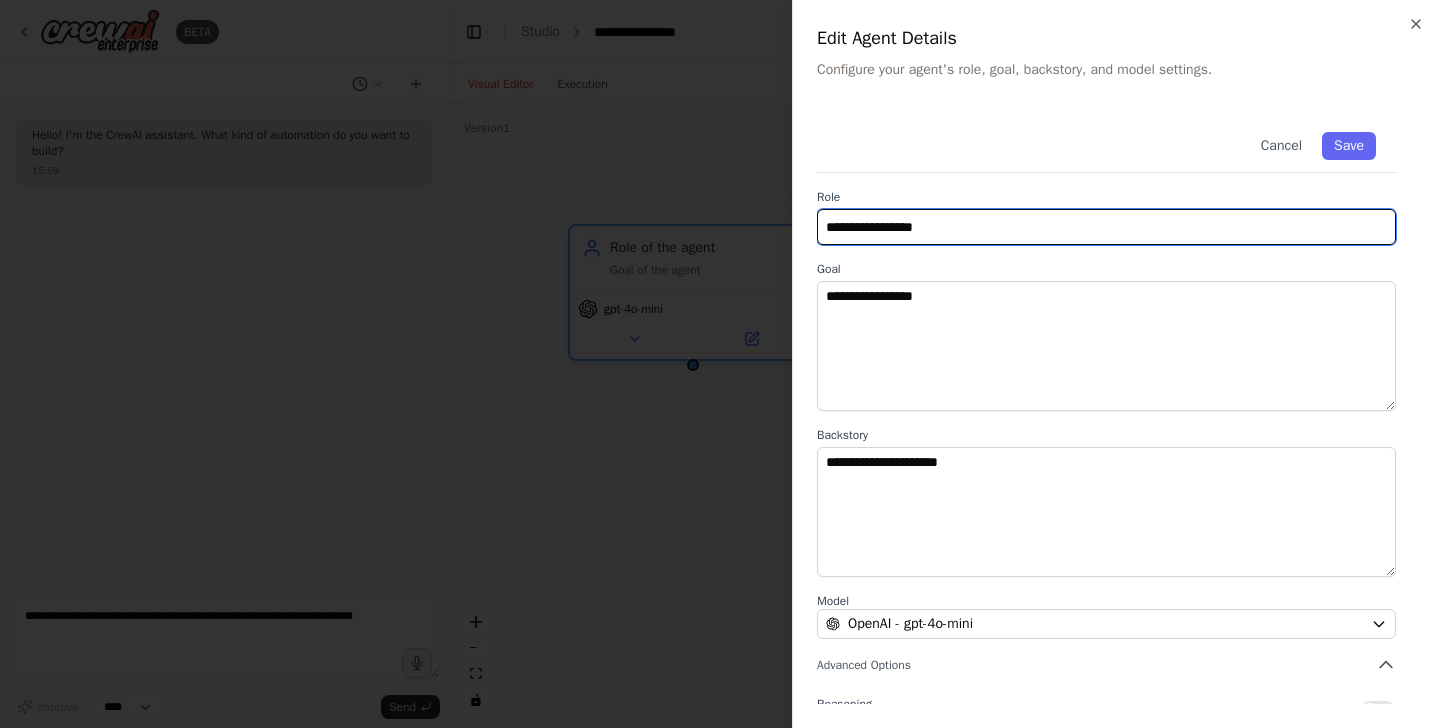 click on "**********" at bounding box center [1106, 227] 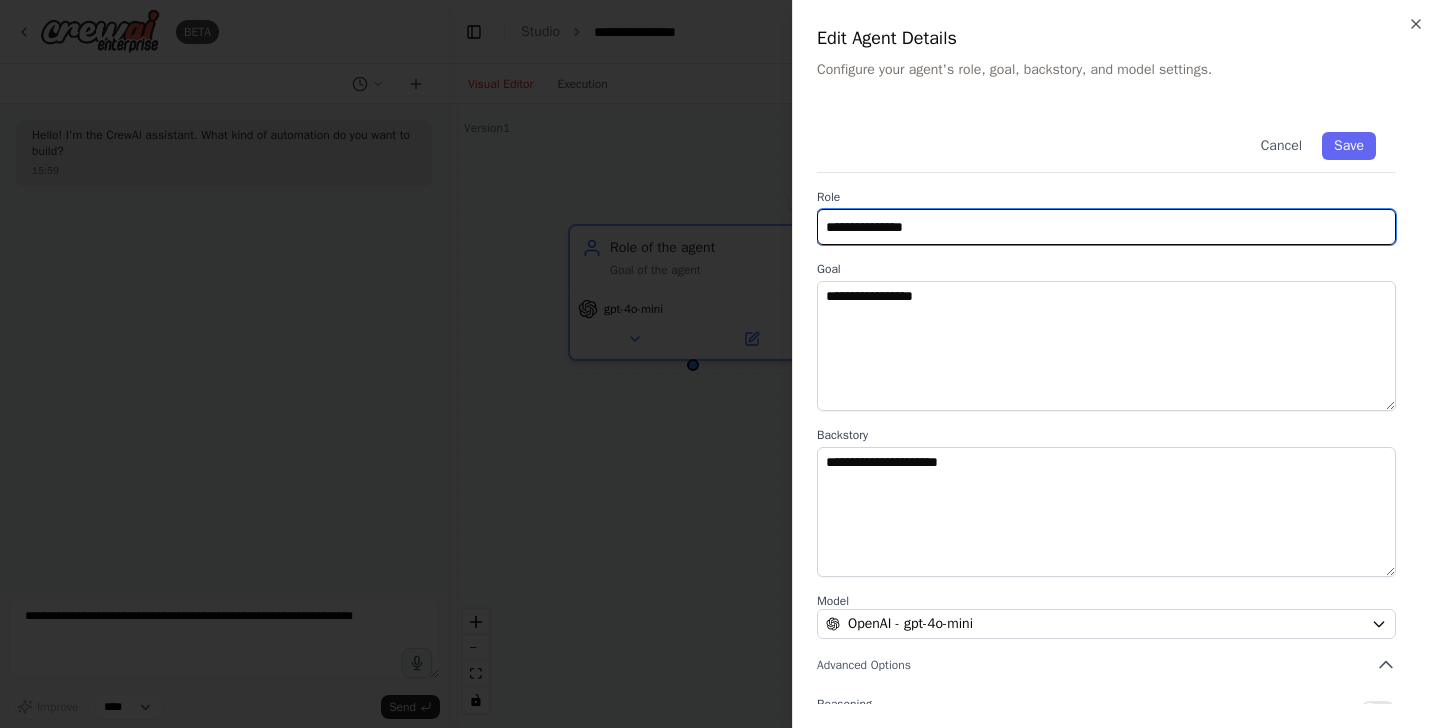 type on "**********" 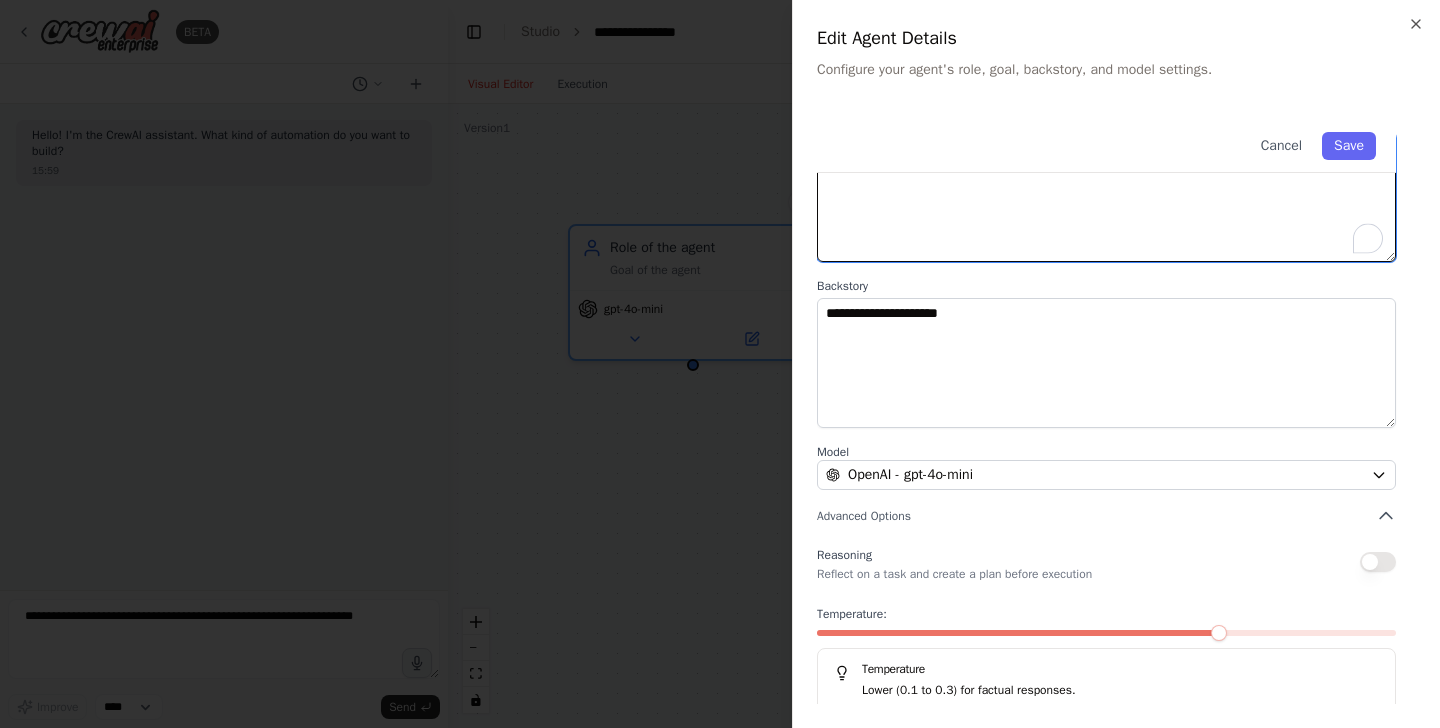 scroll, scrollTop: 178, scrollLeft: 0, axis: vertical 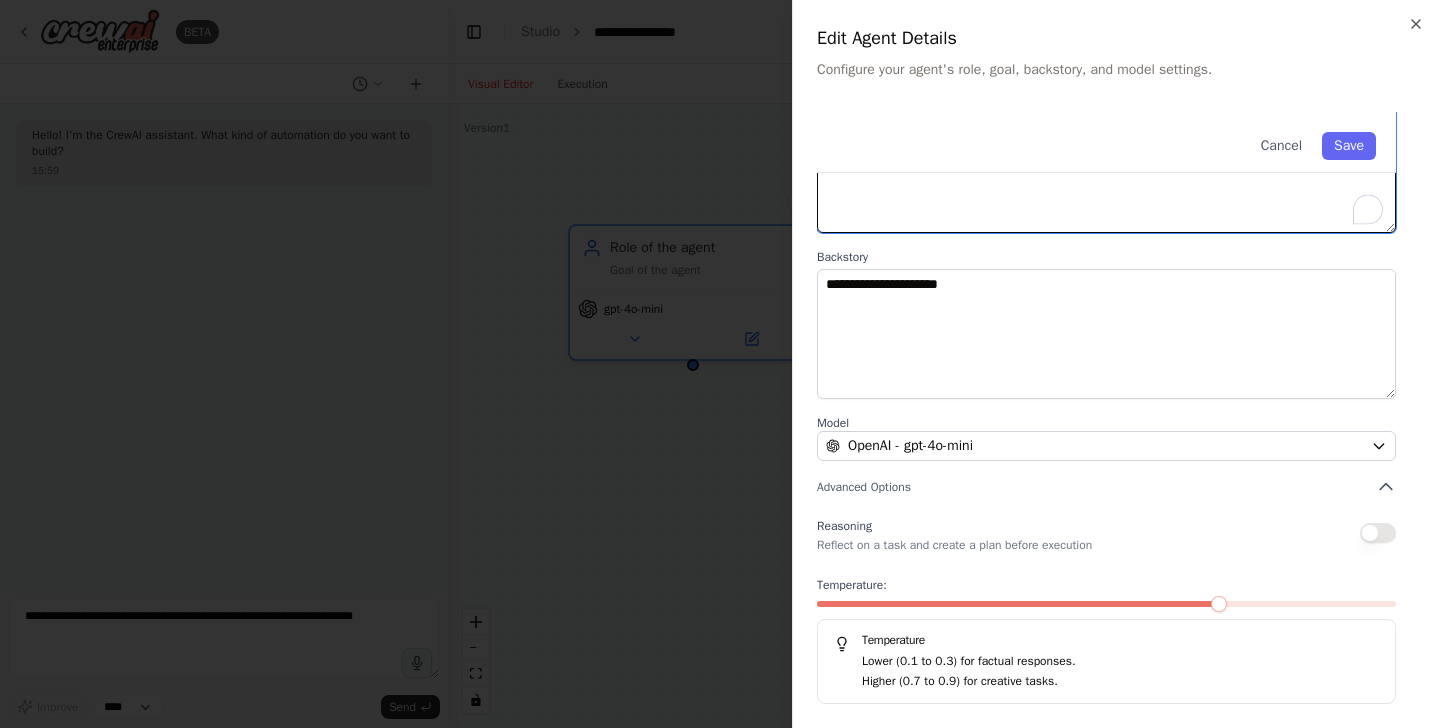 type on "**********" 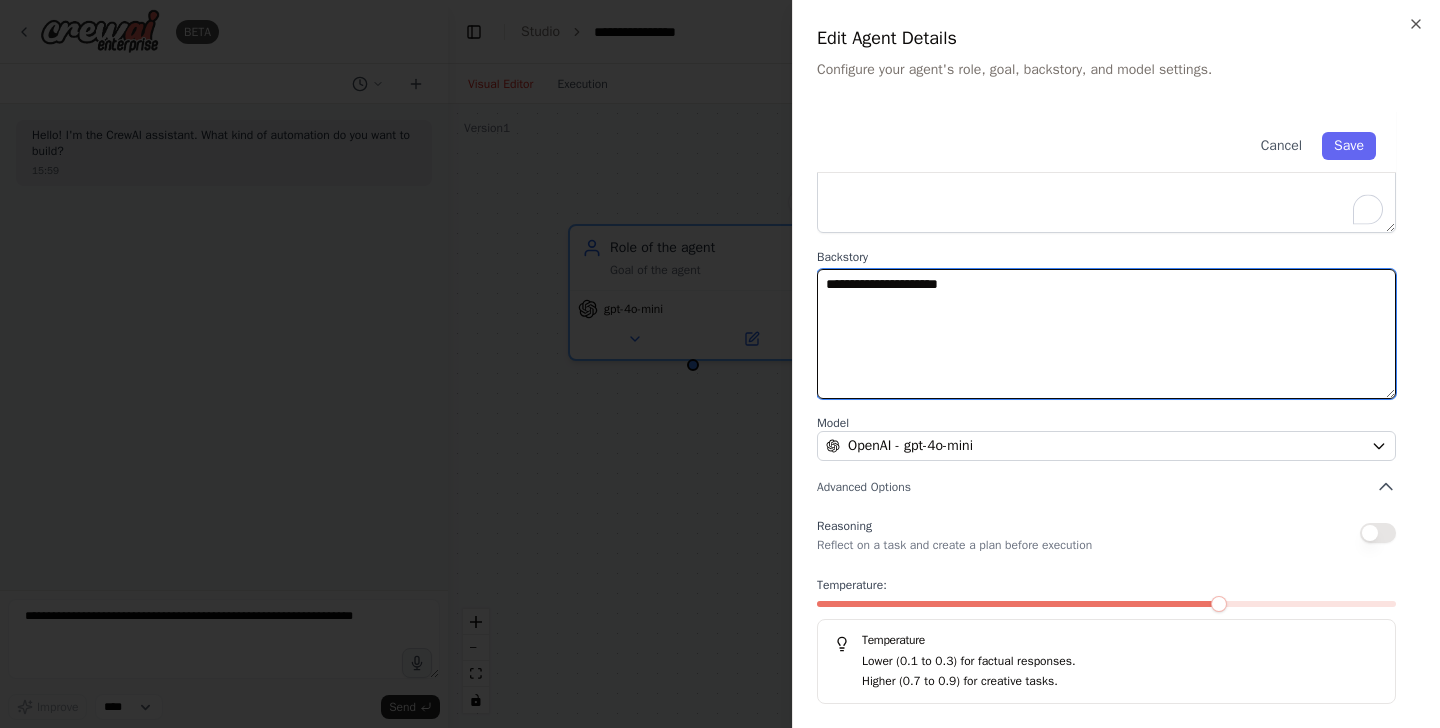 click on "**********" at bounding box center (1106, 334) 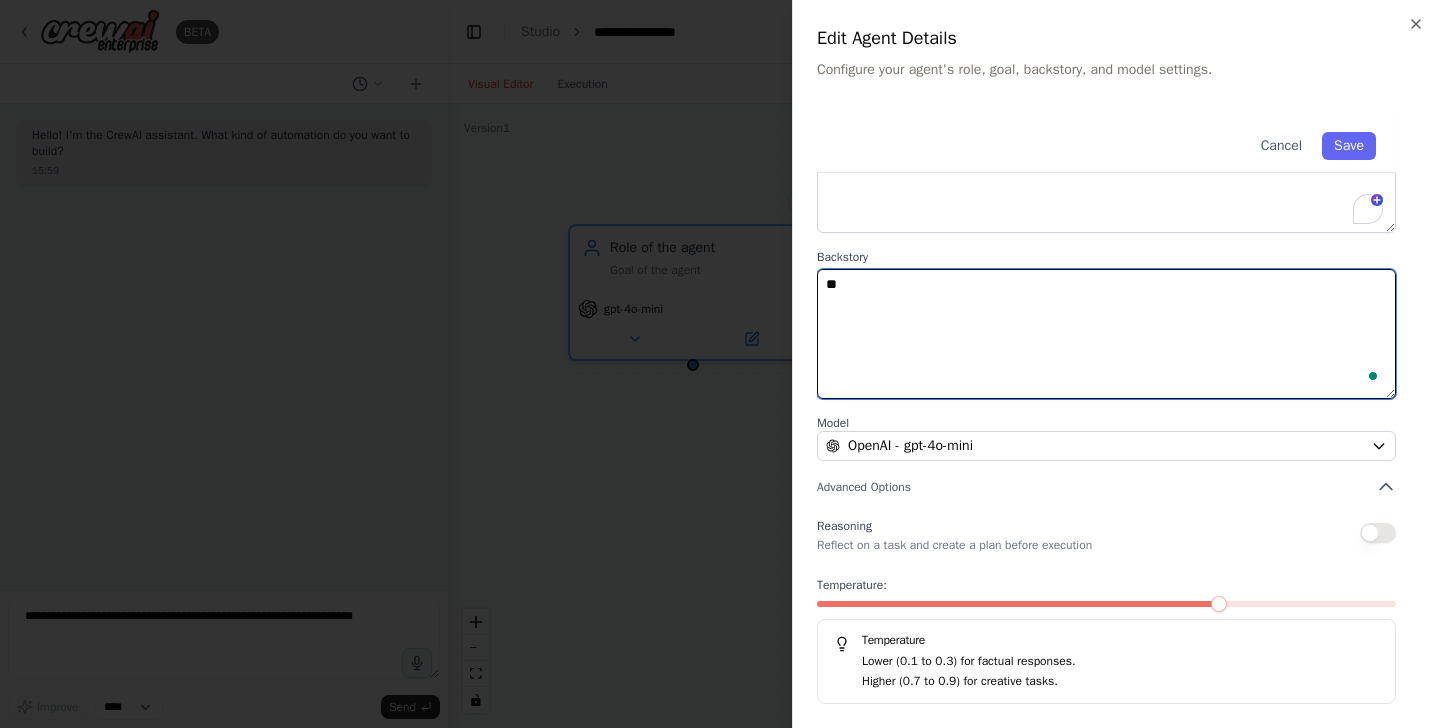 type on "*" 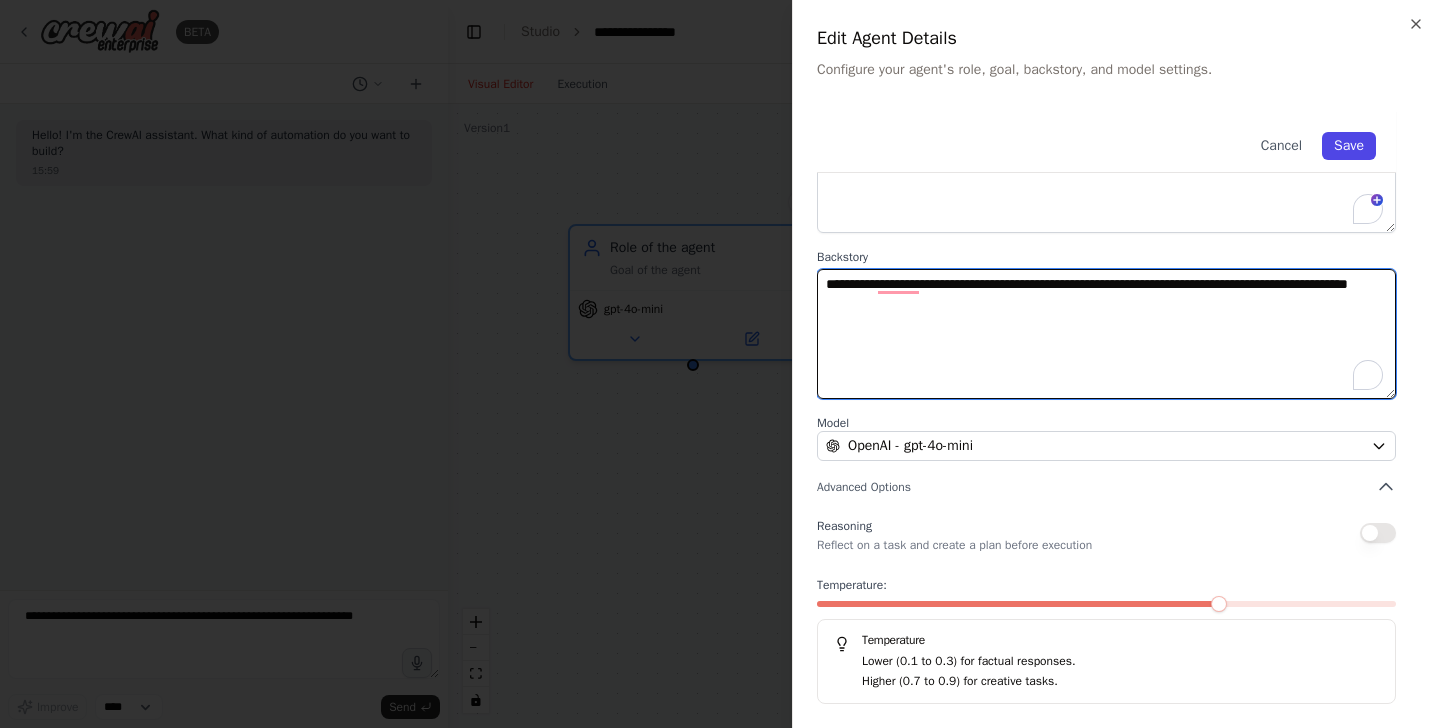 type on "**********" 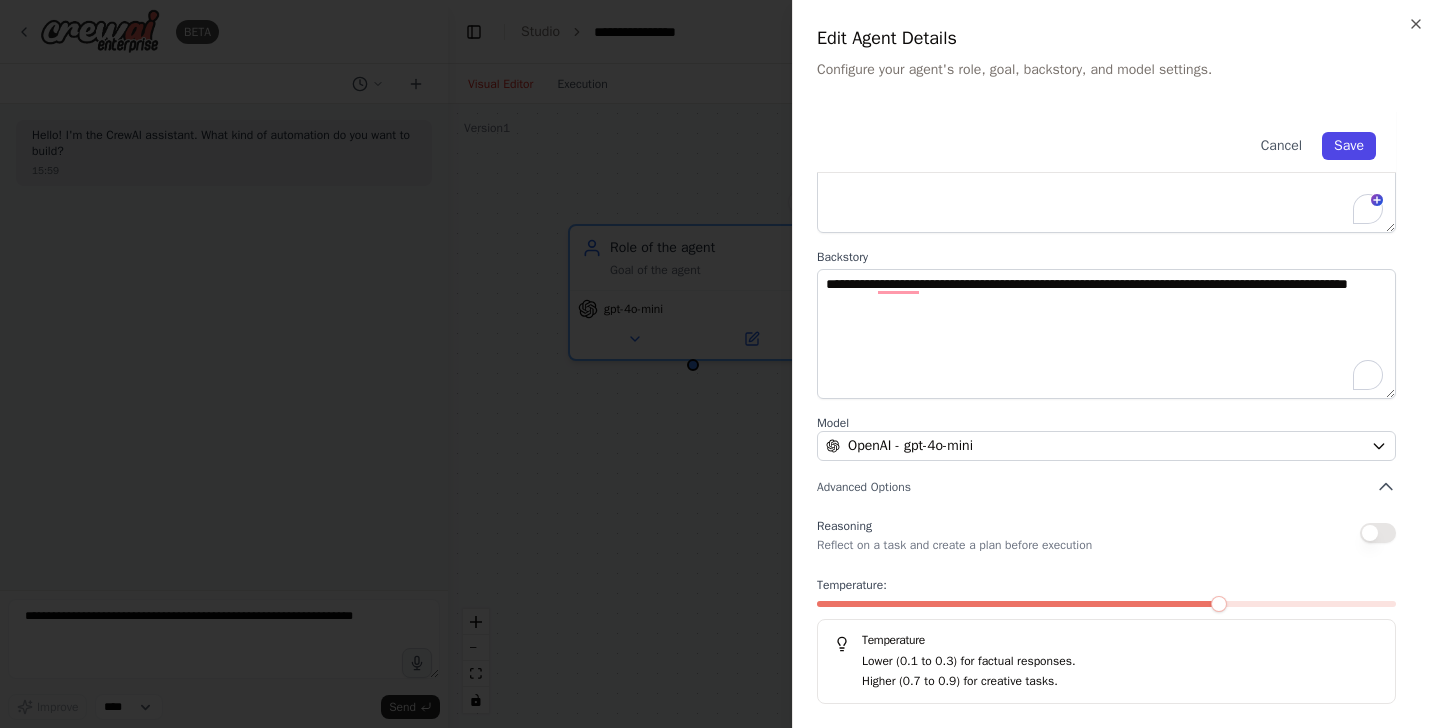 click on "Save" at bounding box center [1349, 146] 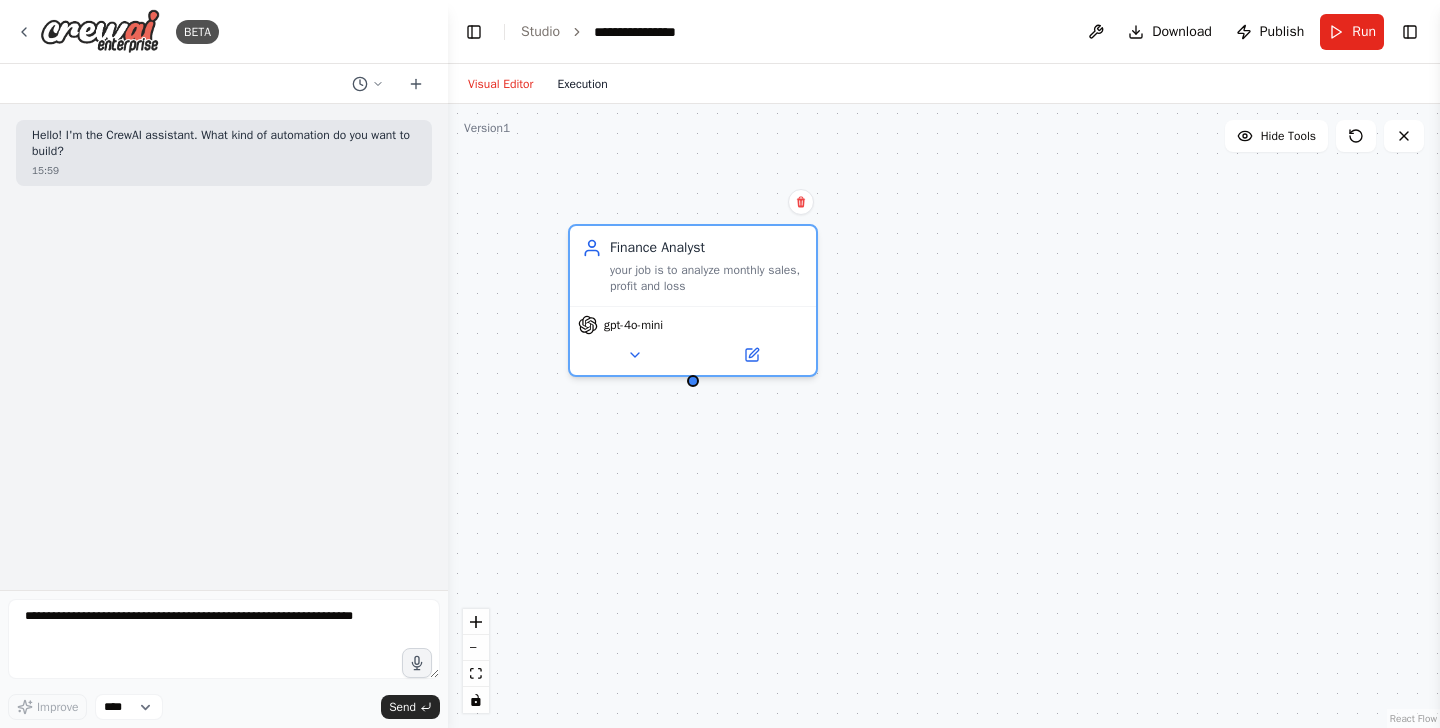 click on "Execution" at bounding box center (582, 84) 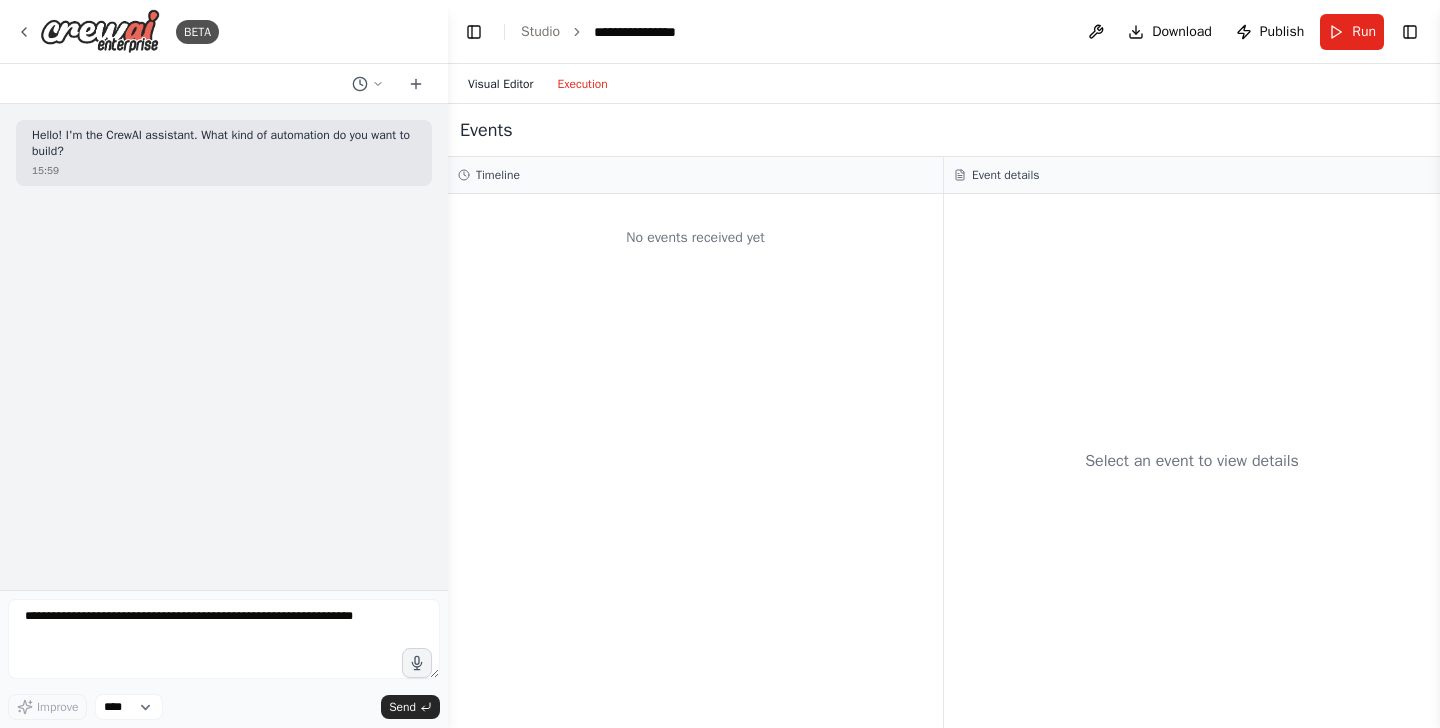 click on "Visual Editor" at bounding box center [500, 84] 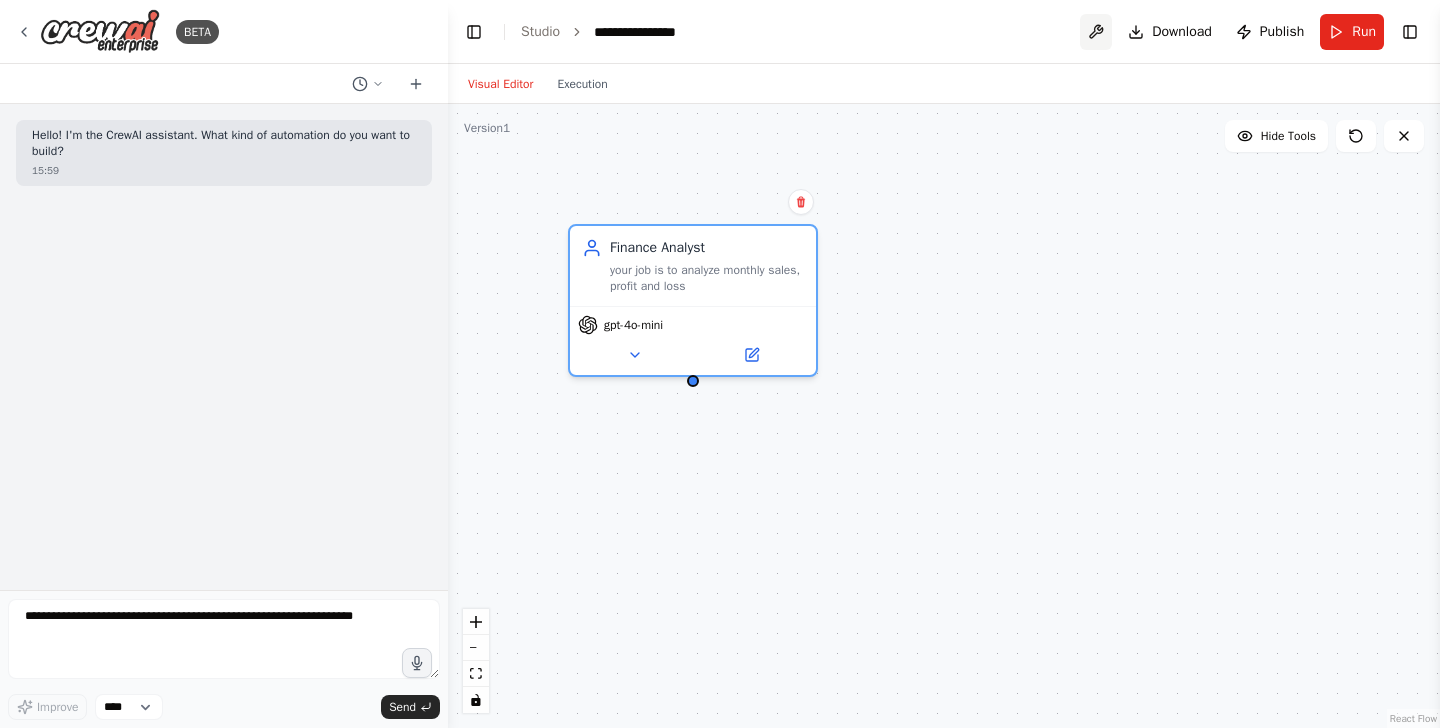 click at bounding box center (1096, 32) 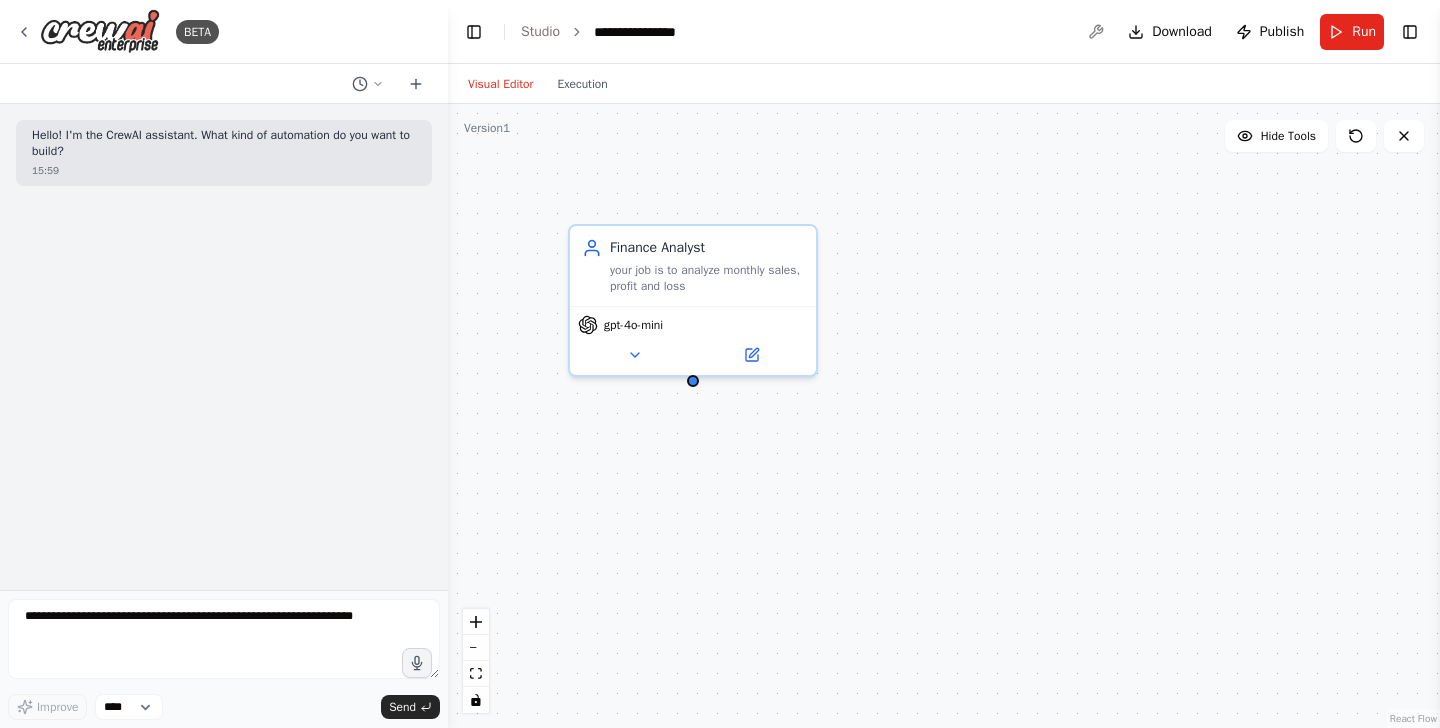 click on "Finance Analyst your job is to analyze monthly sales, profit and loss gpt-4o-mini" at bounding box center [944, 416] 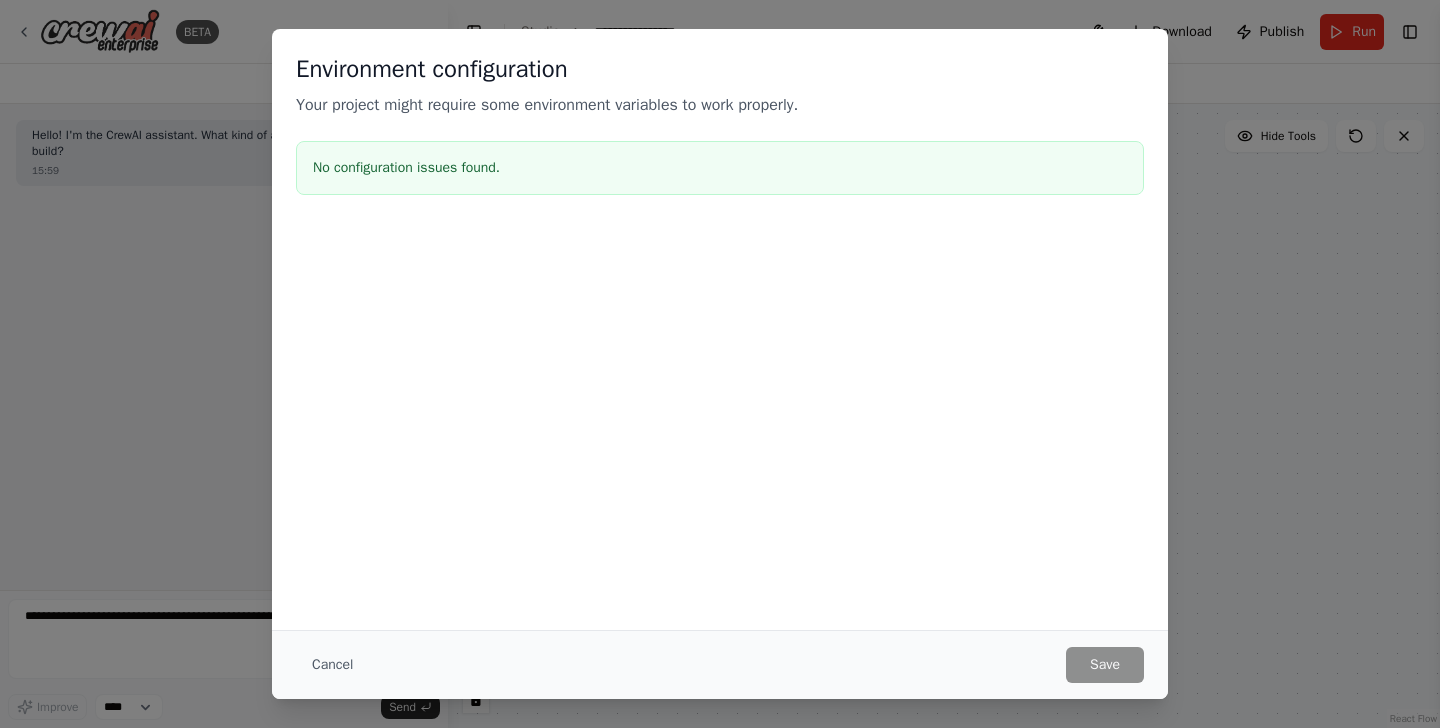 click on "No configuration issues found." at bounding box center (720, 168) 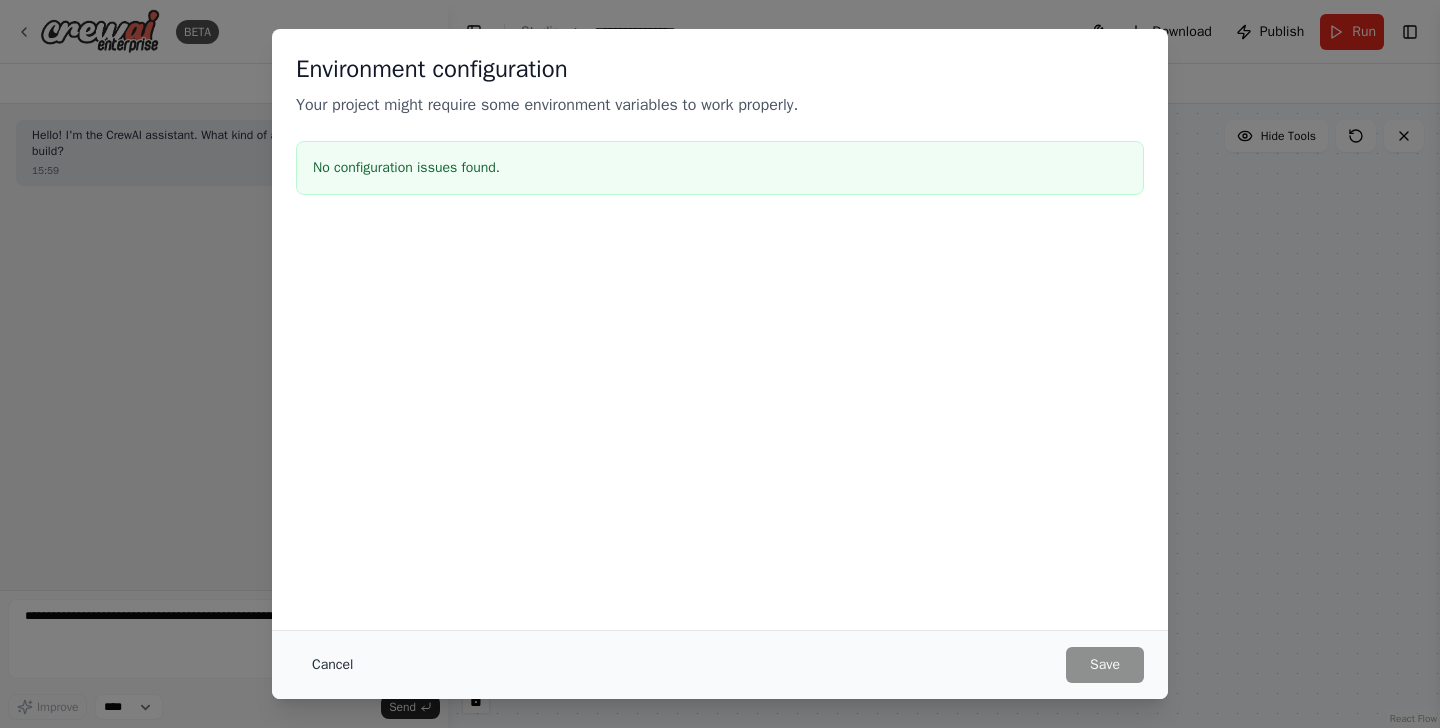 click on "Cancel" at bounding box center [332, 665] 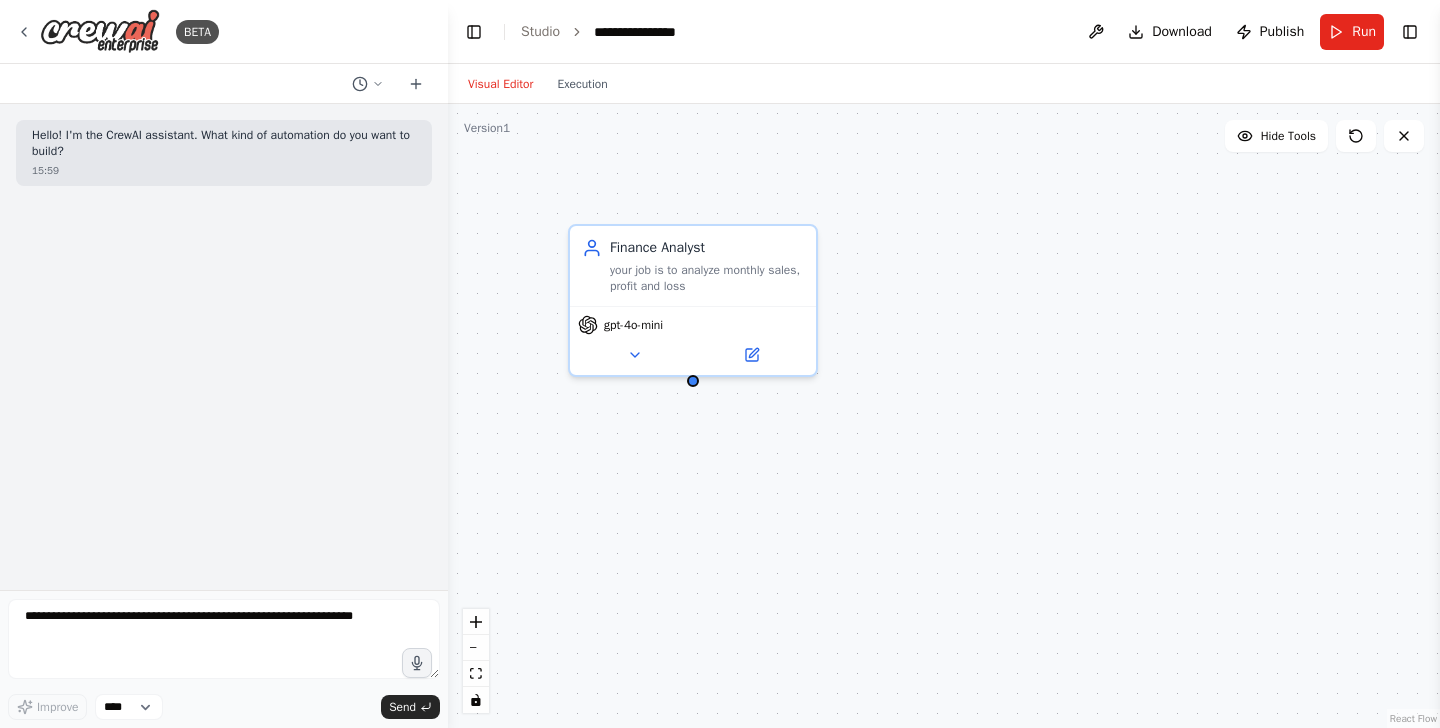 click on "Finance Analyst your job is to analyze monthly sales, profit and loss gpt-4o-mini" at bounding box center (944, 416) 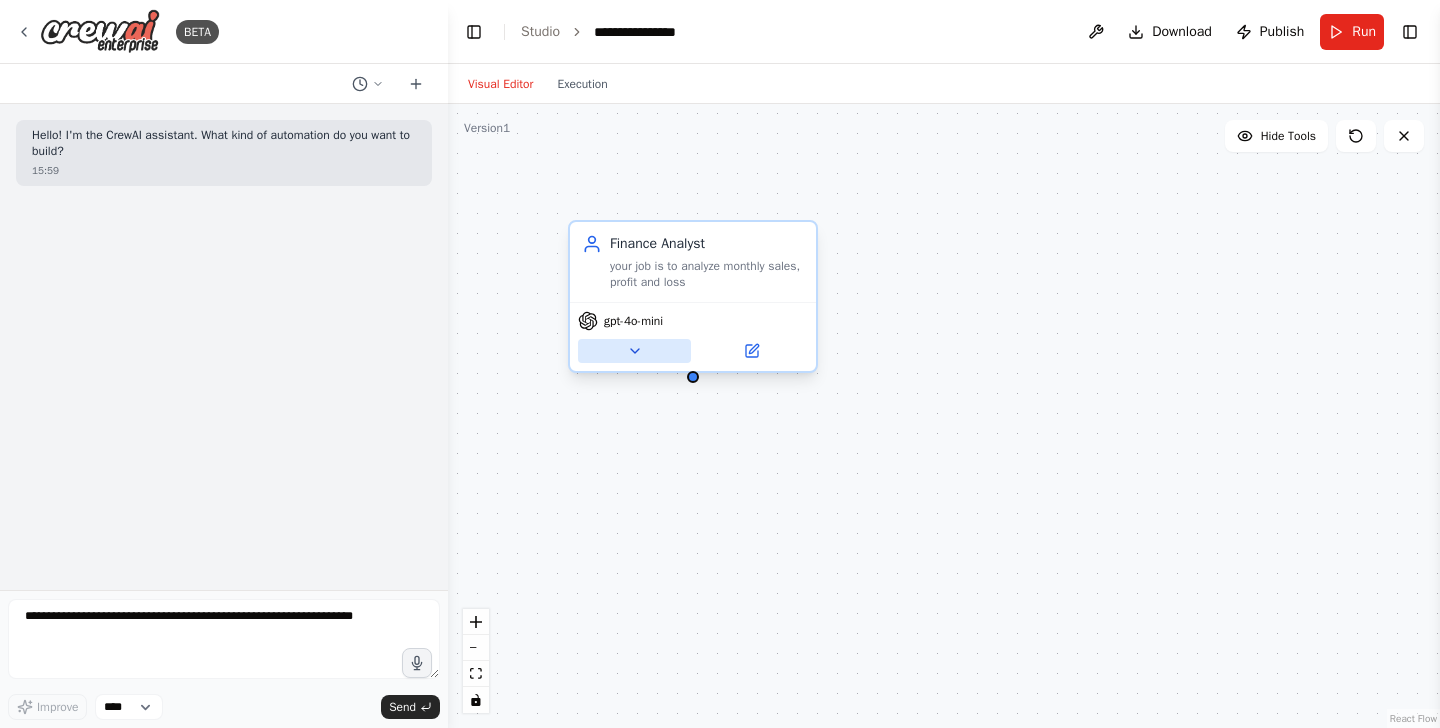 click at bounding box center [634, 351] 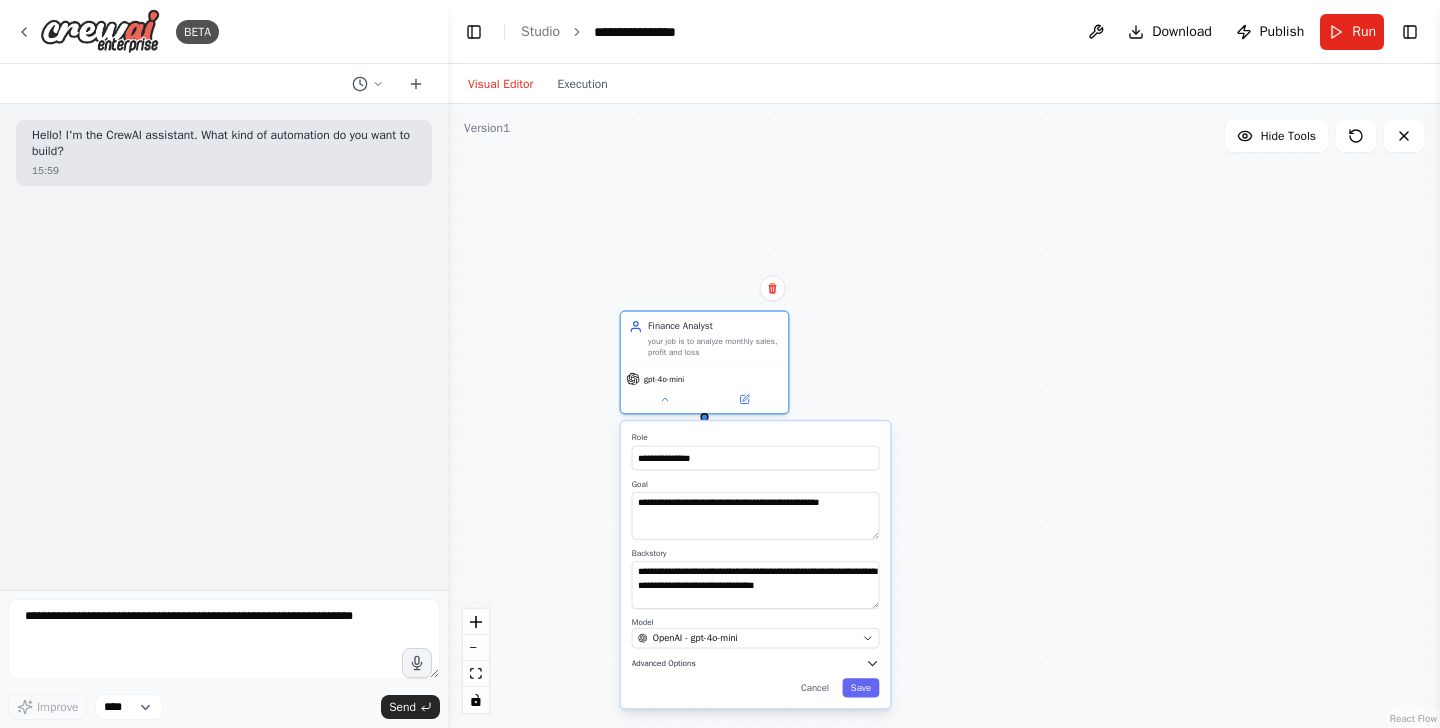 click 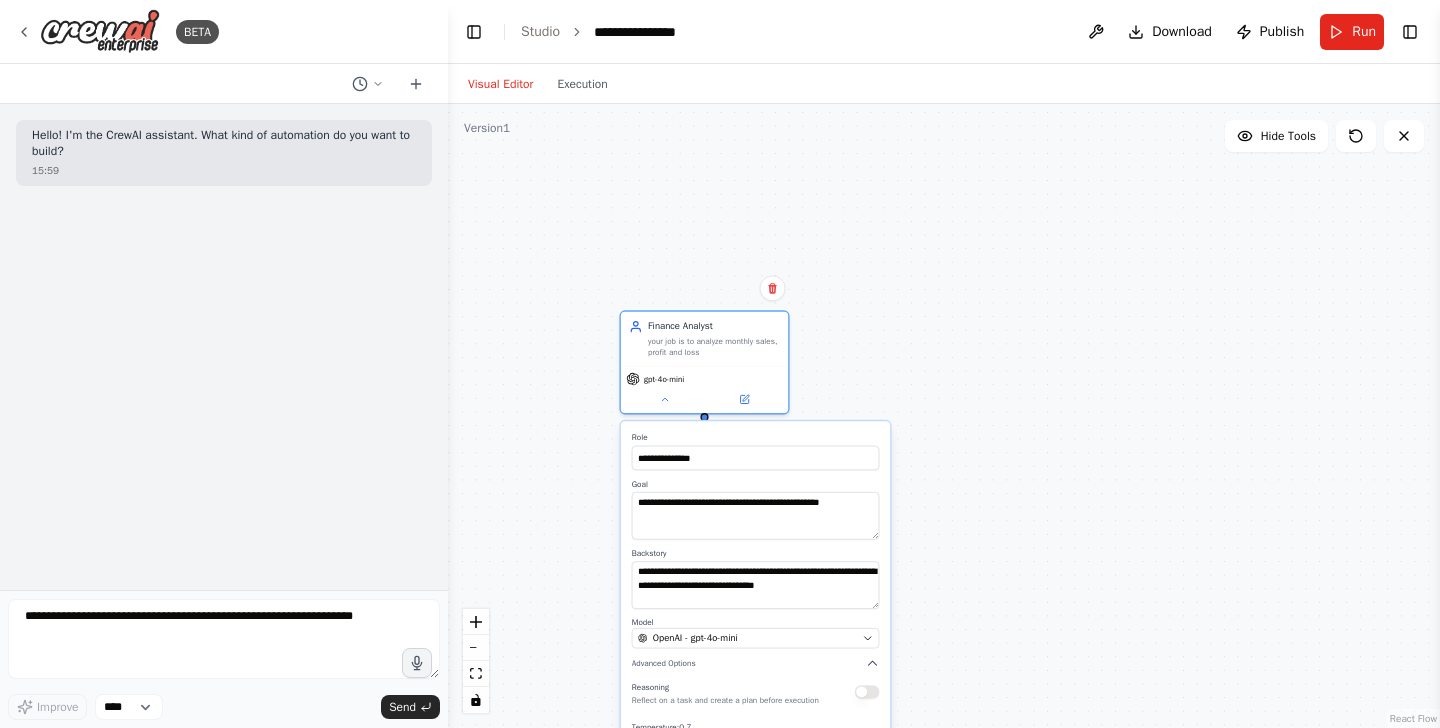 click on "Role" at bounding box center [756, 437] 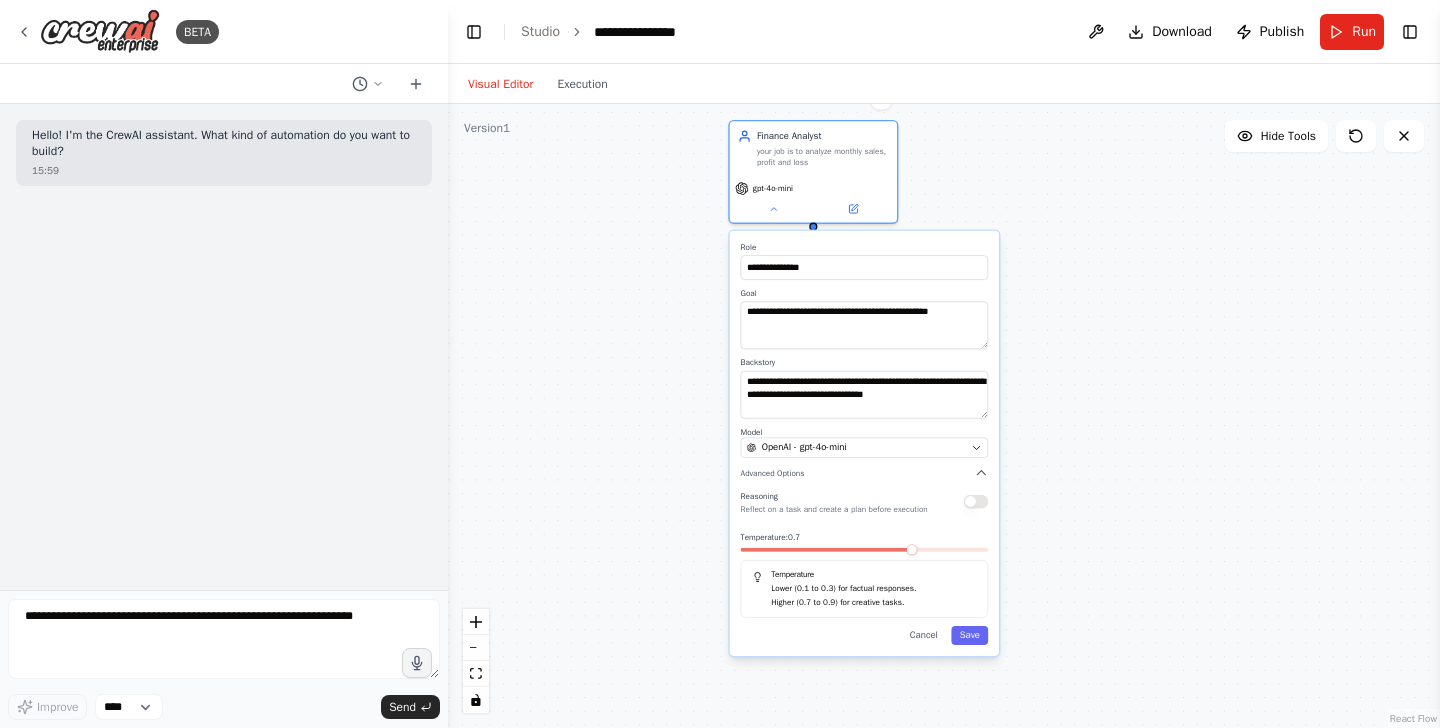 drag, startPoint x: 835, startPoint y: 437, endPoint x: 949, endPoint y: 253, distance: 216.45323 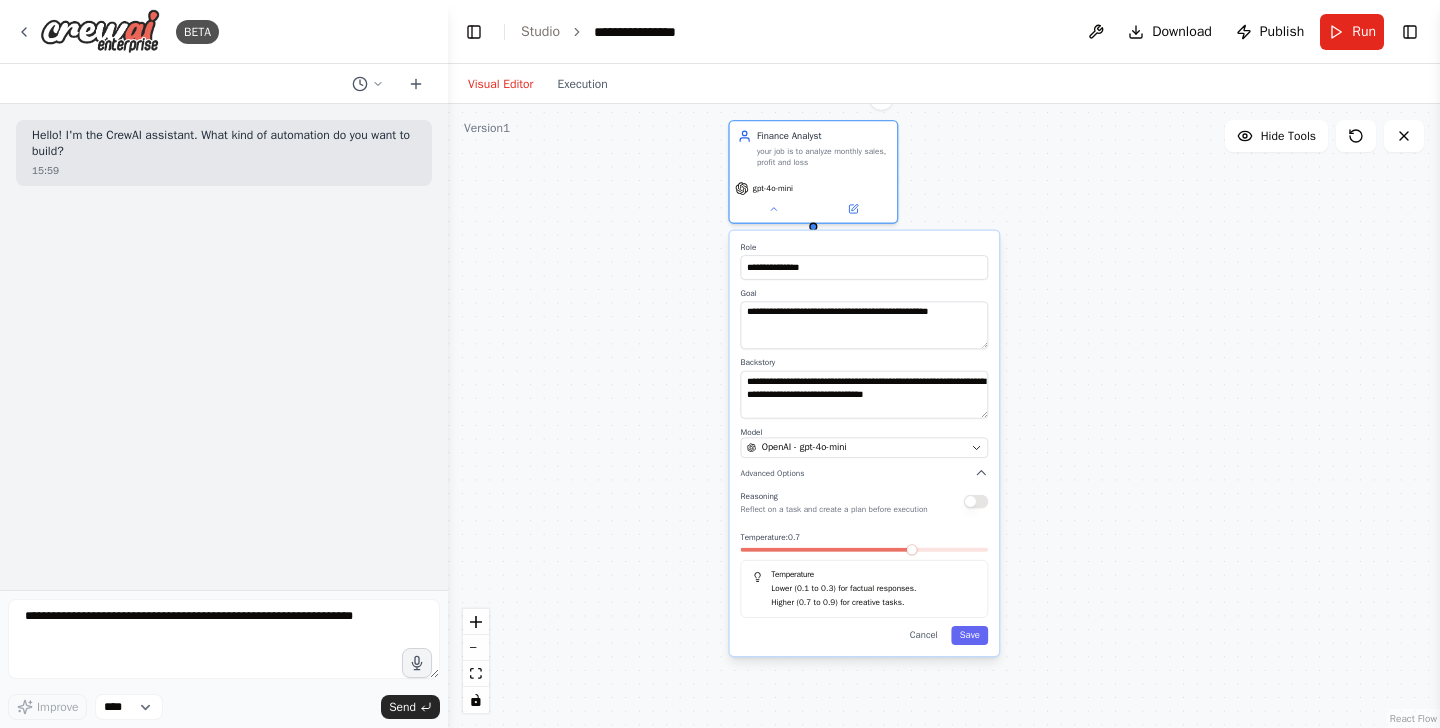 click on "**********" at bounding box center [865, 261] 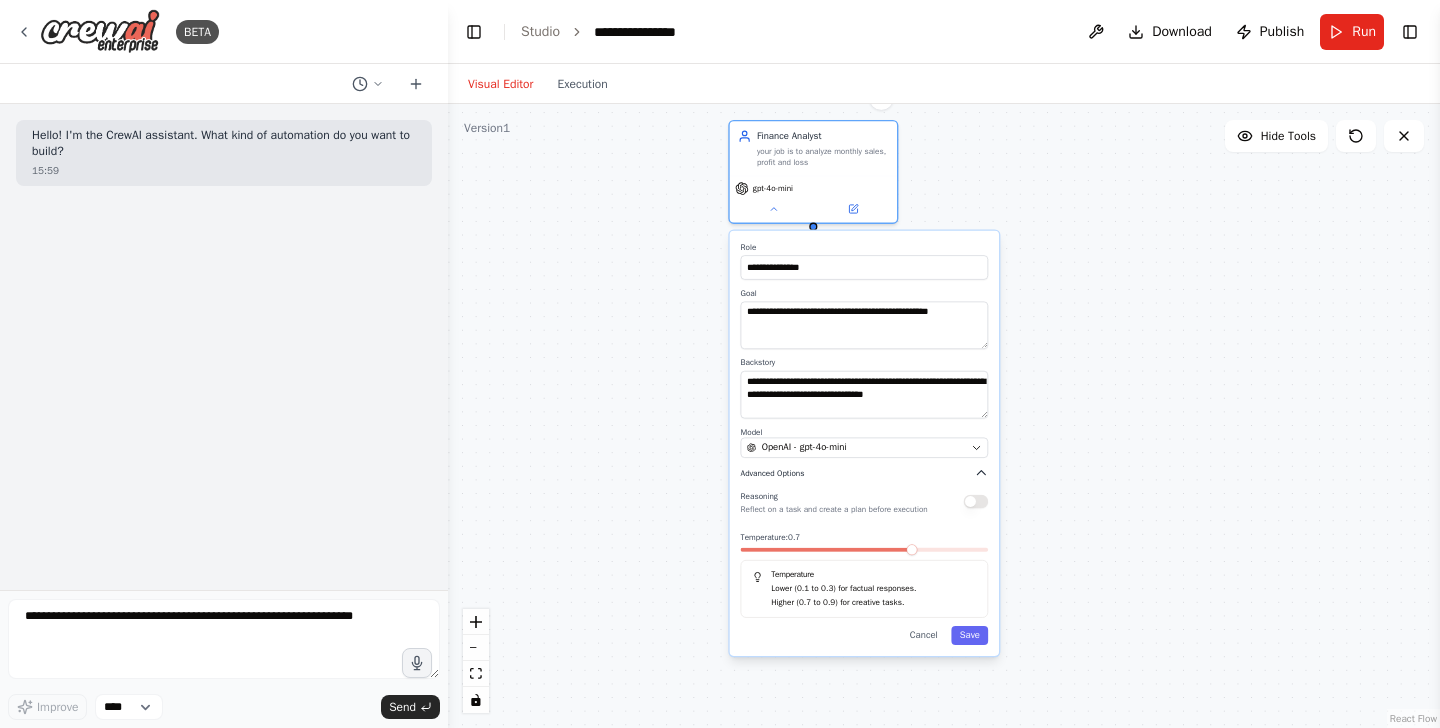 click 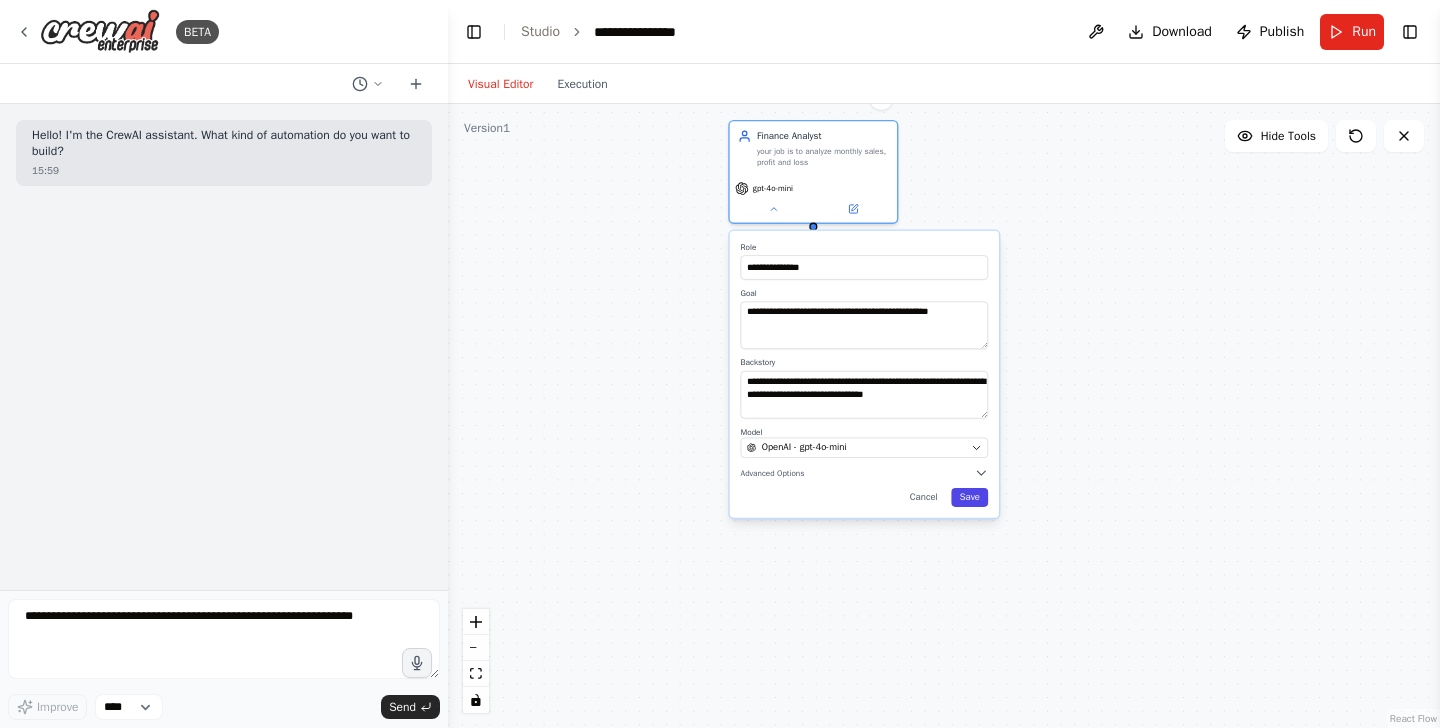 click on "Save" at bounding box center (969, 497) 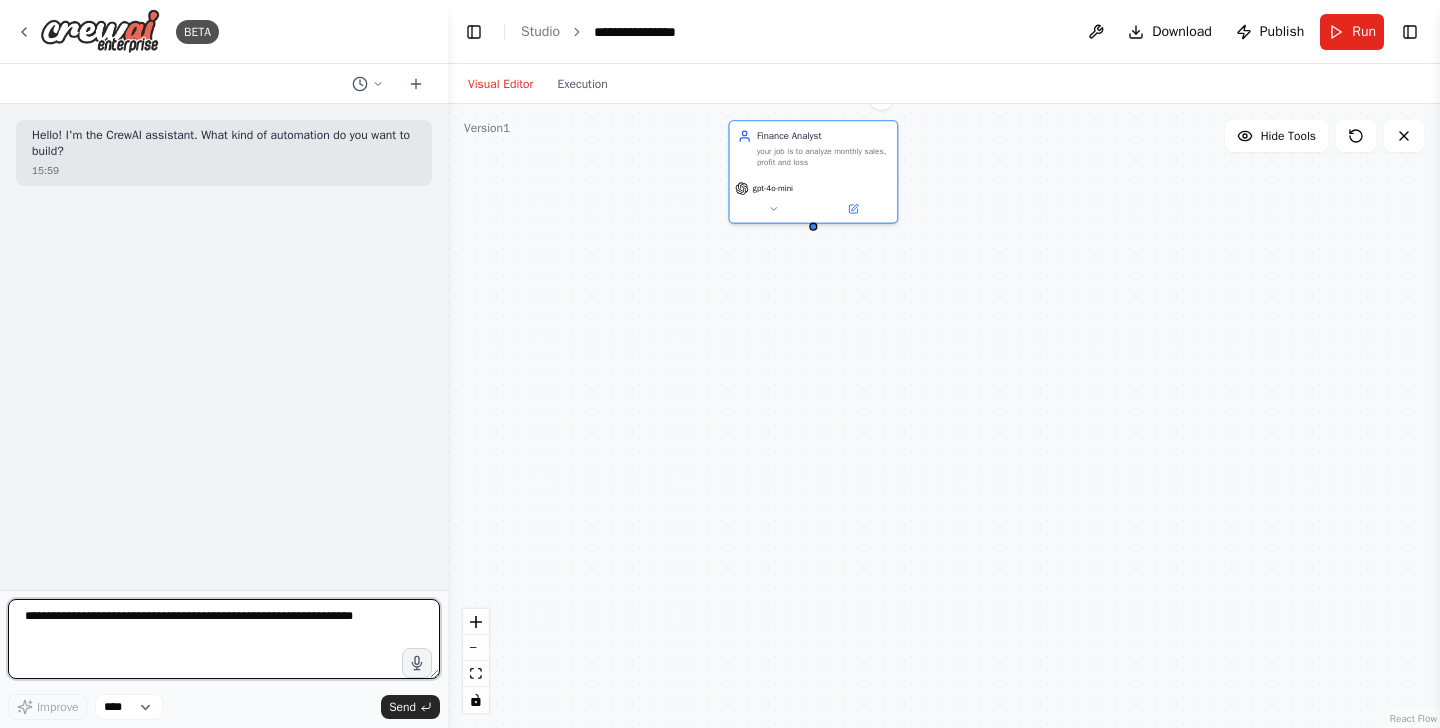 click at bounding box center [224, 639] 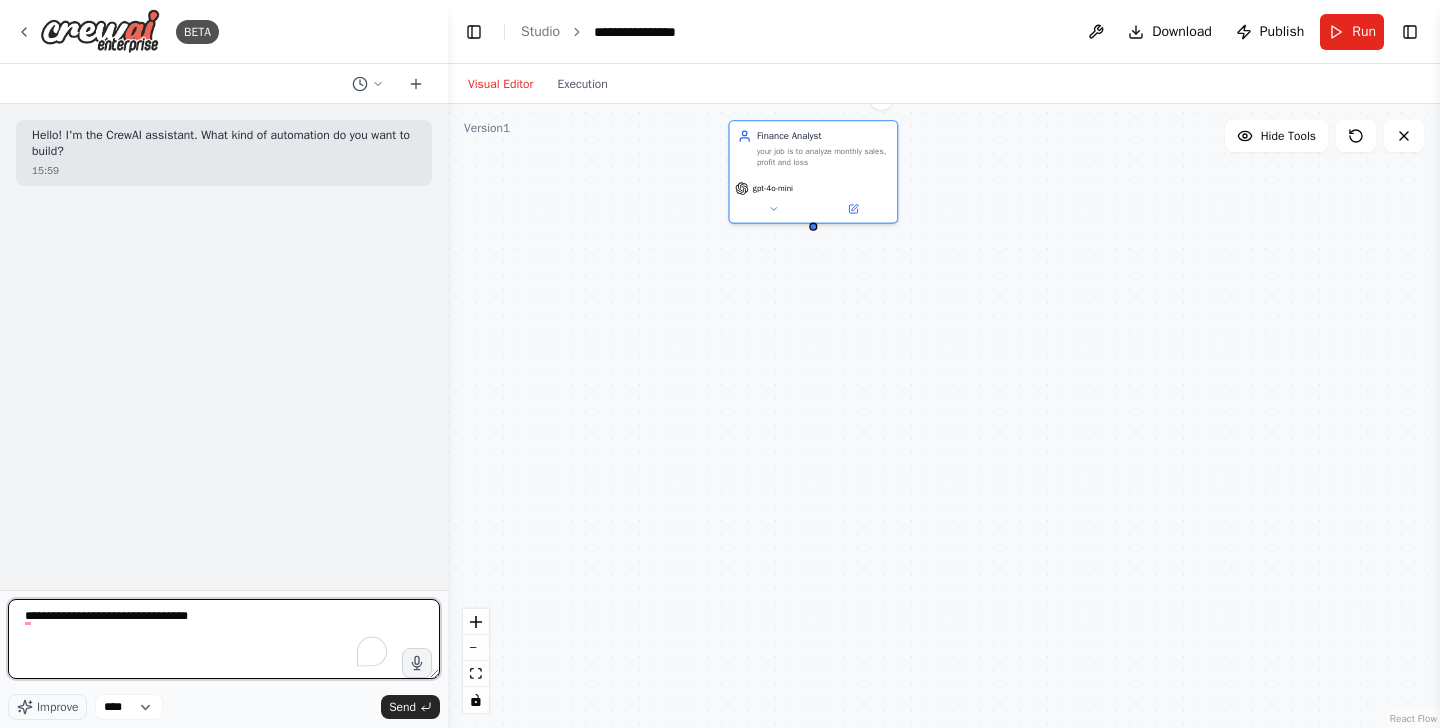 type on "**********" 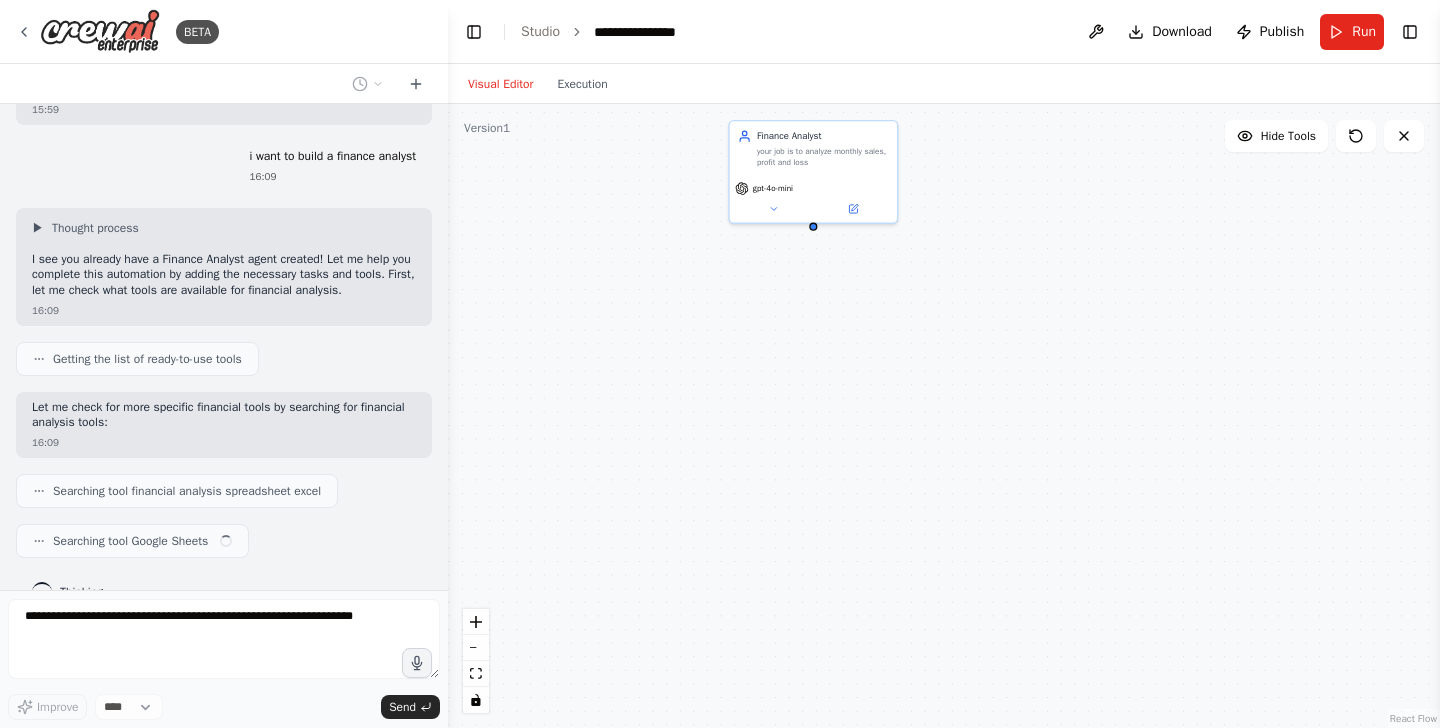scroll, scrollTop: 111, scrollLeft: 0, axis: vertical 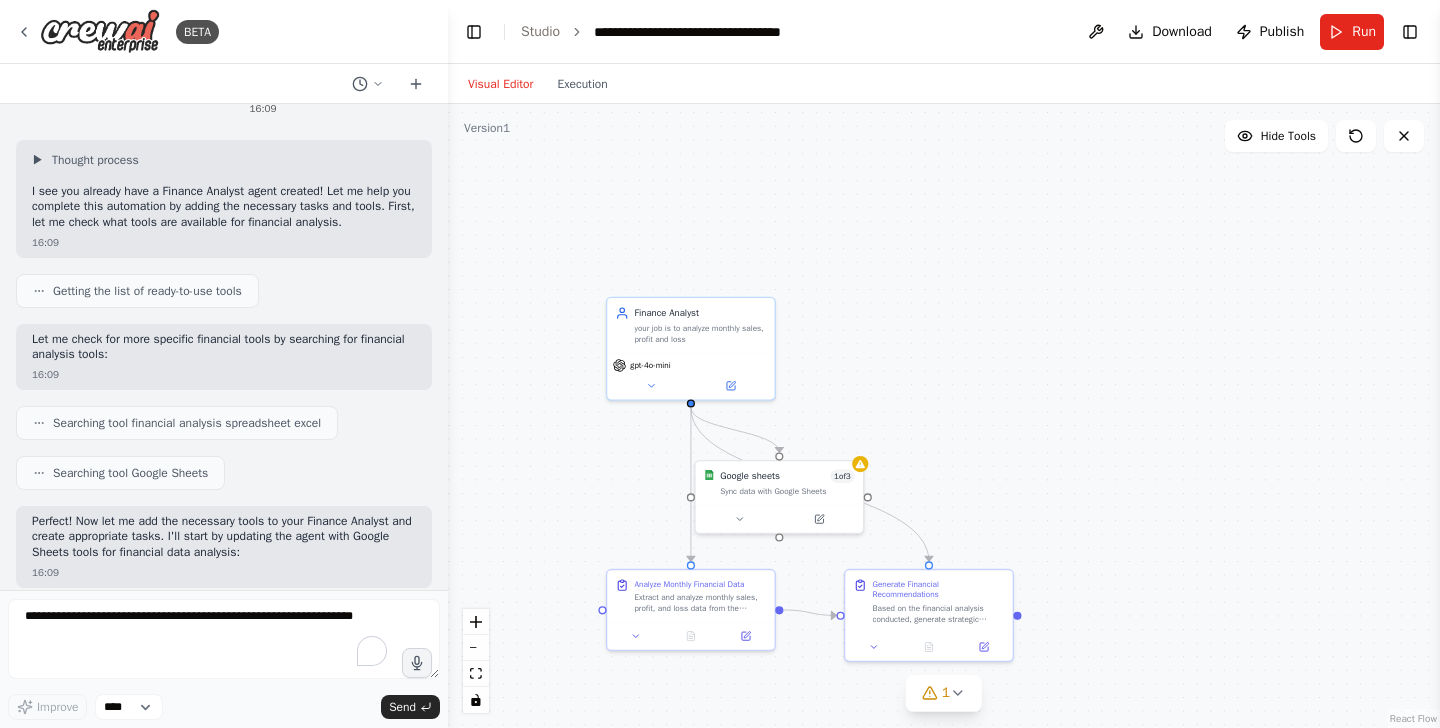 click on ".deletable-edge-delete-btn {
width: 20px;
height: 20px;
border: 0px solid #ffffff;
color: #6b7280;
background-color: #f8fafc;
cursor: pointer;
border-radius: 50%;
font-size: 12px;
padding: 3px;
display: flex;
align-items: center;
justify-content: center;
transition: all 0.2s cubic-bezier(0.4, 0, 0.2, 1);
box-shadow: 0 2px 4px rgba(0, 0, 0, 0.1);
}
.deletable-edge-delete-btn:hover {
background-color: #ef4444;
color: #ffffff;
border-color: #dc2626;
transform: scale(1.1);
box-shadow: 0 4px 12px rgba(239, 68, 68, 0.4);
}
.deletable-edge-delete-btn:active {
transform: scale(0.95);
box-shadow: 0 2px 4px rgba(239, 68, 68, 0.3);
}
Finance Analyst your job is to analyze monthly sales, profit and loss" at bounding box center (944, 416) 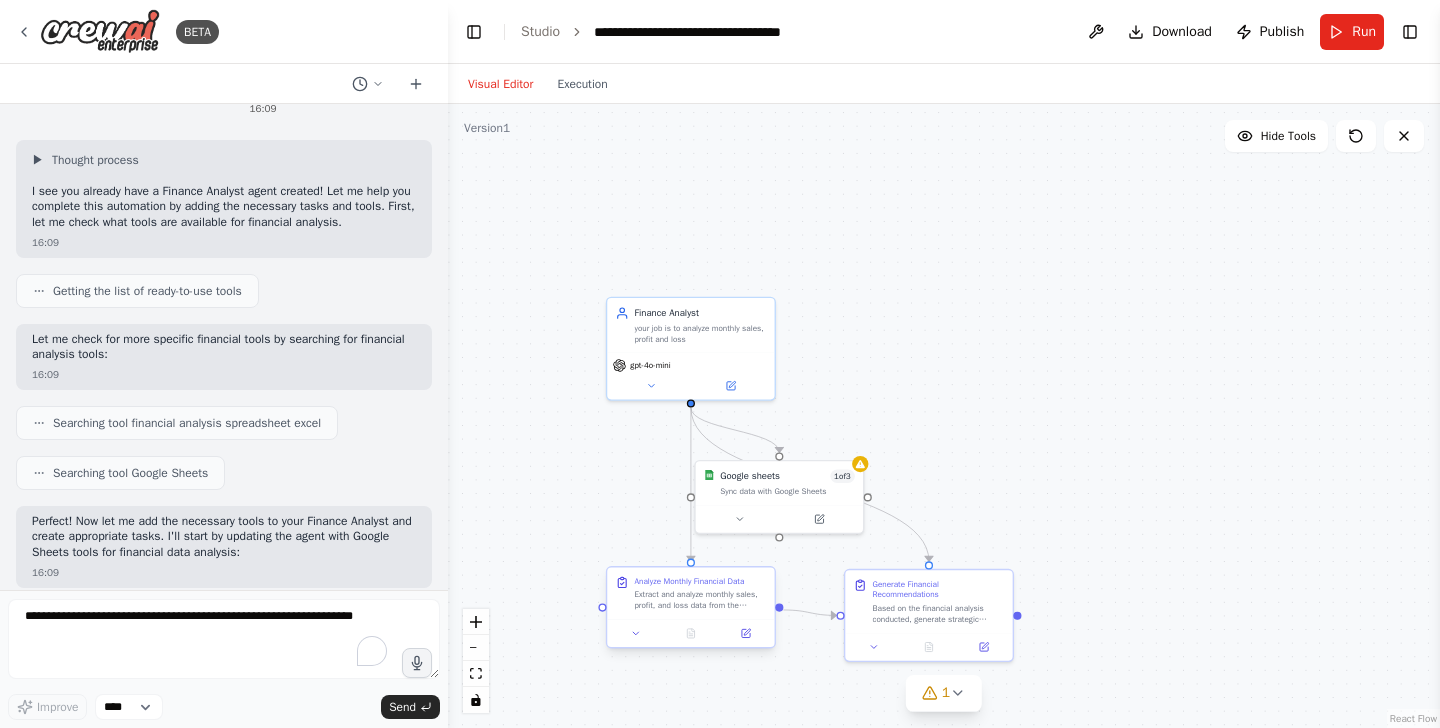 click on "Extract and analyze monthly sales, profit, and loss data from the financial spreadsheet. Review revenue trends, expense patterns, and calculate key financial metrics such as gross profit margin, net profit margin, and month-over-month growth rates for the specified {time_period}." at bounding box center (700, 600) 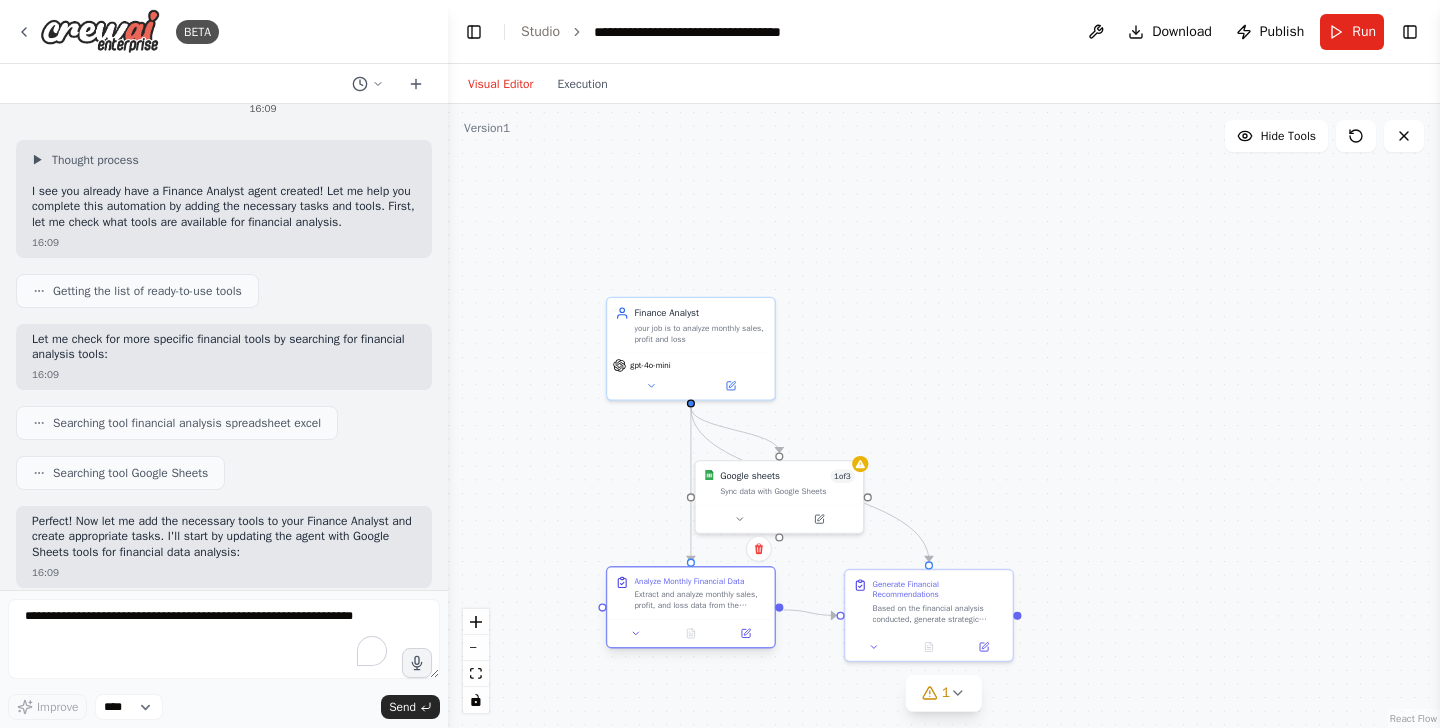 click on "Extract and analyze monthly sales, profit, and loss data from the financial spreadsheet. Review revenue trends, expense patterns, and calculate key financial metrics such as gross profit margin, net profit margin, and month-over-month growth rates for the specified {time_period}." at bounding box center [700, 600] 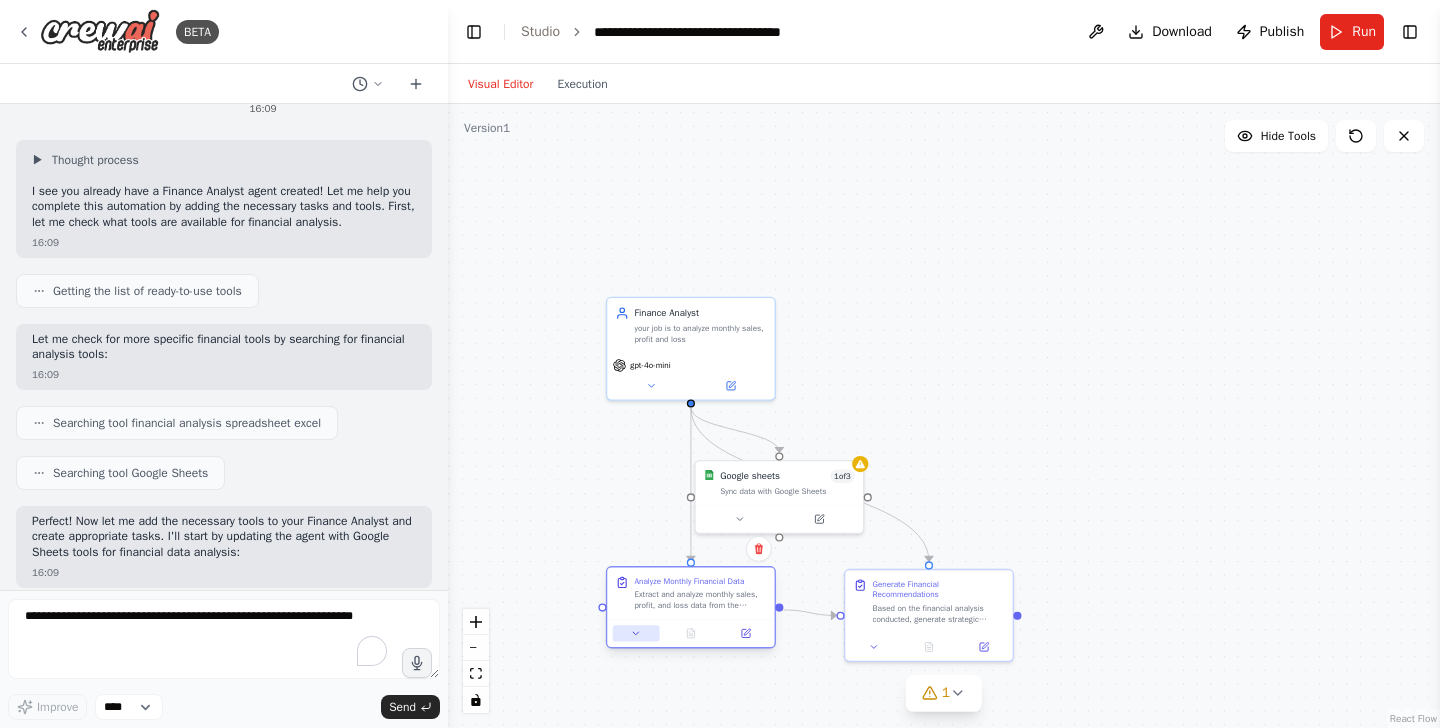 click 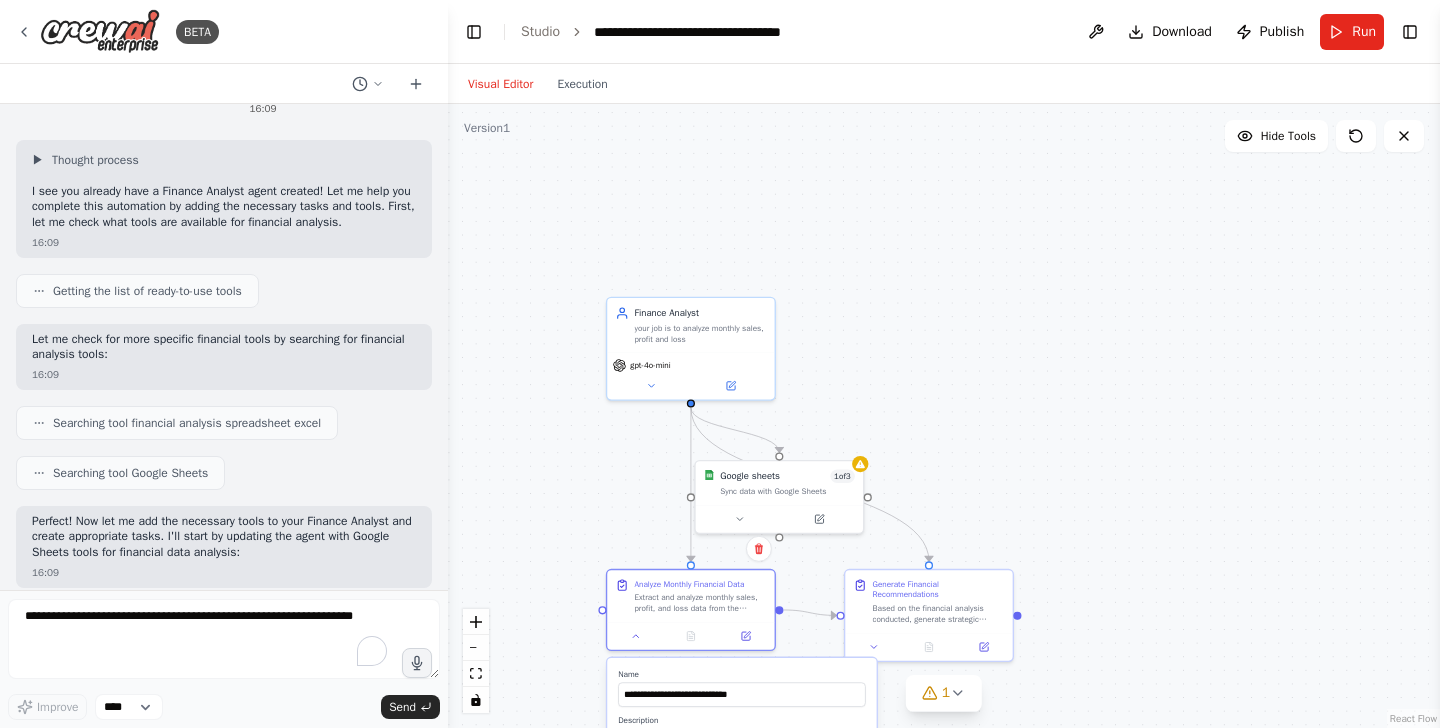 click on "Name" at bounding box center [742, 674] 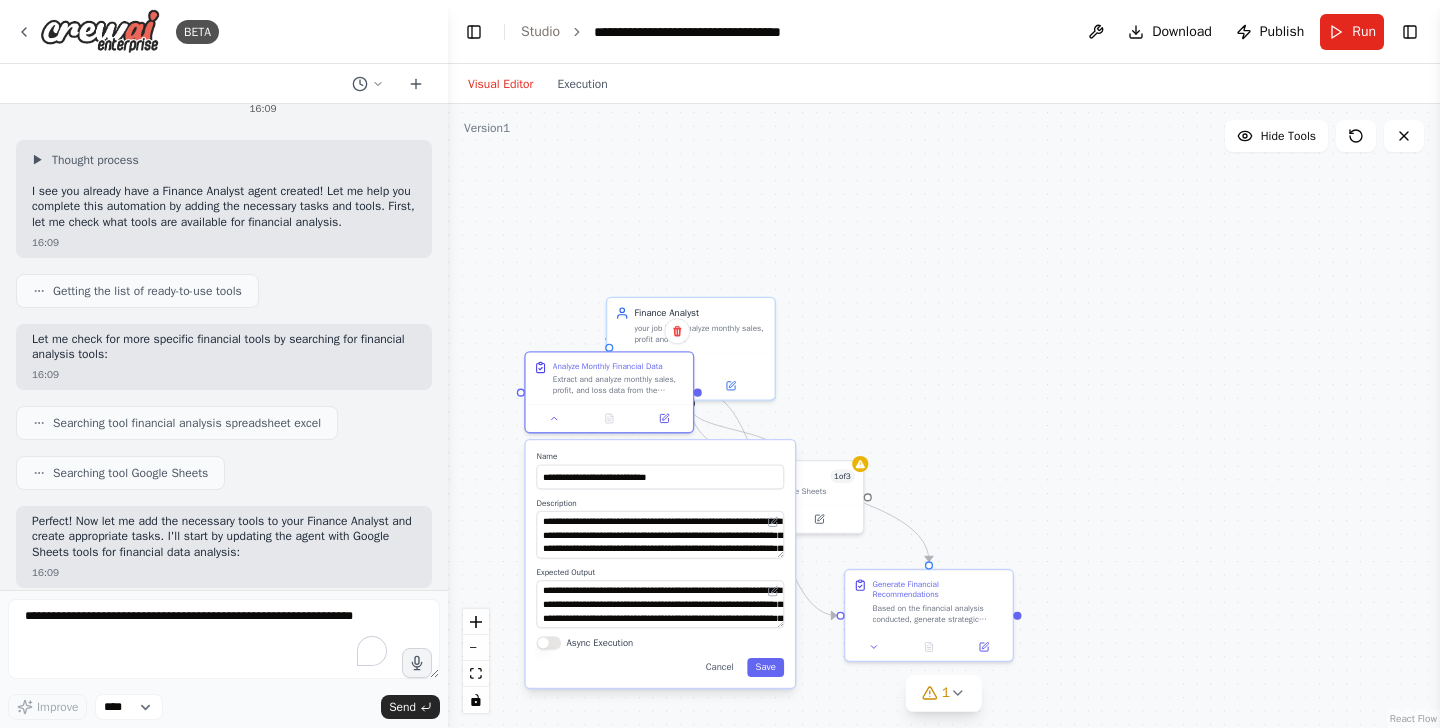 drag, startPoint x: 768, startPoint y: 670, endPoint x: 689, endPoint y: 446, distance: 237.52263 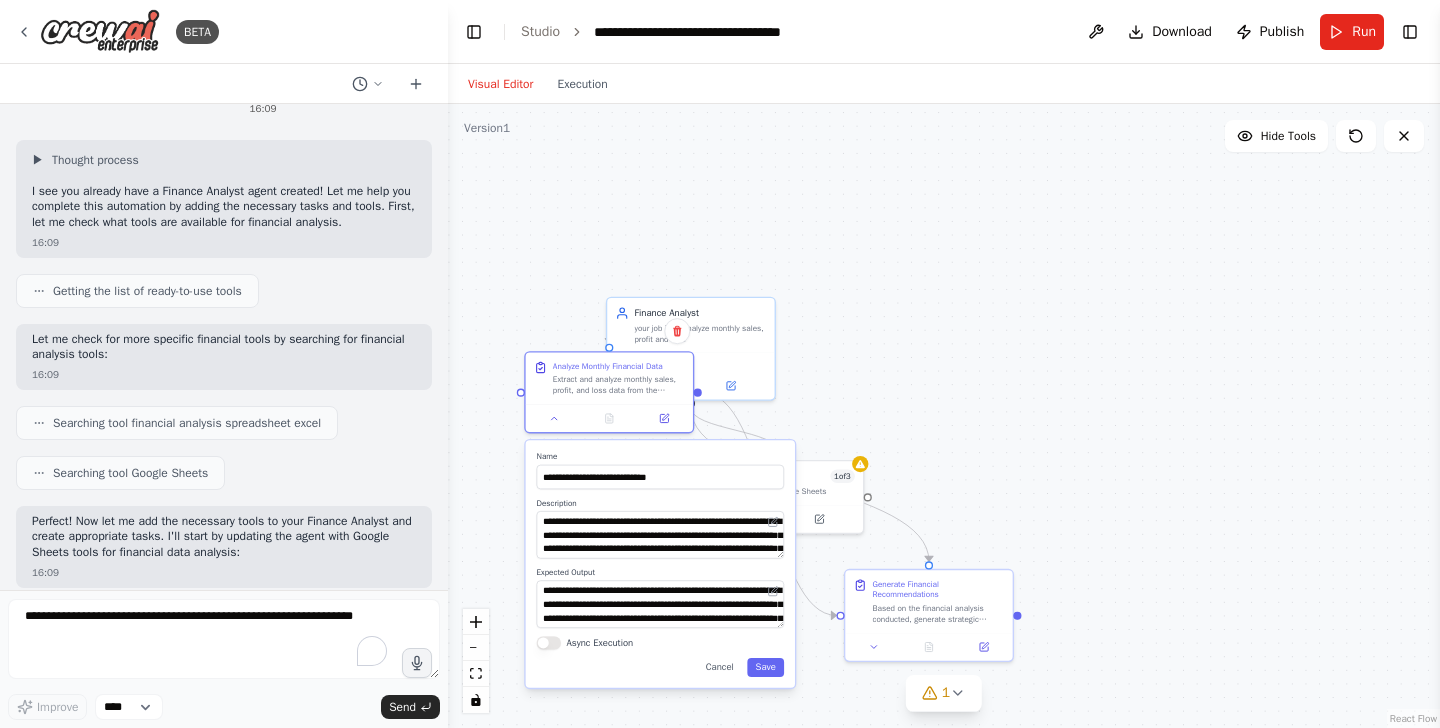 click on "**********" at bounding box center [660, 564] 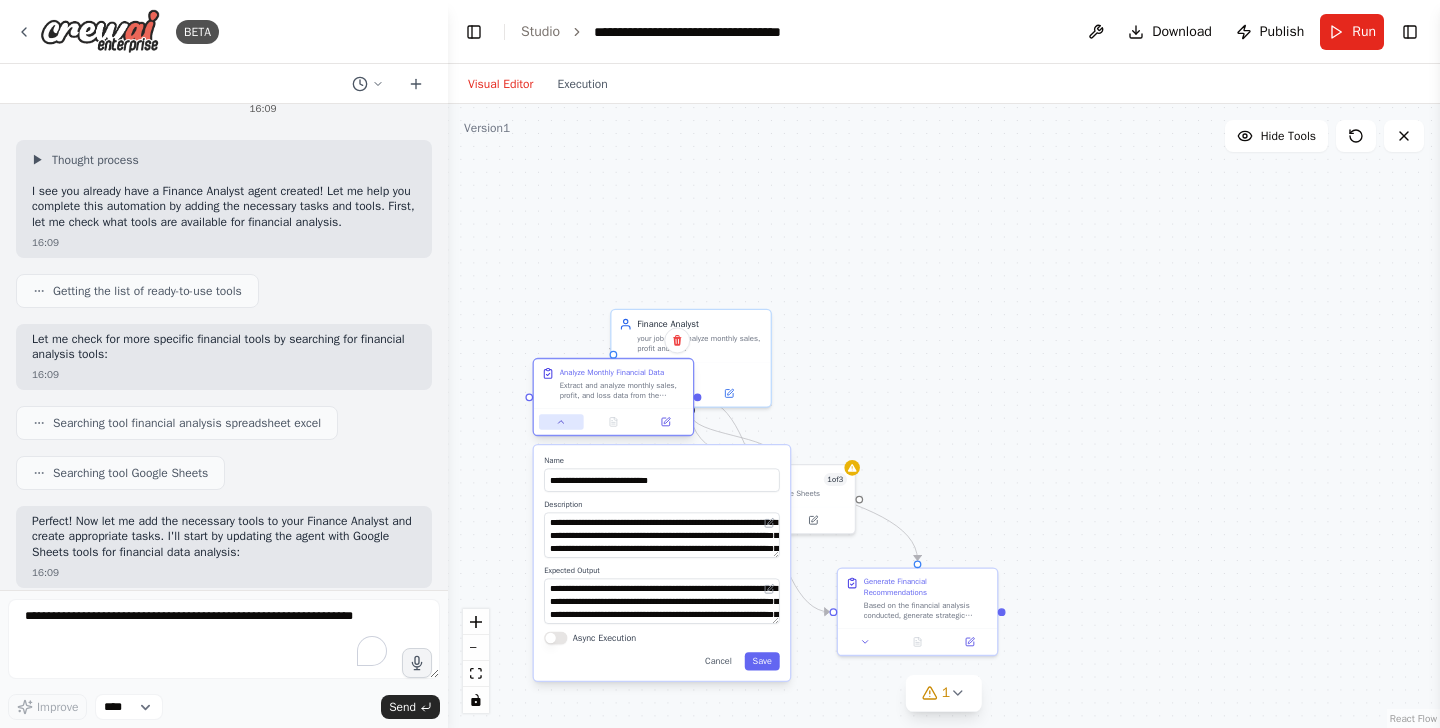 click at bounding box center (561, 422) 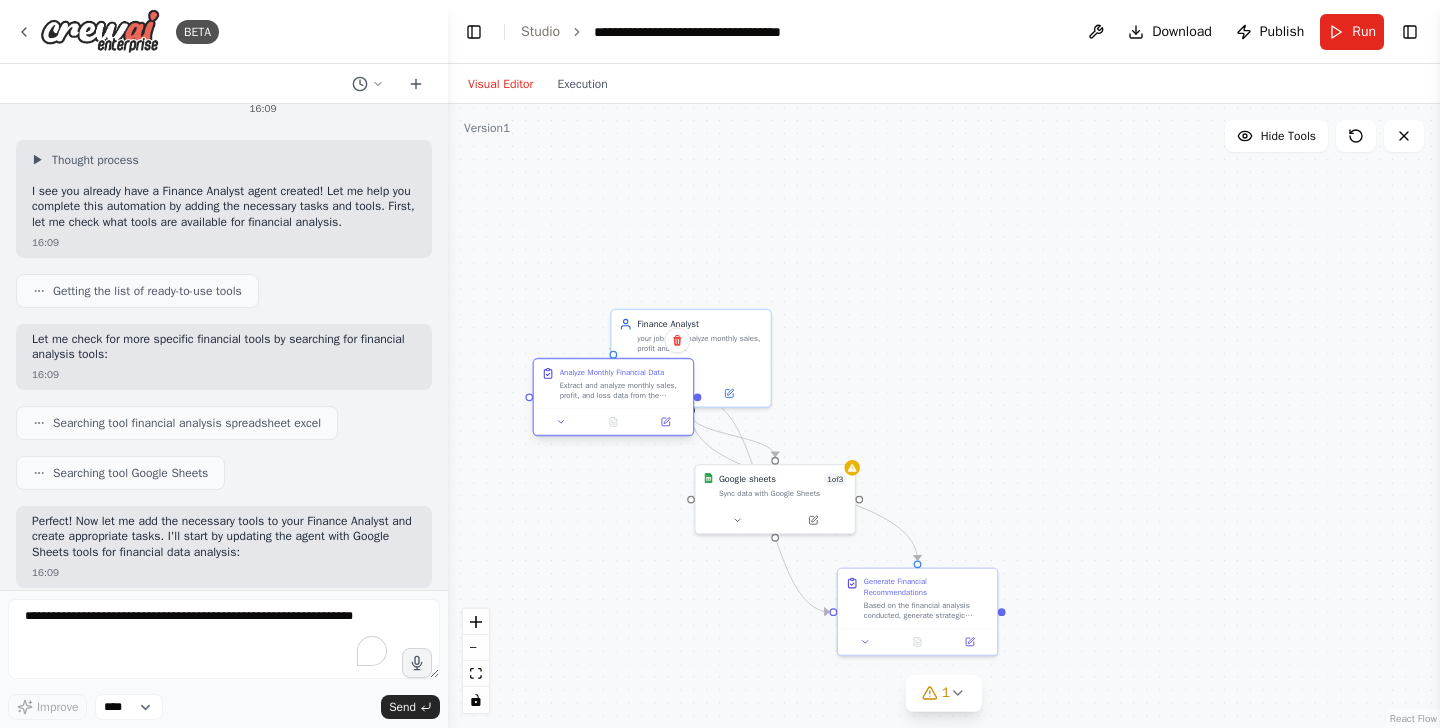 click on "Extract and analyze monthly sales, profit, and loss data from the financial spreadsheet. Review revenue trends, expense patterns, and calculate key financial metrics such as gross profit margin, net profit margin, and month-over-month growth rates for the specified {time_period}." at bounding box center (623, 390) 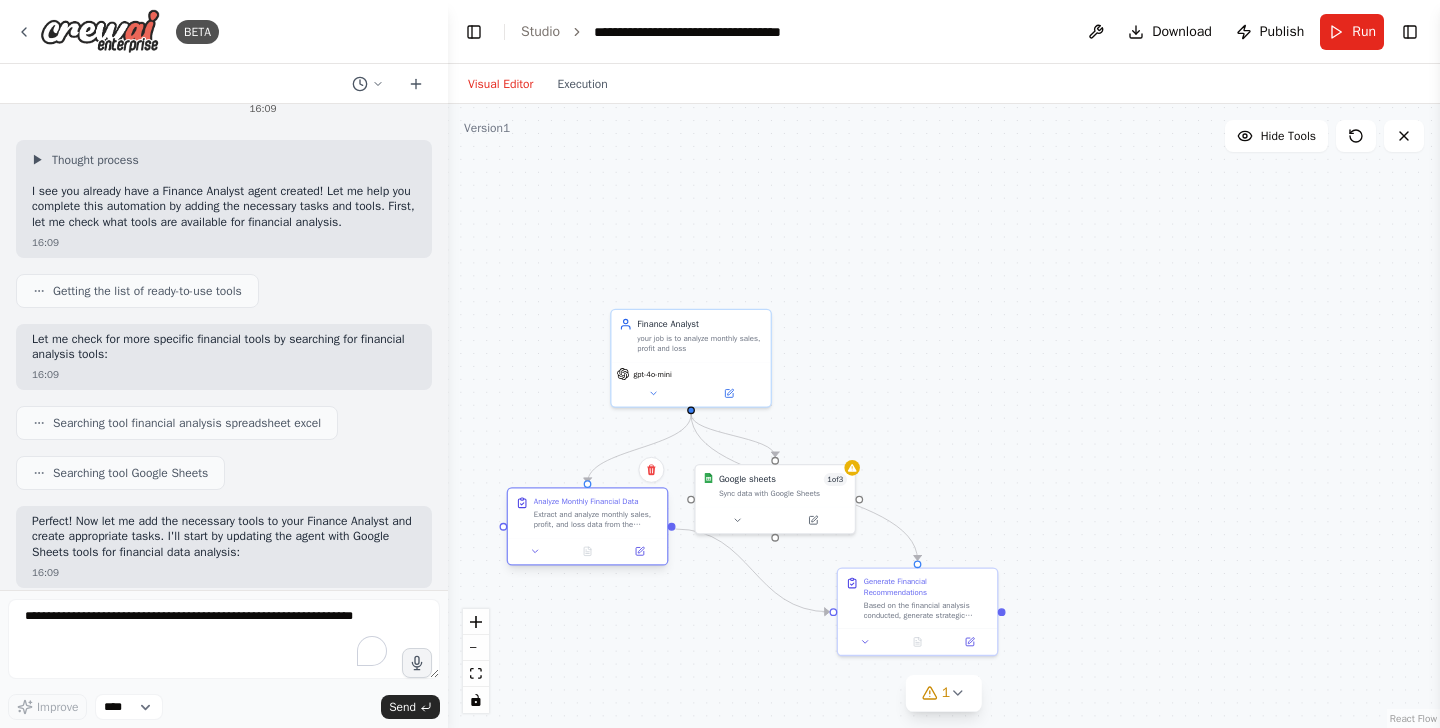 drag, startPoint x: 594, startPoint y: 384, endPoint x: 564, endPoint y: 517, distance: 136.34148 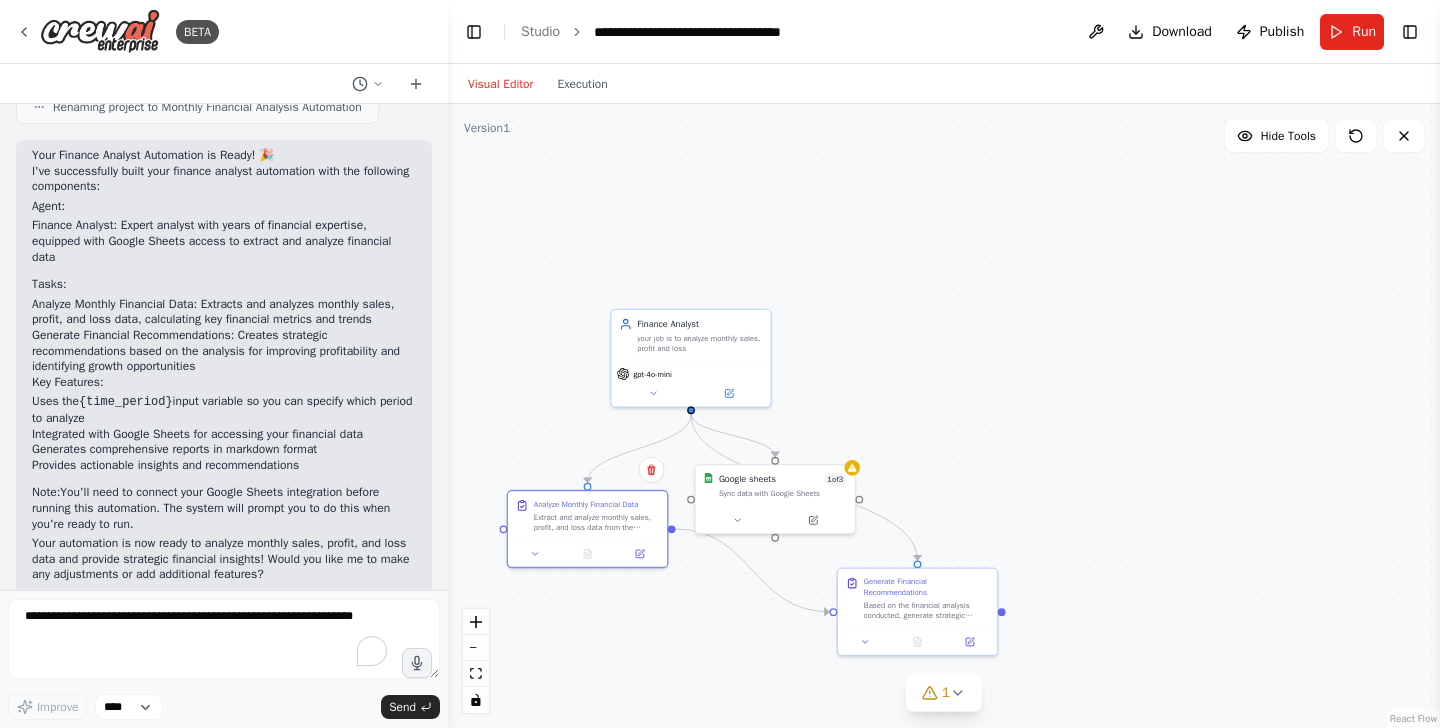 scroll, scrollTop: 1154, scrollLeft: 0, axis: vertical 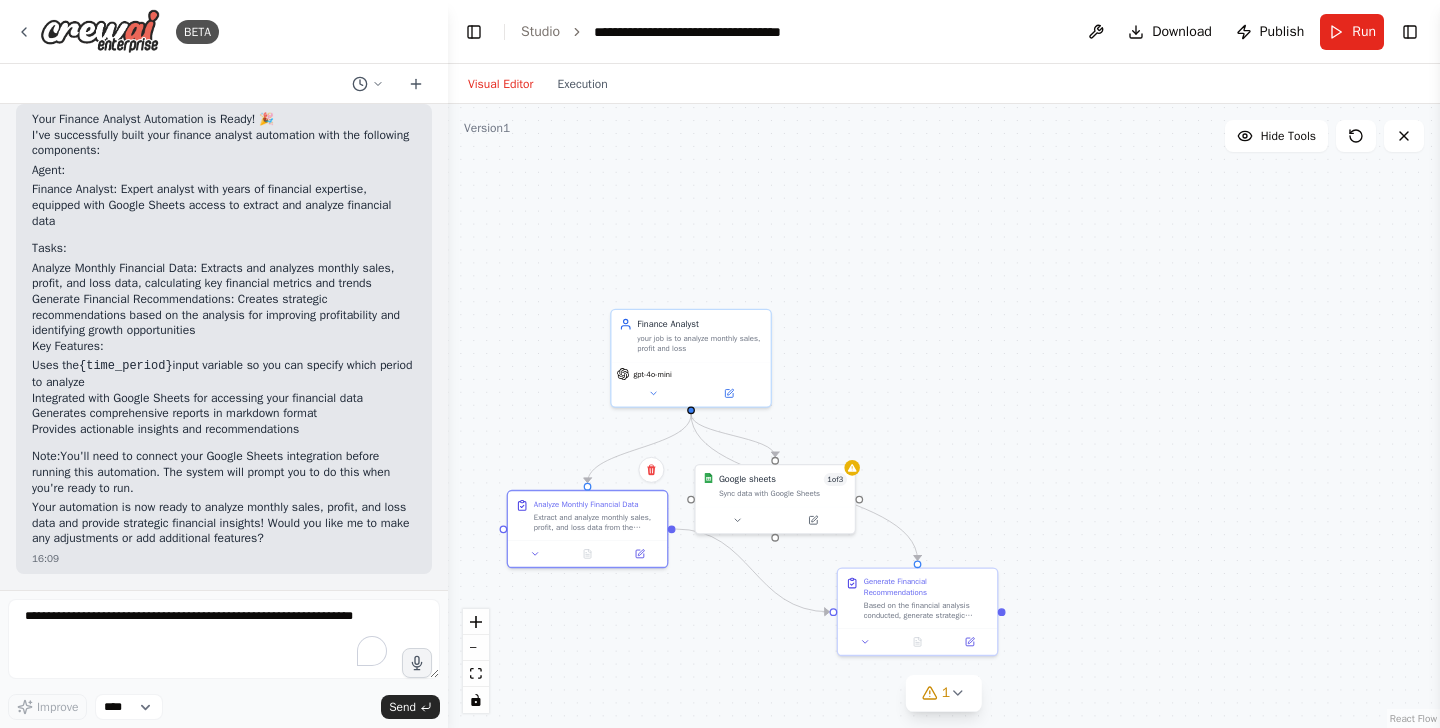 click on ".deletable-edge-delete-btn {
width: 20px;
height: 20px;
border: 0px solid #ffffff;
color: #6b7280;
background-color: #f8fafc;
cursor: pointer;
border-radius: 50%;
font-size: 12px;
padding: 3px;
display: flex;
align-items: center;
justify-content: center;
transition: all 0.2s cubic-bezier(0.4, 0, 0.2, 1);
box-shadow: 0 2px 4px rgba(0, 0, 0, 0.1);
}
.deletable-edge-delete-btn:hover {
background-color: #ef4444;
color: #ffffff;
border-color: #dc2626;
transform: scale(1.1);
box-shadow: 0 4px 12px rgba(239, 68, 68, 0.4);
}
.deletable-edge-delete-btn:active {
transform: scale(0.95);
box-shadow: 0 2px 4px rgba(239, 68, 68, 0.3);
}
Finance Analyst your job is to analyze monthly sales, profit and loss" at bounding box center [944, 416] 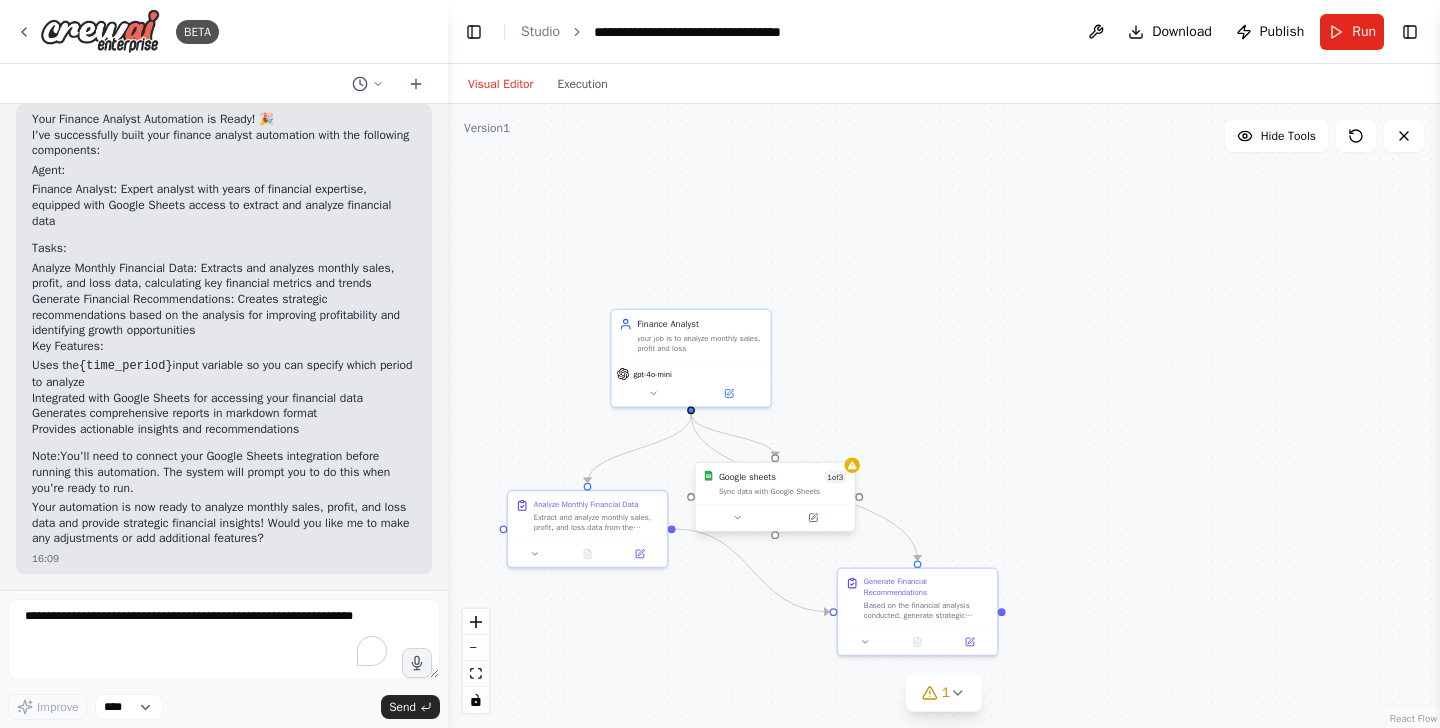 click on "Sync data with Google Sheets" at bounding box center [783, 491] 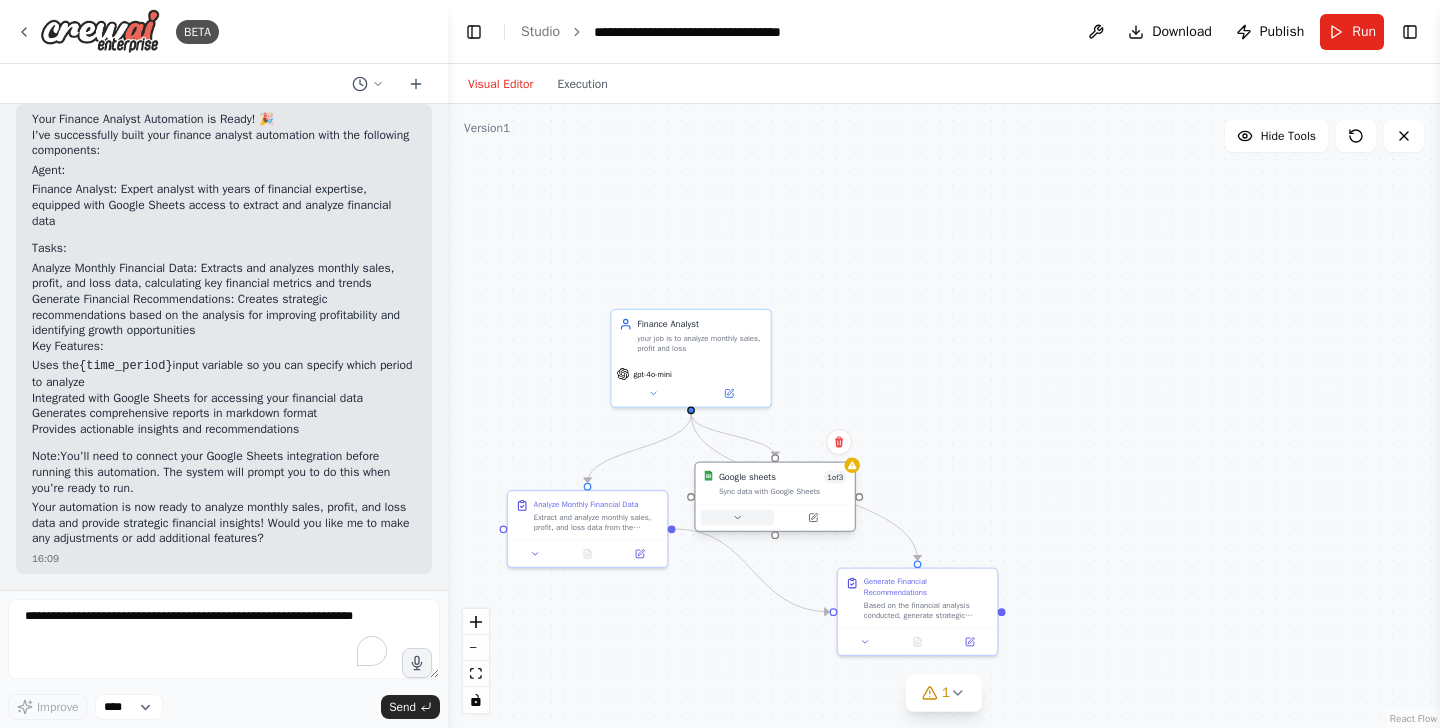 click at bounding box center (737, 518) 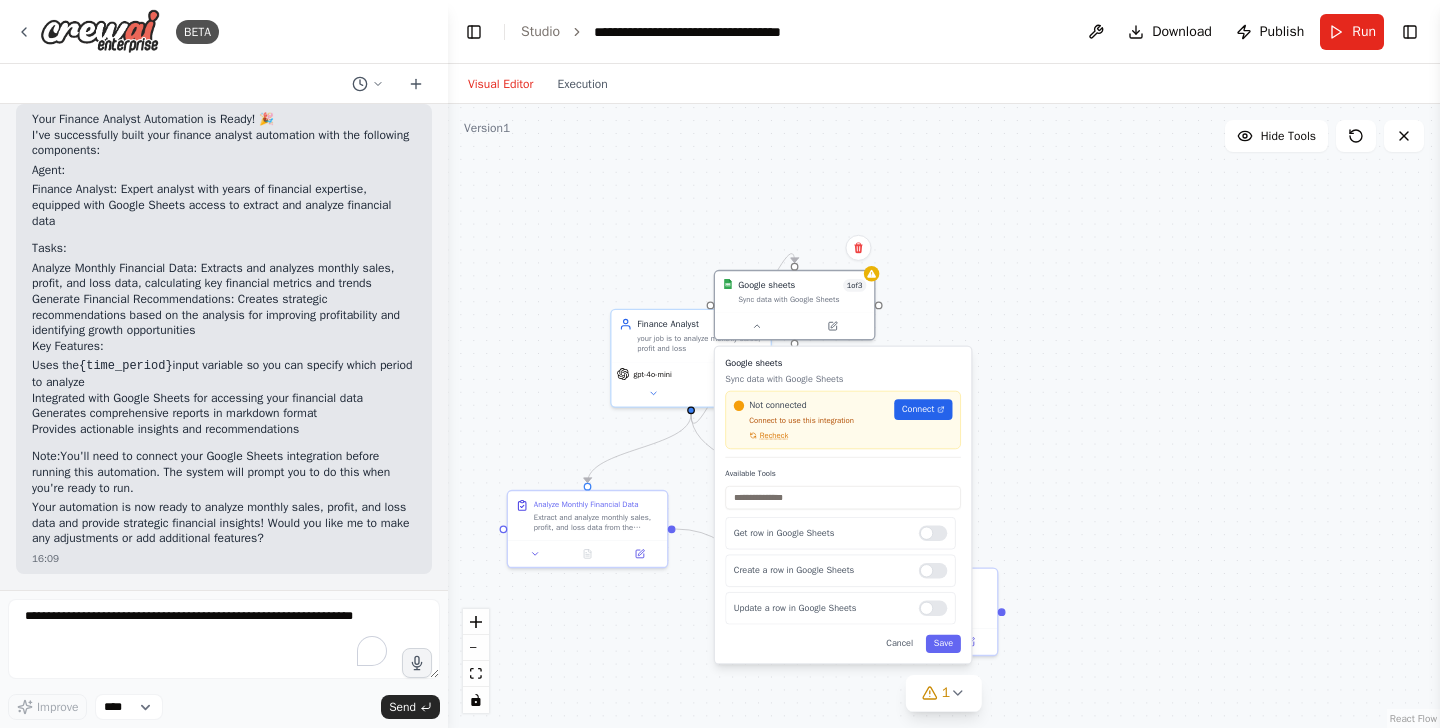 drag, startPoint x: 864, startPoint y: 553, endPoint x: 879, endPoint y: 361, distance: 192.58505 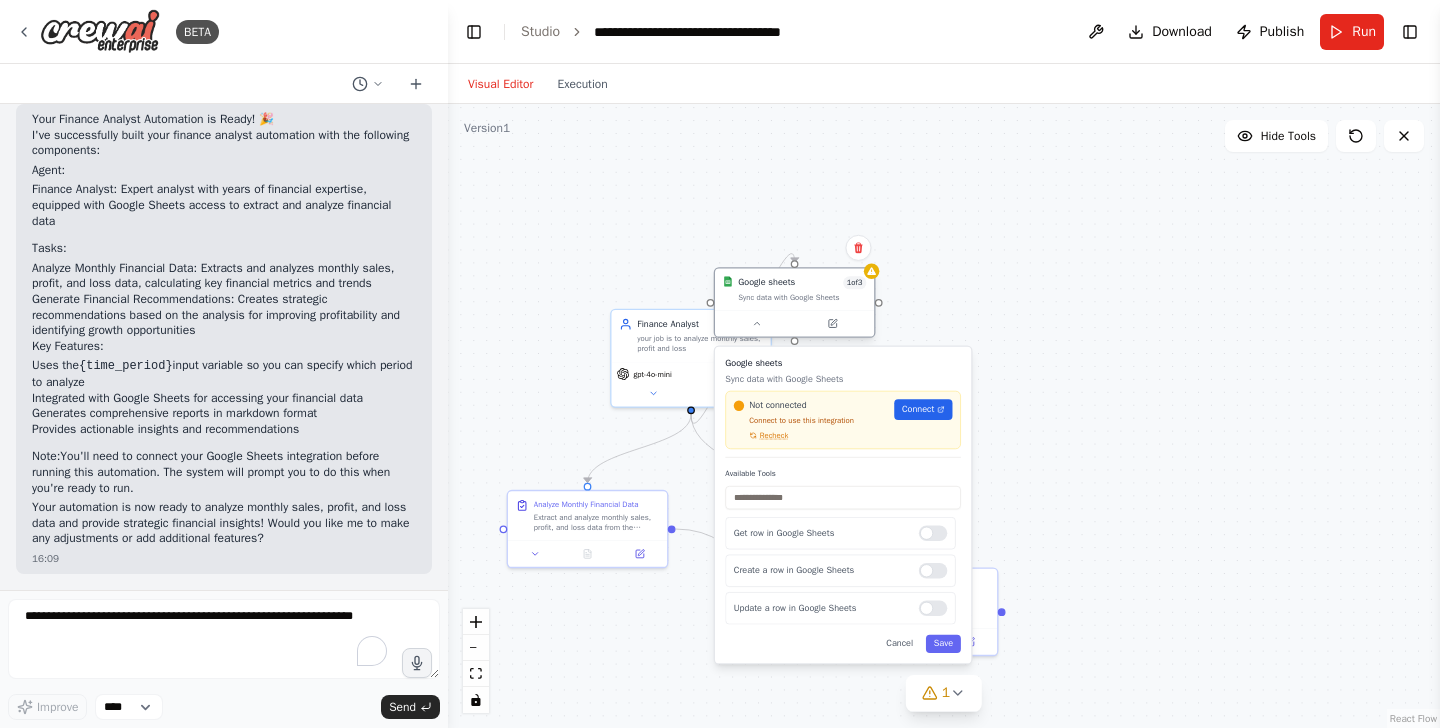 click on "Google sheets 1  of  3 Sync data with Google Sheets" at bounding box center (802, 289) 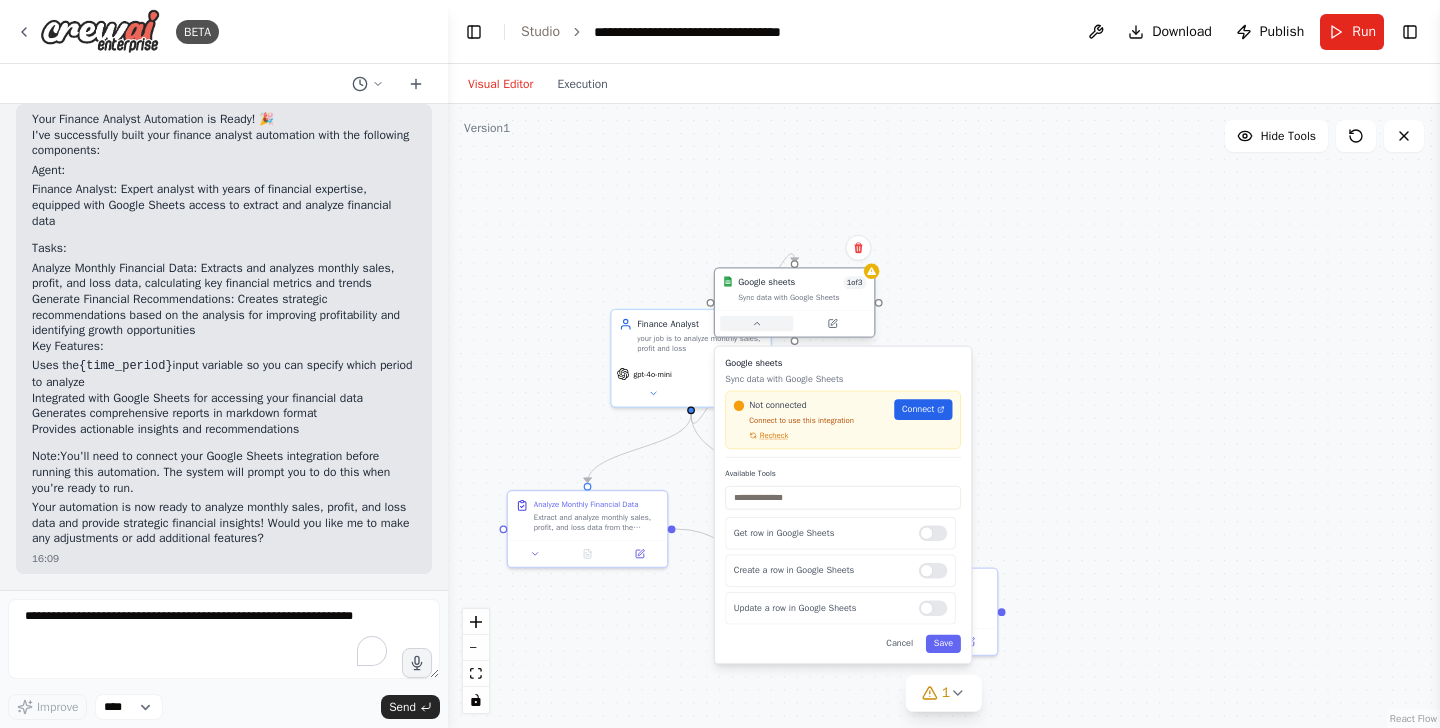 click at bounding box center (756, 324) 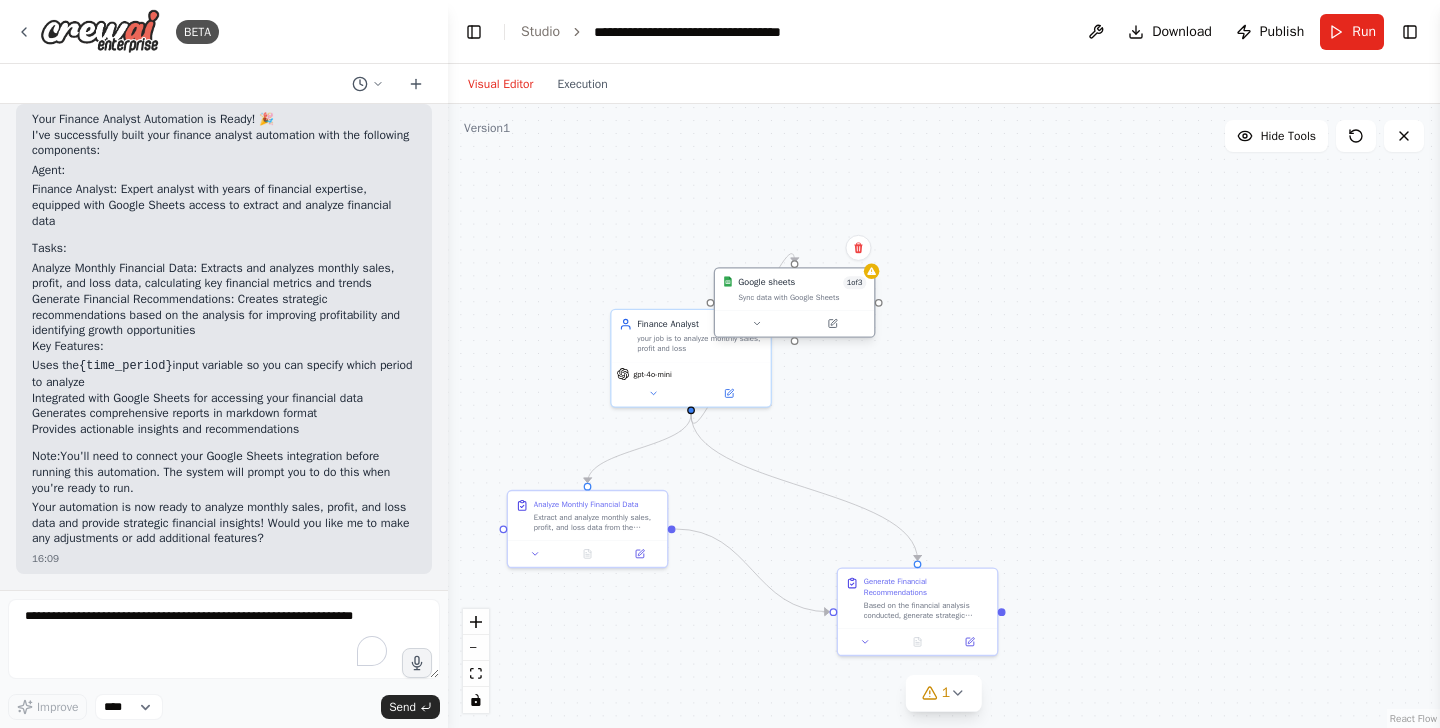 click on "Sync data with Google Sheets" at bounding box center (802, 297) 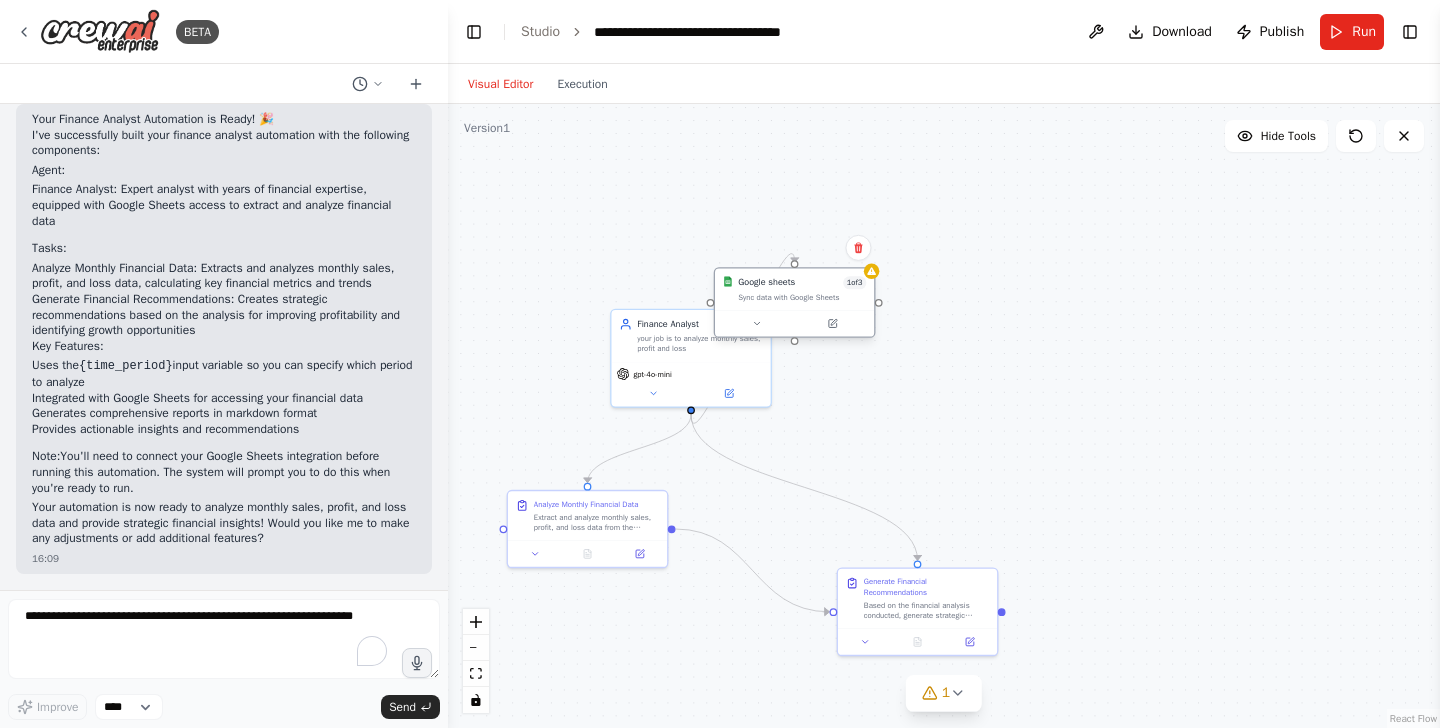 click on "Sync data with Google Sheets" at bounding box center [802, 297] 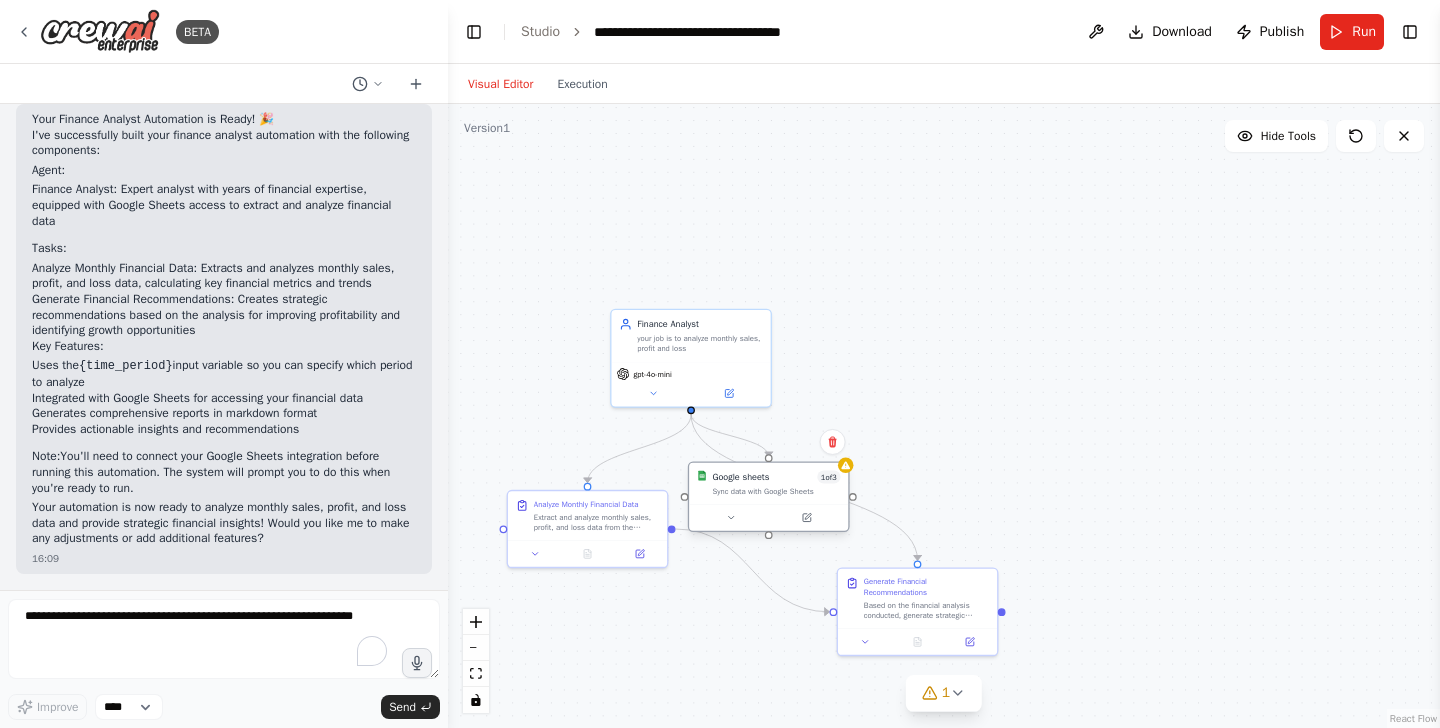 drag, startPoint x: 806, startPoint y: 292, endPoint x: 784, endPoint y: 490, distance: 199.21848 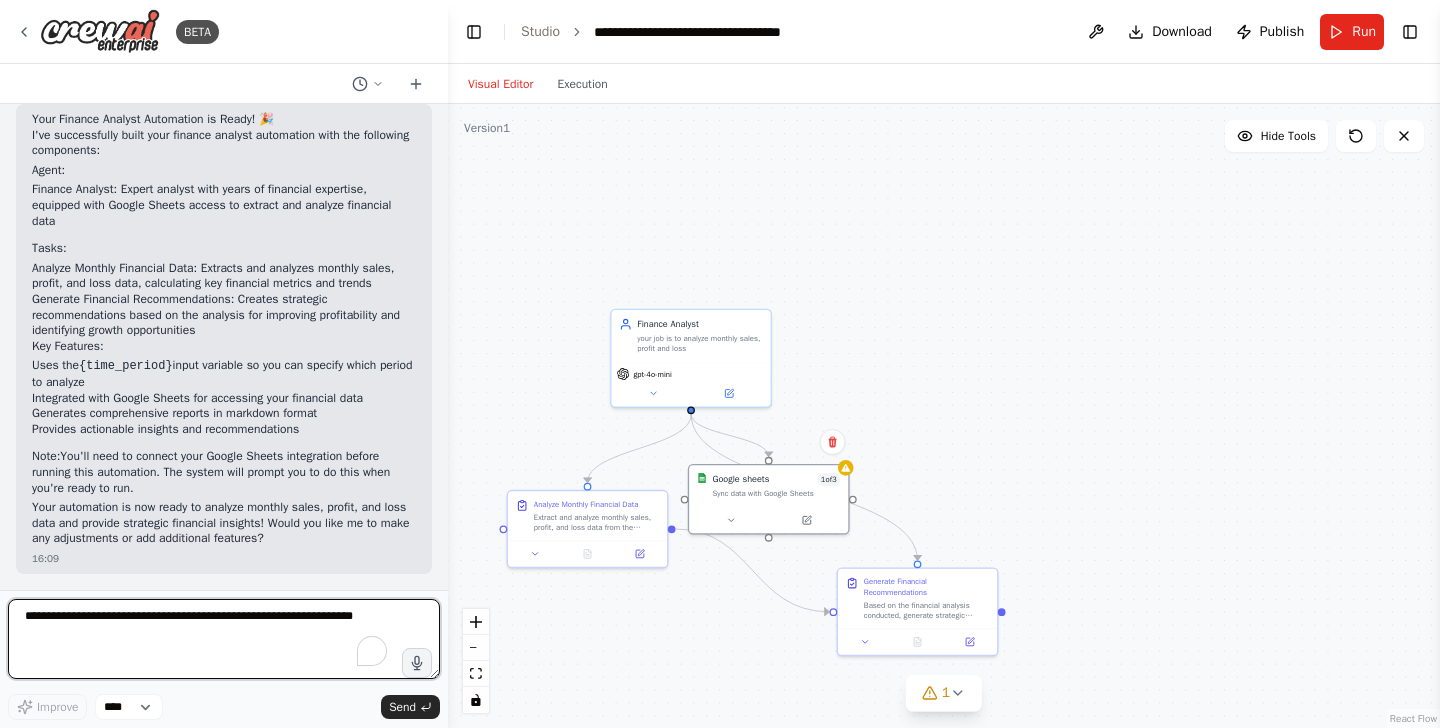 click at bounding box center (224, 639) 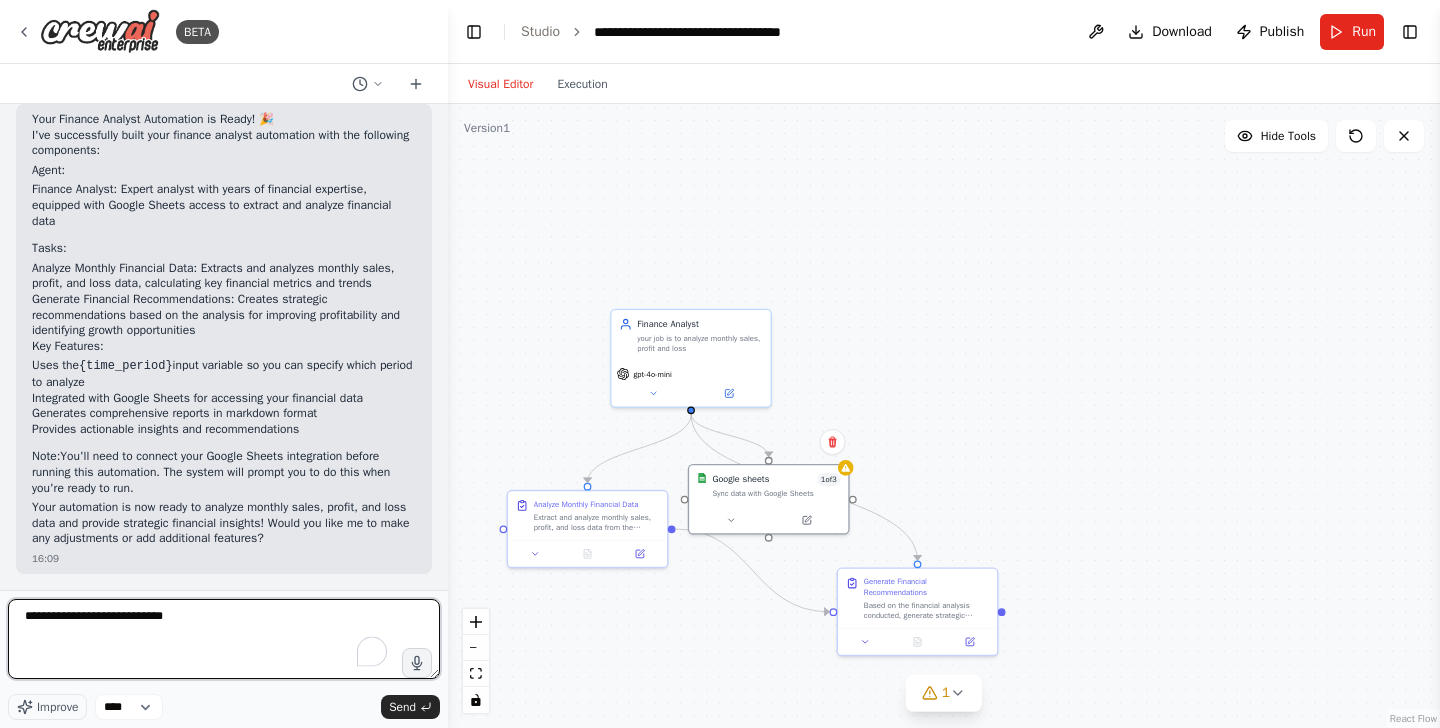 type on "**********" 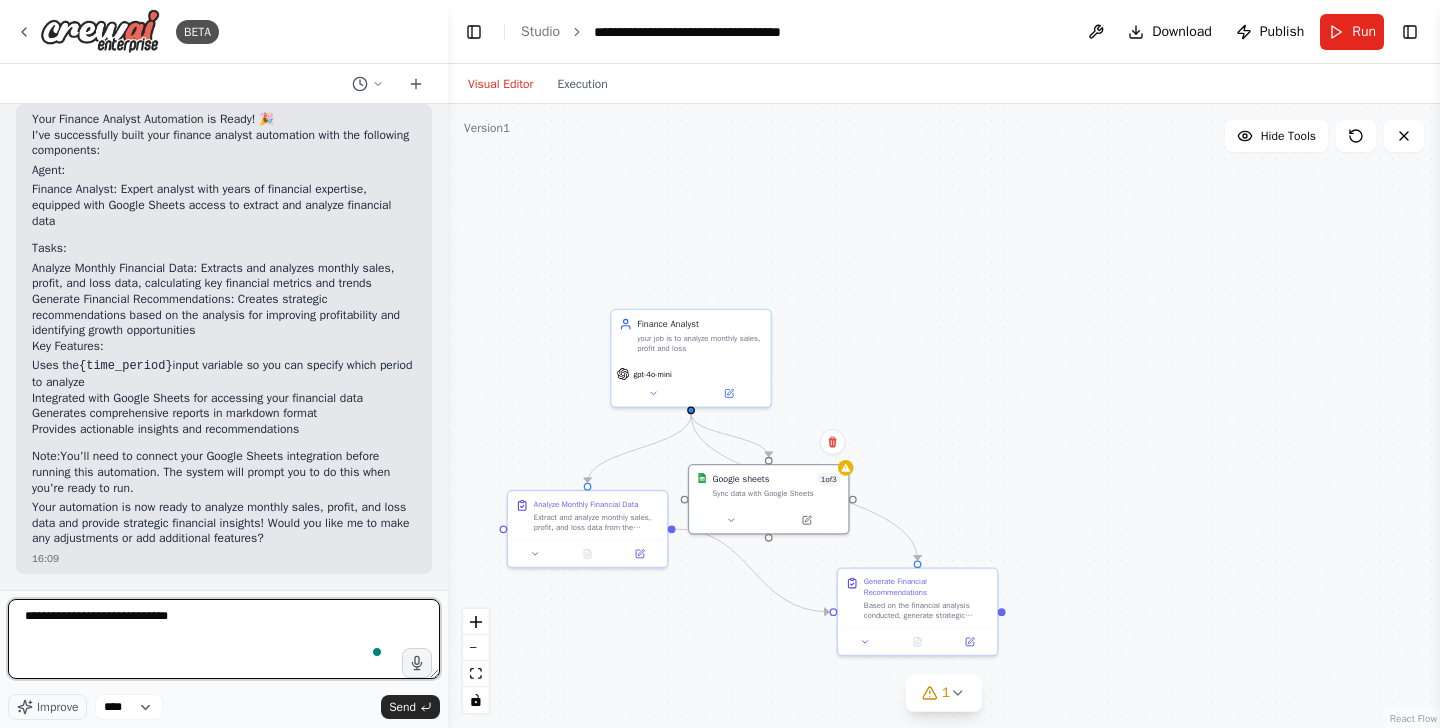 type 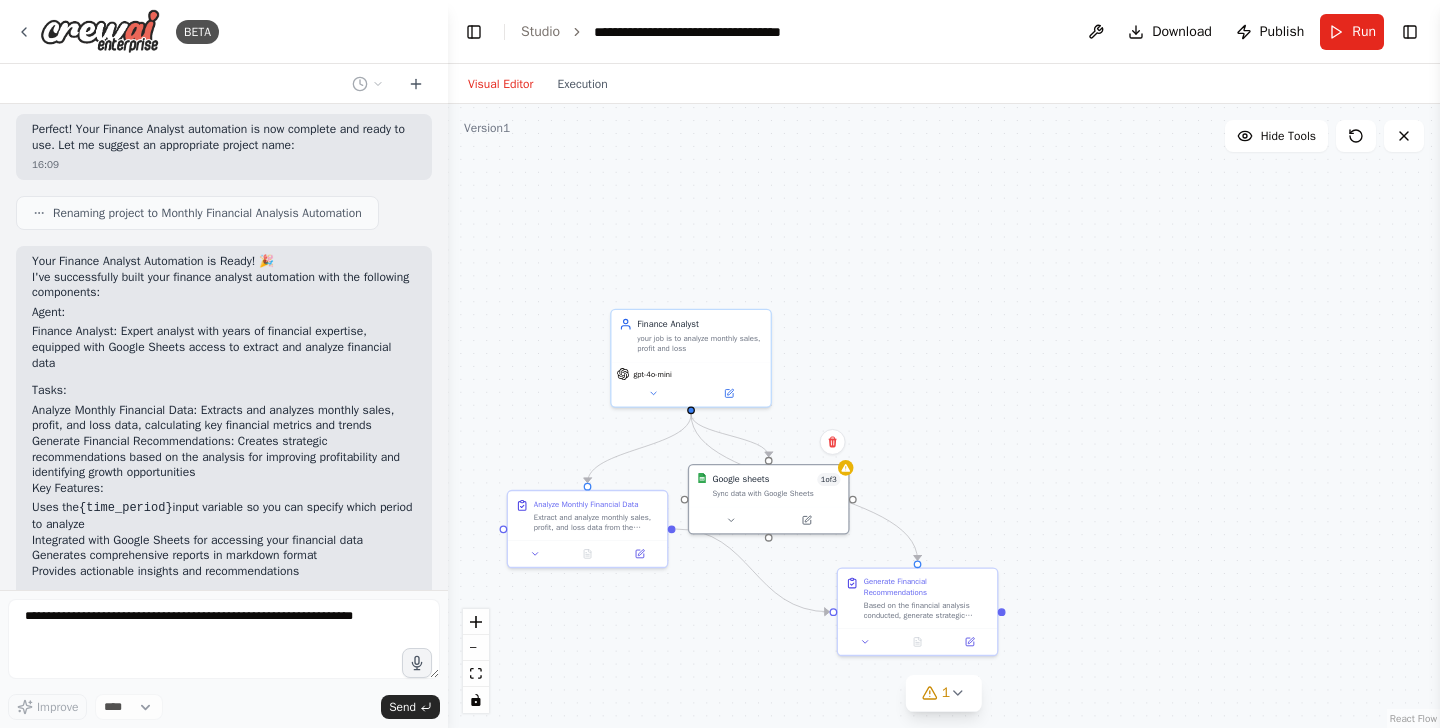scroll, scrollTop: 1273, scrollLeft: 0, axis: vertical 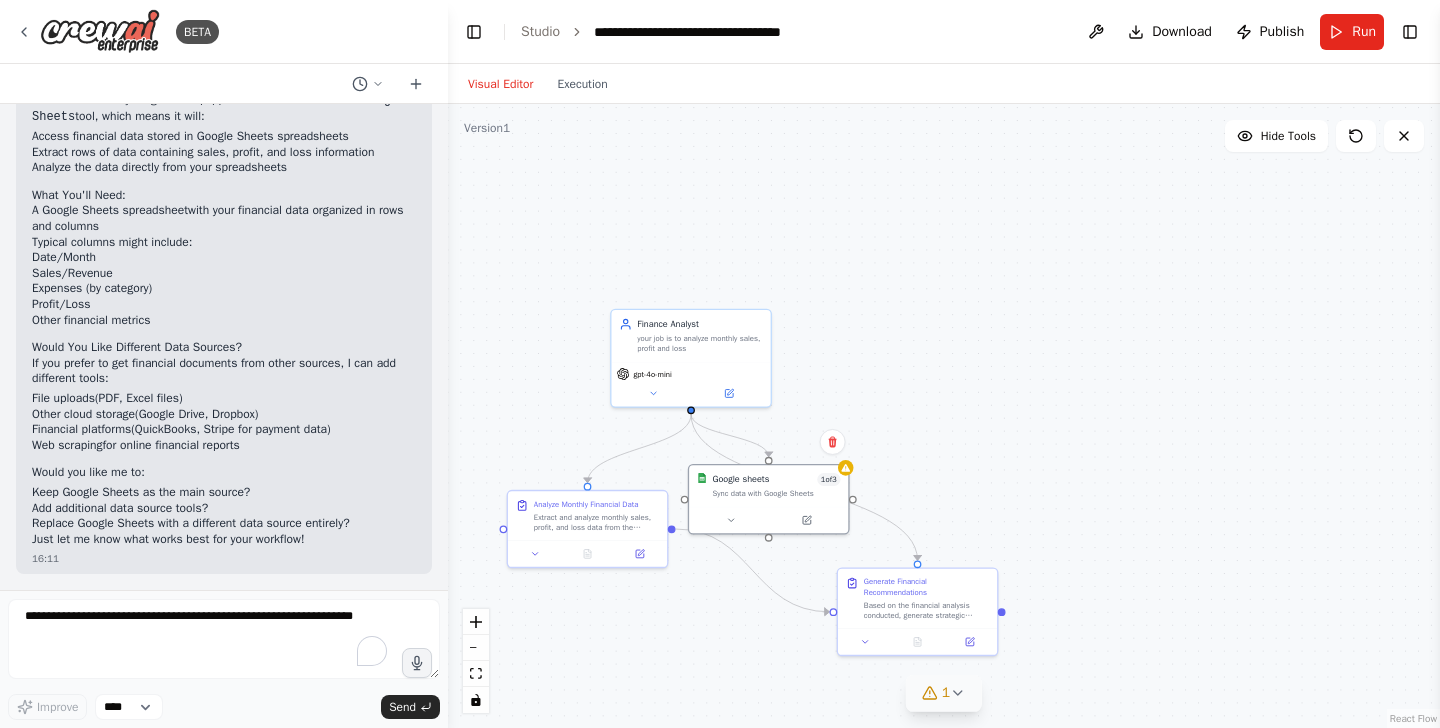 click on "1" at bounding box center (944, 693) 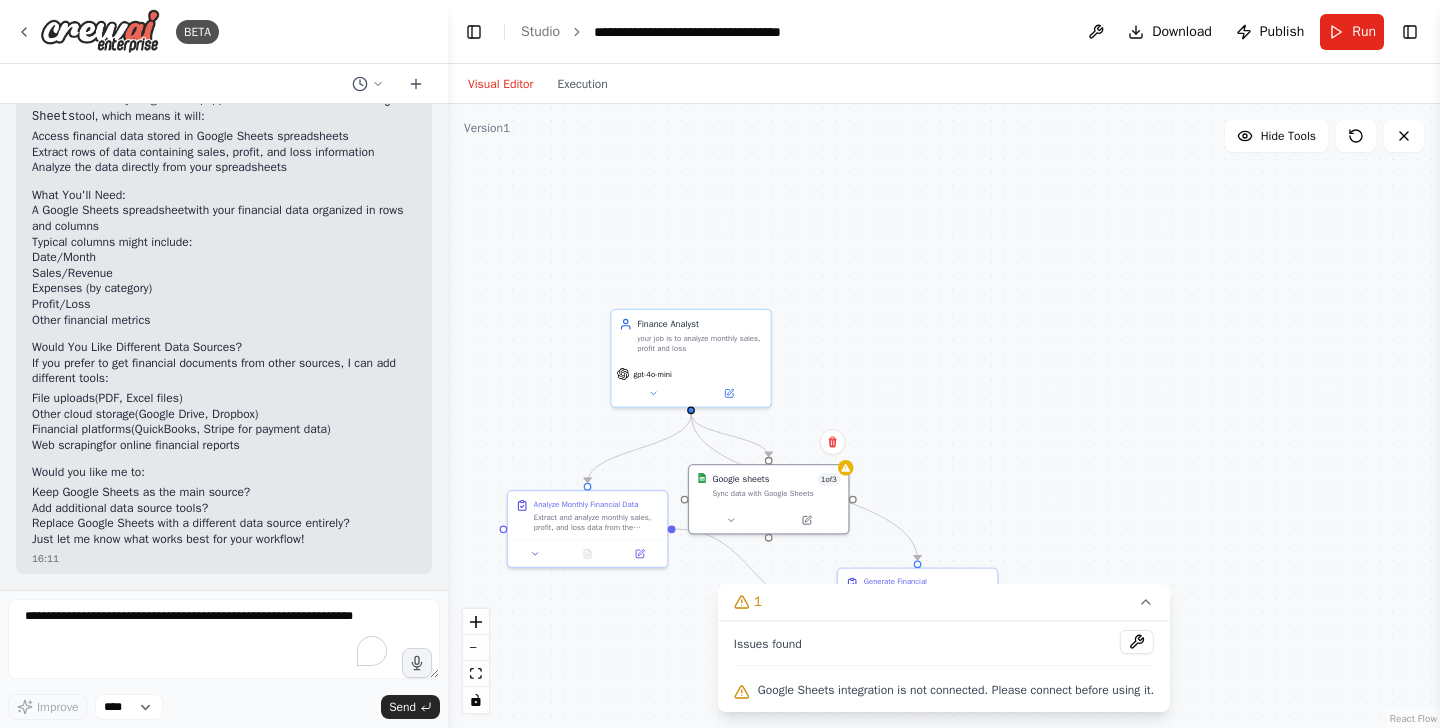 click on ".deletable-edge-delete-btn {
width: 20px;
height: 20px;
border: 0px solid #ffffff;
color: #6b7280;
background-color: #f8fafc;
cursor: pointer;
border-radius: 50%;
font-size: 12px;
padding: 3px;
display: flex;
align-items: center;
justify-content: center;
transition: all 0.2s cubic-bezier(0.4, 0, 0.2, 1);
box-shadow: 0 2px 4px rgba(0, 0, 0, 0.1);
}
.deletable-edge-delete-btn:hover {
background-color: #ef4444;
color: #ffffff;
border-color: #dc2626;
transform: scale(1.1);
box-shadow: 0 4px 12px rgba(239, 68, 68, 0.4);
}
.deletable-edge-delete-btn:active {
transform: scale(0.95);
box-shadow: 0 2px 4px rgba(239, 68, 68, 0.3);
}
Finance Analyst your job is to analyze monthly sales, profit and loss" at bounding box center [944, 416] 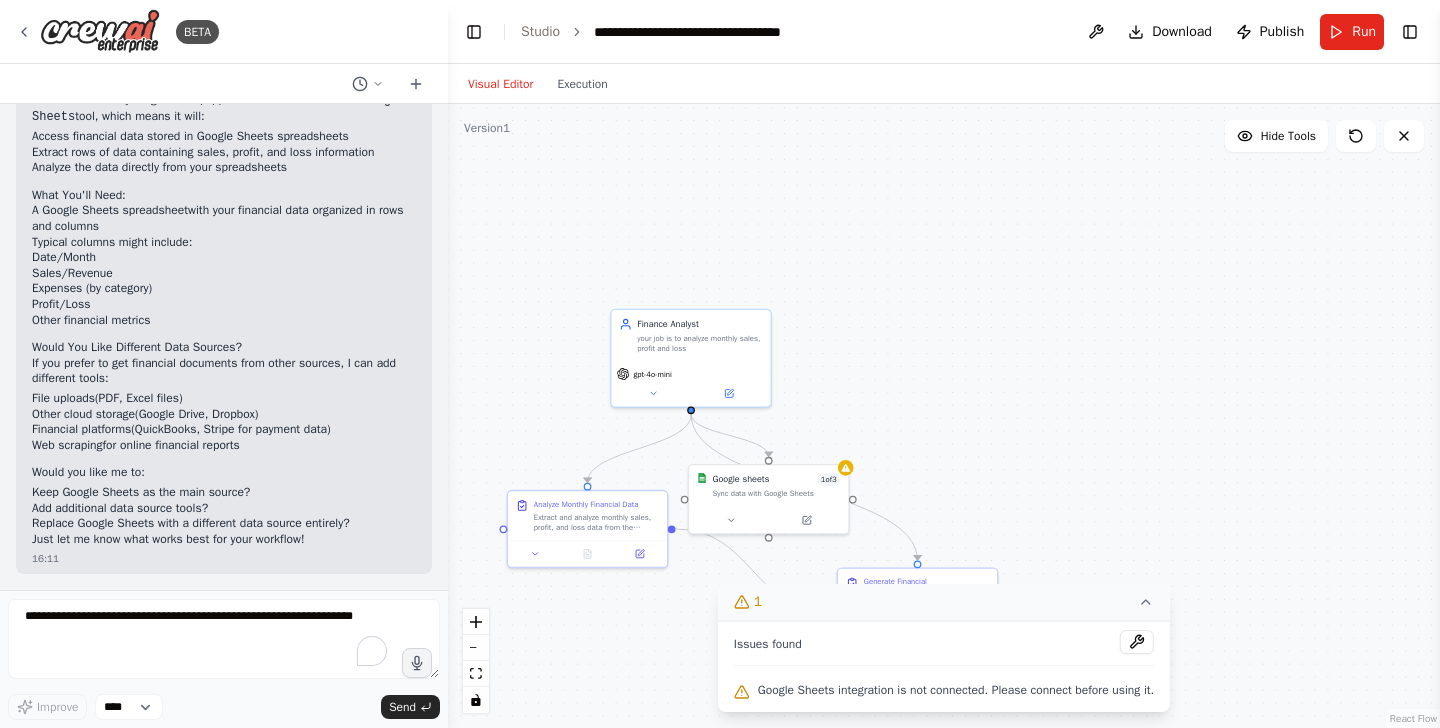 click on "1" at bounding box center (944, 602) 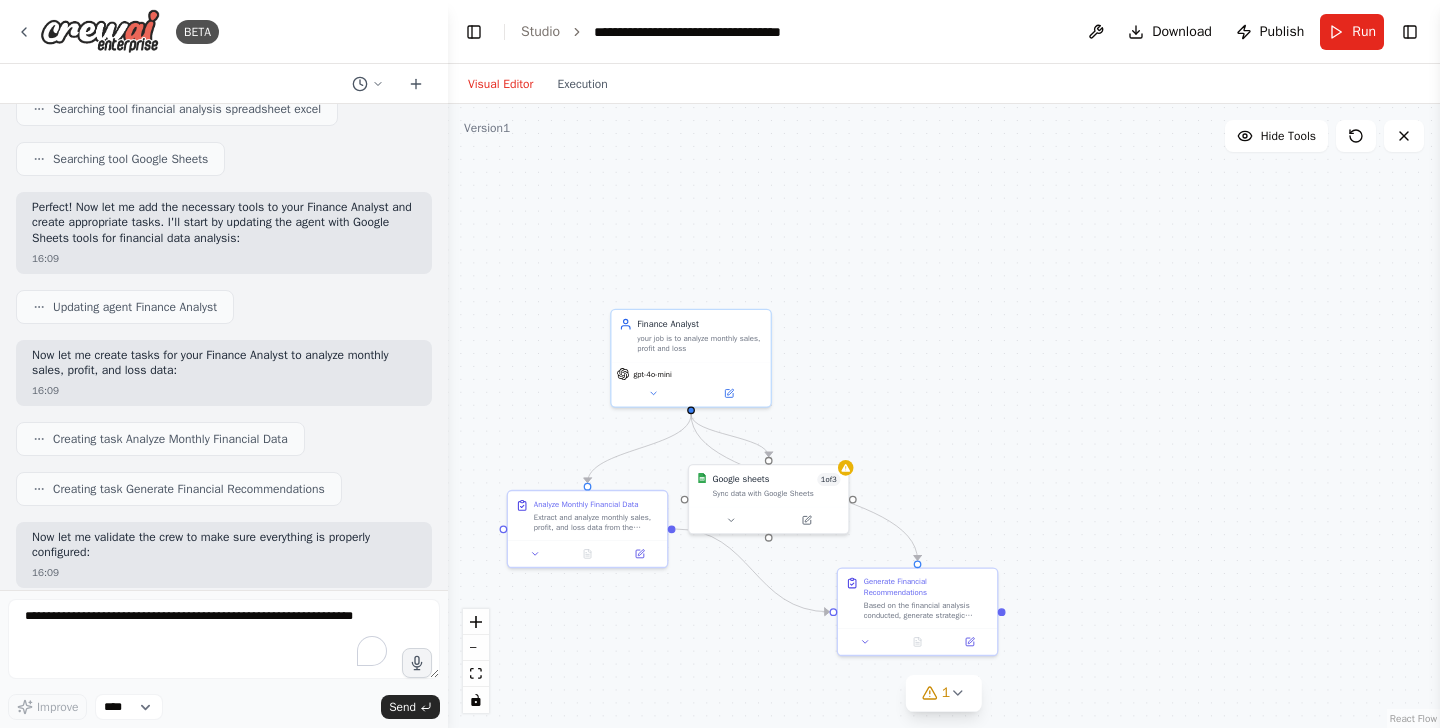 scroll, scrollTop: 533, scrollLeft: 0, axis: vertical 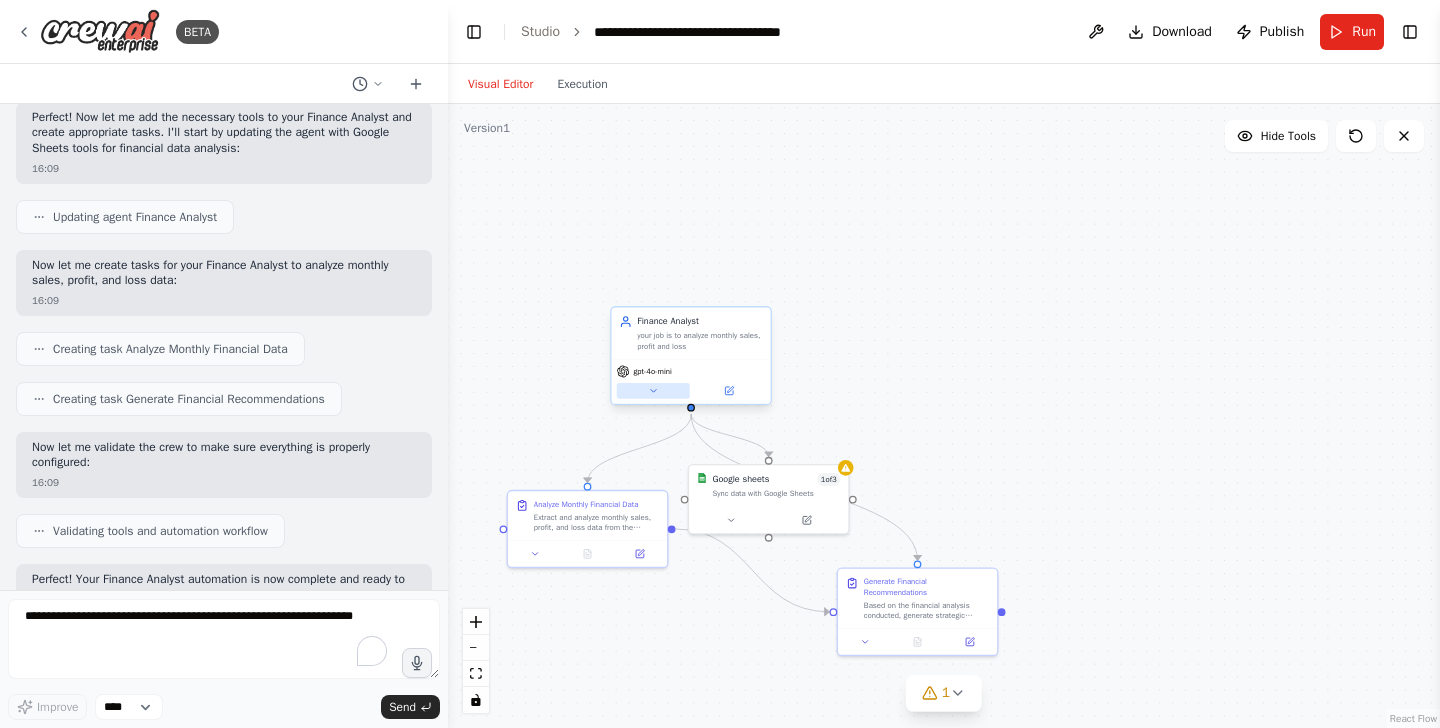 click at bounding box center [653, 391] 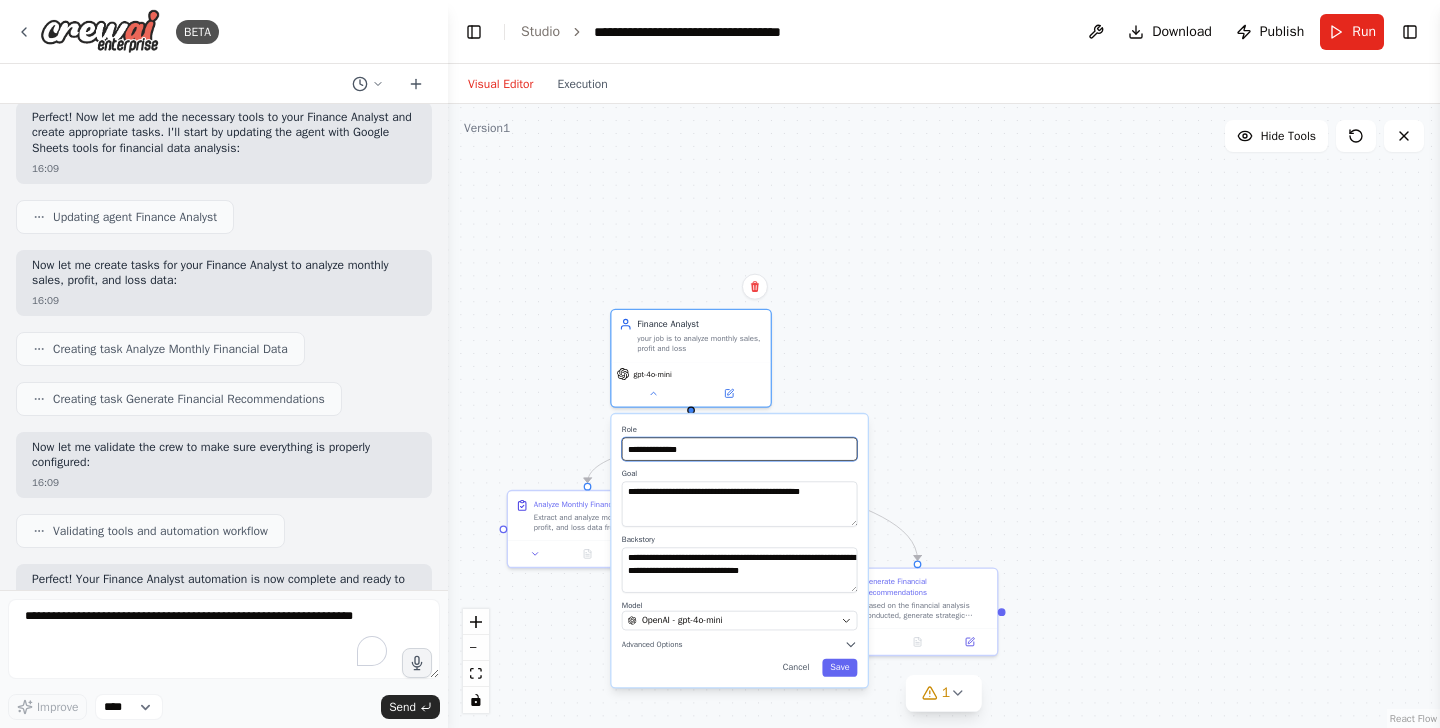 click on "**********" at bounding box center (740, 448) 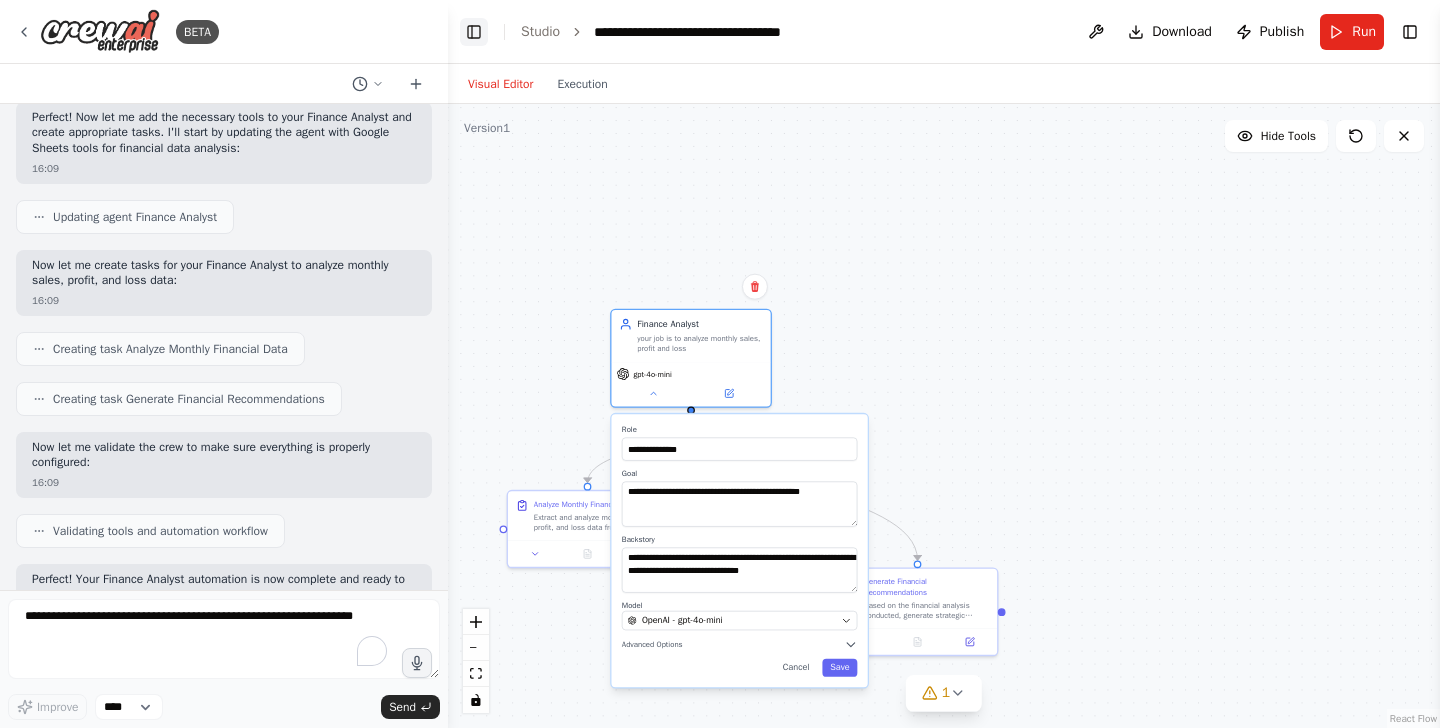 click on "Toggle Left Sidebar" at bounding box center [474, 32] 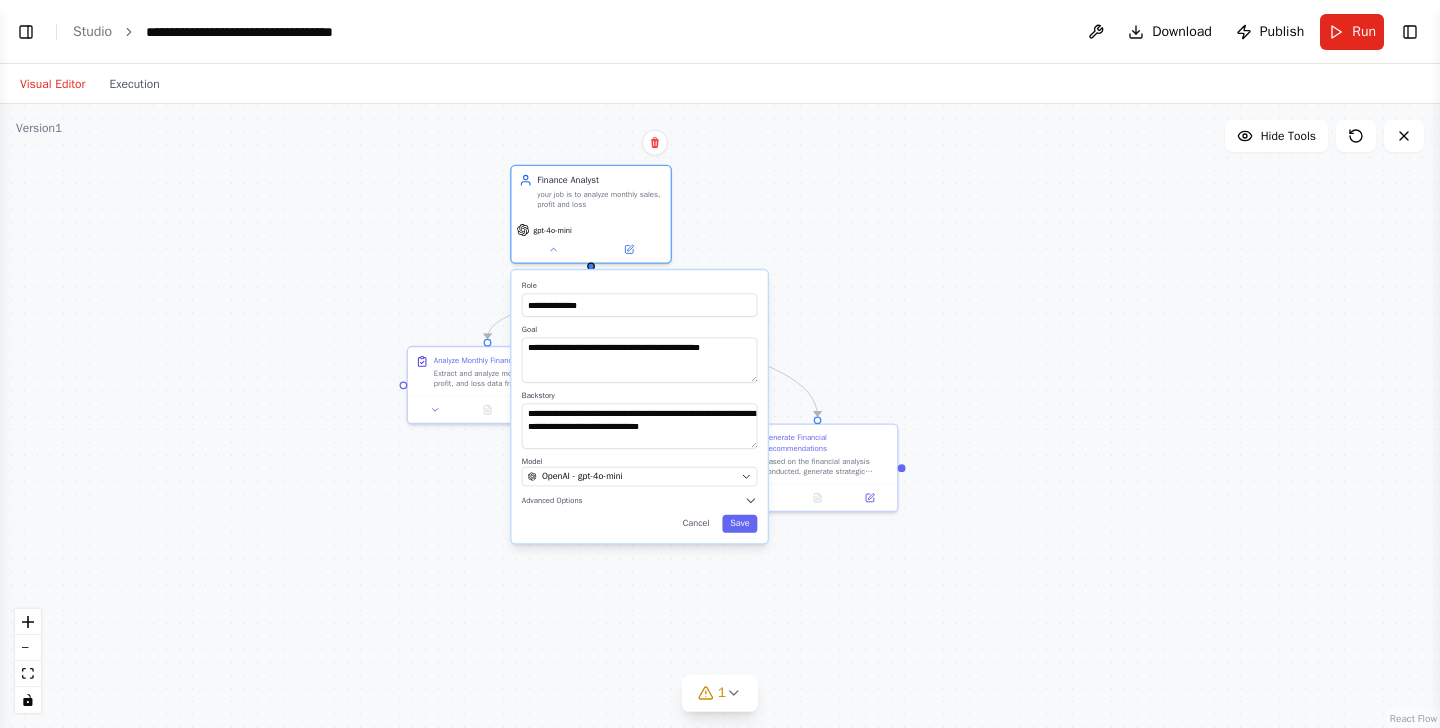 drag, startPoint x: 410, startPoint y: 323, endPoint x: 778, endPoint y: 180, distance: 394.80756 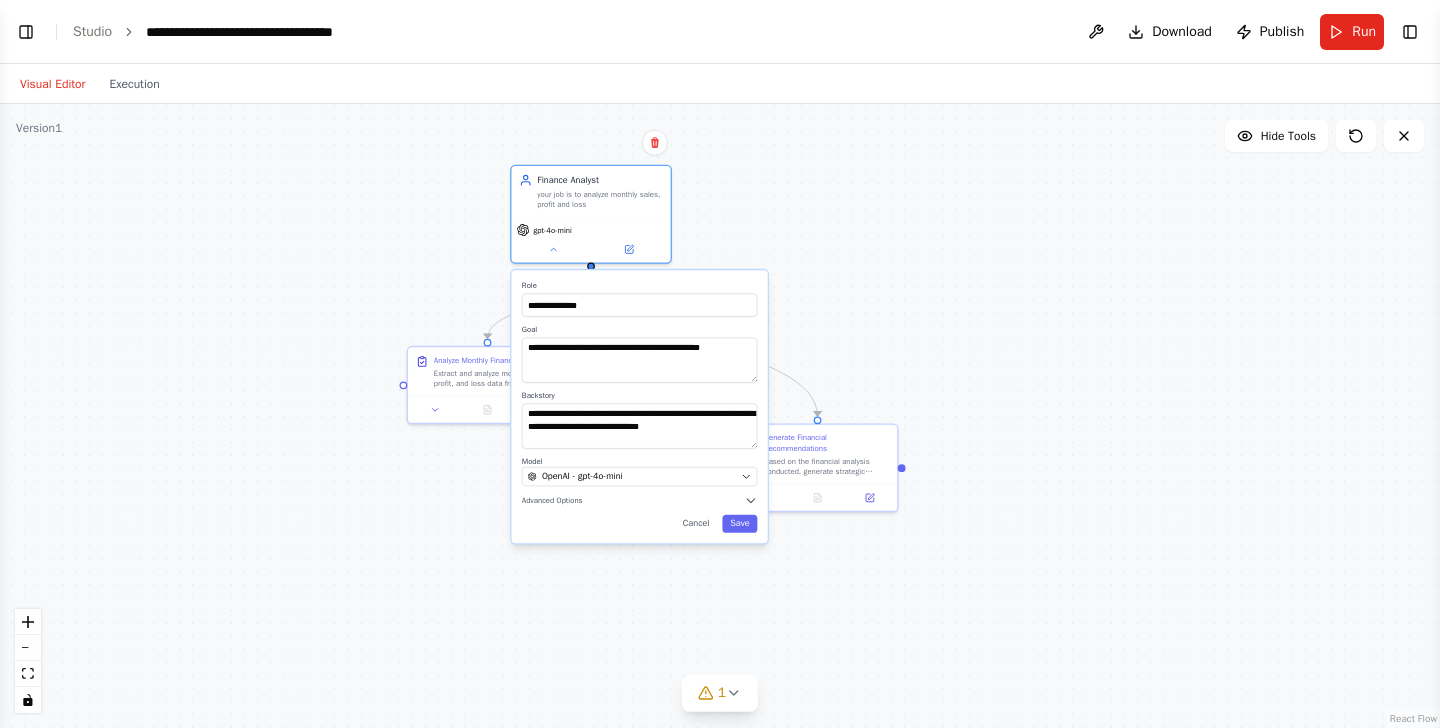click on ".deletable-edge-delete-btn {
width: 20px;
height: 20px;
border: 0px solid #ffffff;
color: #6b7280;
background-color: #f8fafc;
cursor: pointer;
border-radius: 50%;
font-size: 12px;
padding: 3px;
display: flex;
align-items: center;
justify-content: center;
transition: all 0.2s cubic-bezier(0.4, 0, 0.2, 1);
box-shadow: 0 2px 4px rgba(0, 0, 0, 0.1);
}
.deletable-edge-delete-btn:hover {
background-color: #ef4444;
color: #ffffff;
border-color: #dc2626;
transform: scale(1.1);
box-shadow: 0 4px 12px rgba(239, 68, 68, 0.4);
}
.deletable-edge-delete-btn:active {
transform: scale(0.95);
box-shadow: 0 2px 4px rgba(239, 68, 68, 0.3);
}
Finance Analyst your job is to analyze monthly sales, profit and loss" at bounding box center [720, 416] 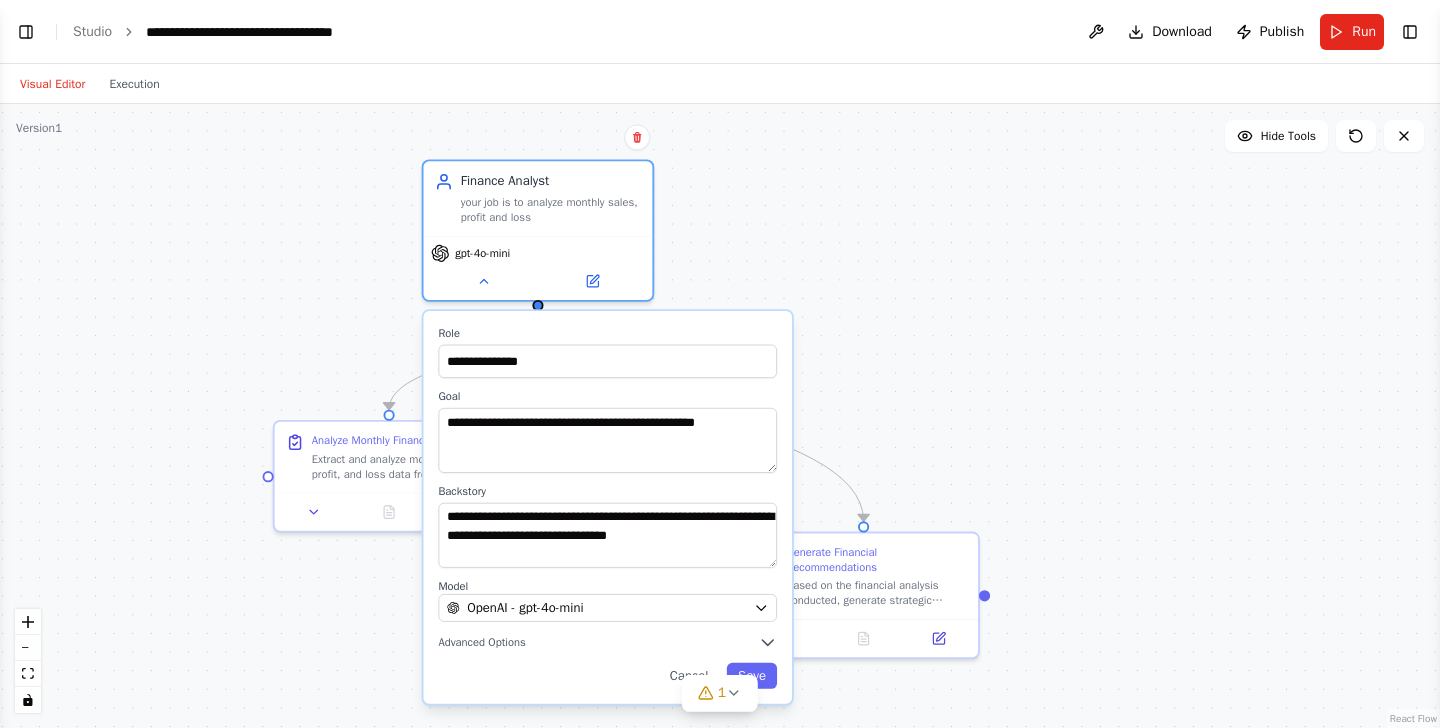 click on ".deletable-edge-delete-btn {
width: 20px;
height: 20px;
border: 0px solid #ffffff;
color: #6b7280;
background-color: #f8fafc;
cursor: pointer;
border-radius: 50%;
font-size: 12px;
padding: 3px;
display: flex;
align-items: center;
justify-content: center;
transition: all 0.2s cubic-bezier(0.4, 0, 0.2, 1);
box-shadow: 0 2px 4px rgba(0, 0, 0, 0.1);
}
.deletable-edge-delete-btn:hover {
background-color: #ef4444;
color: #ffffff;
border-color: #dc2626;
transform: scale(1.1);
box-shadow: 0 4px 12px rgba(239, 68, 68, 0.4);
}
.deletable-edge-delete-btn:active {
transform: scale(0.95);
box-shadow: 0 2px 4px rgba(239, 68, 68, 0.3);
}
Finance Analyst your job is to analyze monthly sales, profit and loss" at bounding box center [720, 416] 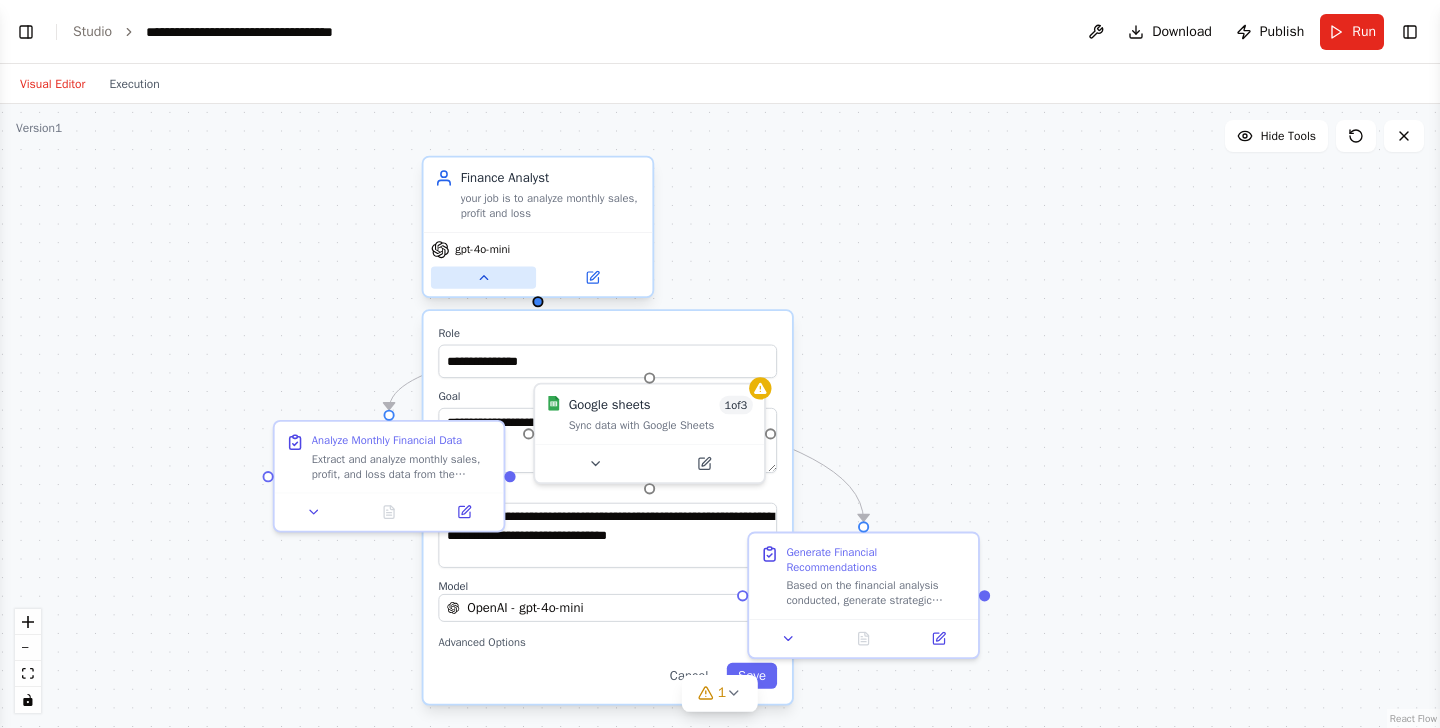 click 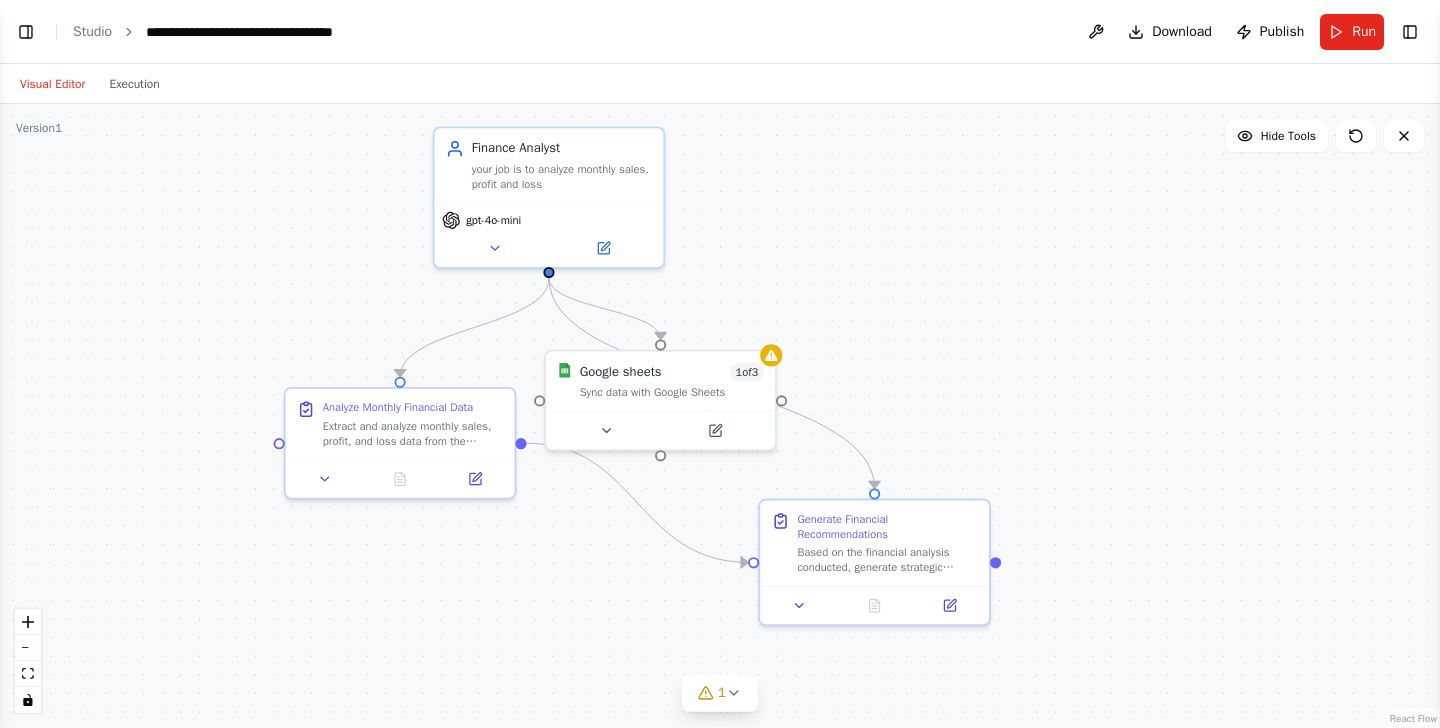 drag, startPoint x: 853, startPoint y: 340, endPoint x: 864, endPoint y: 306, distance: 35.735138 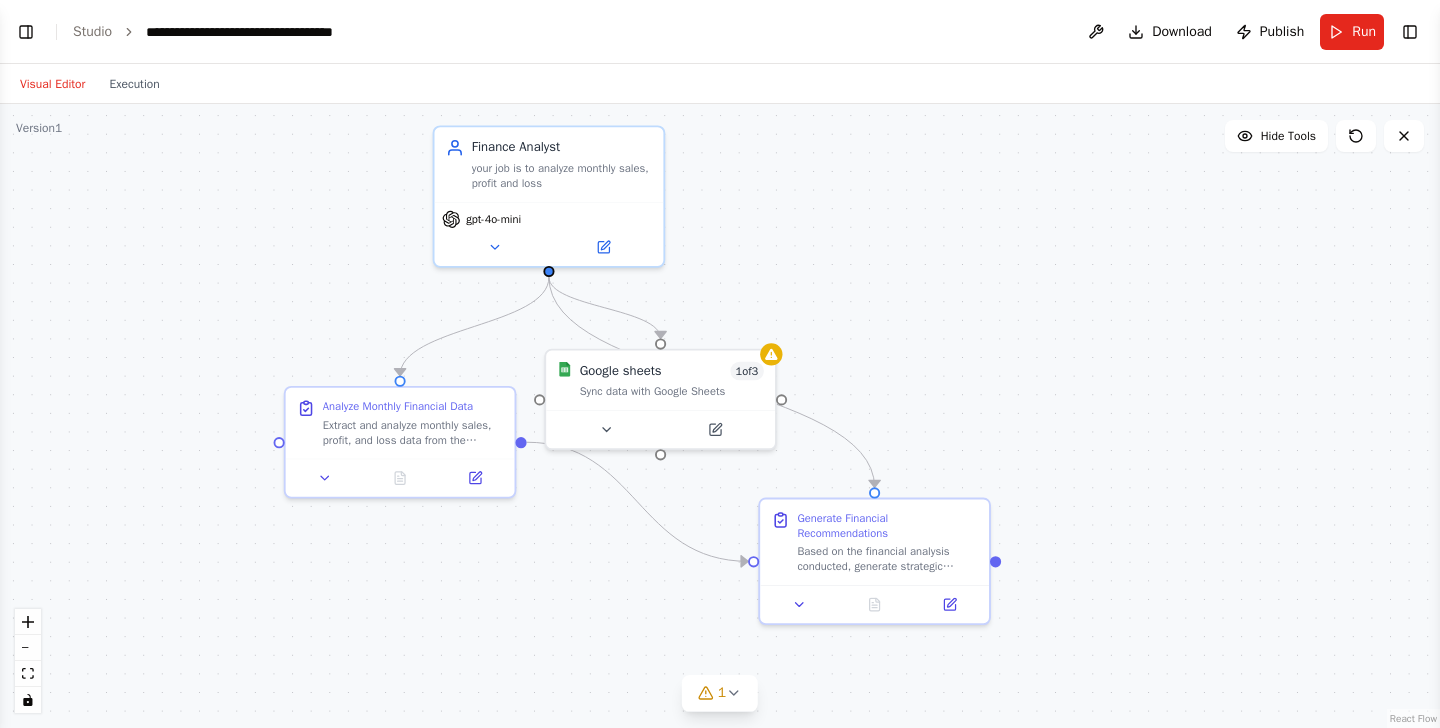 scroll, scrollTop: 1833, scrollLeft: 0, axis: vertical 